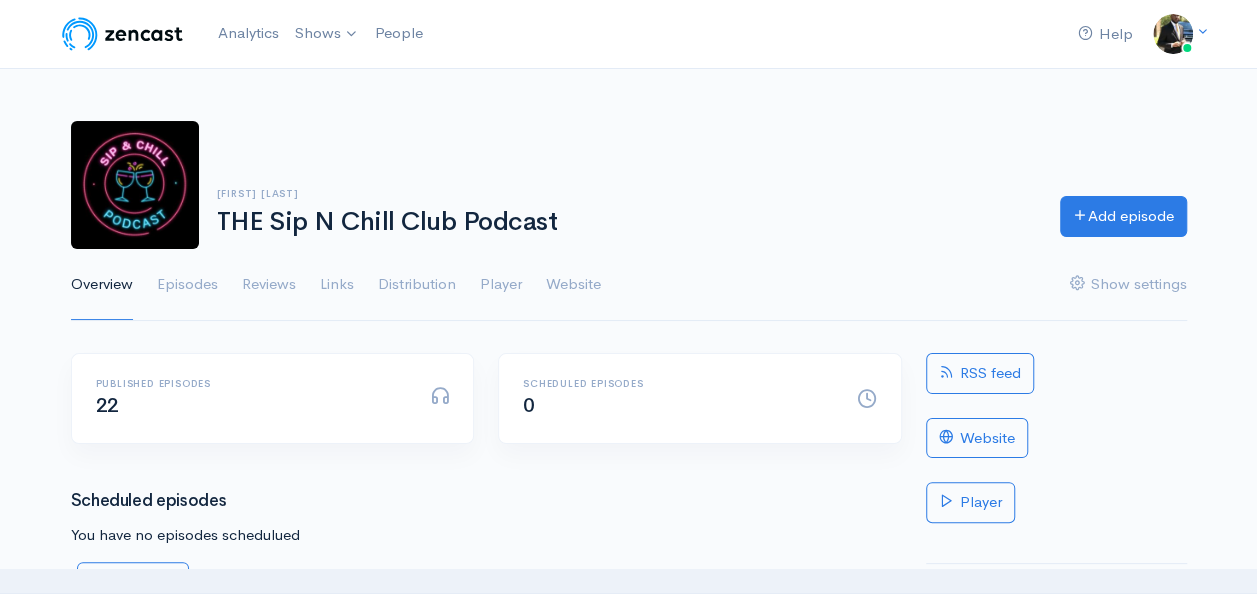 scroll, scrollTop: 0, scrollLeft: 0, axis: both 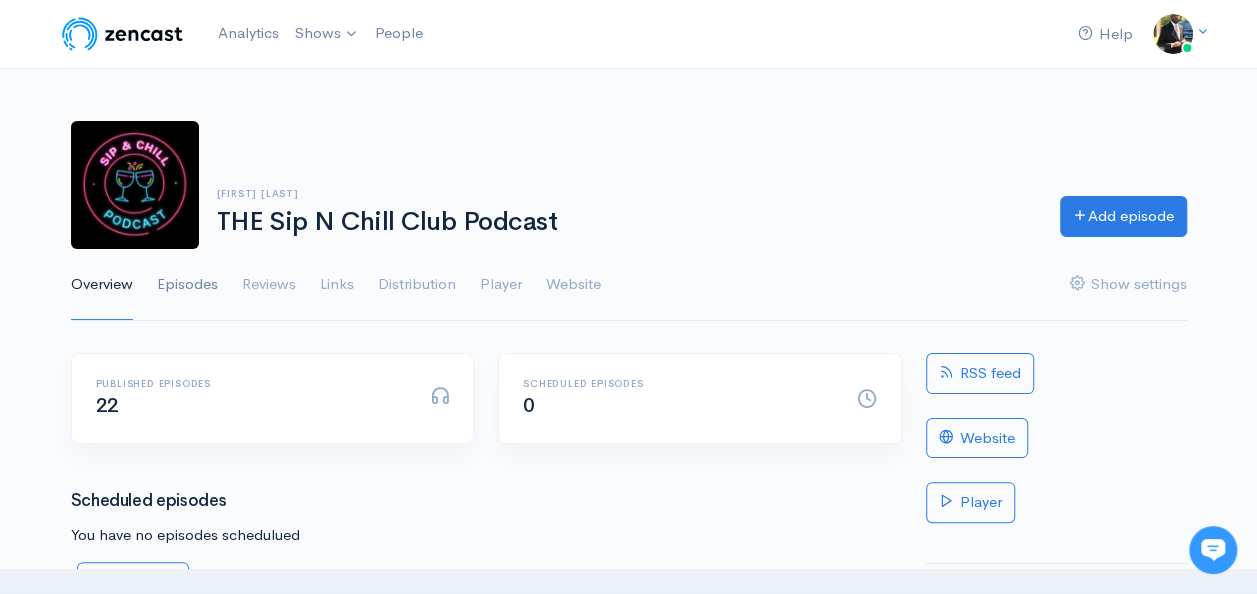 click on "Episodes" at bounding box center (187, 285) 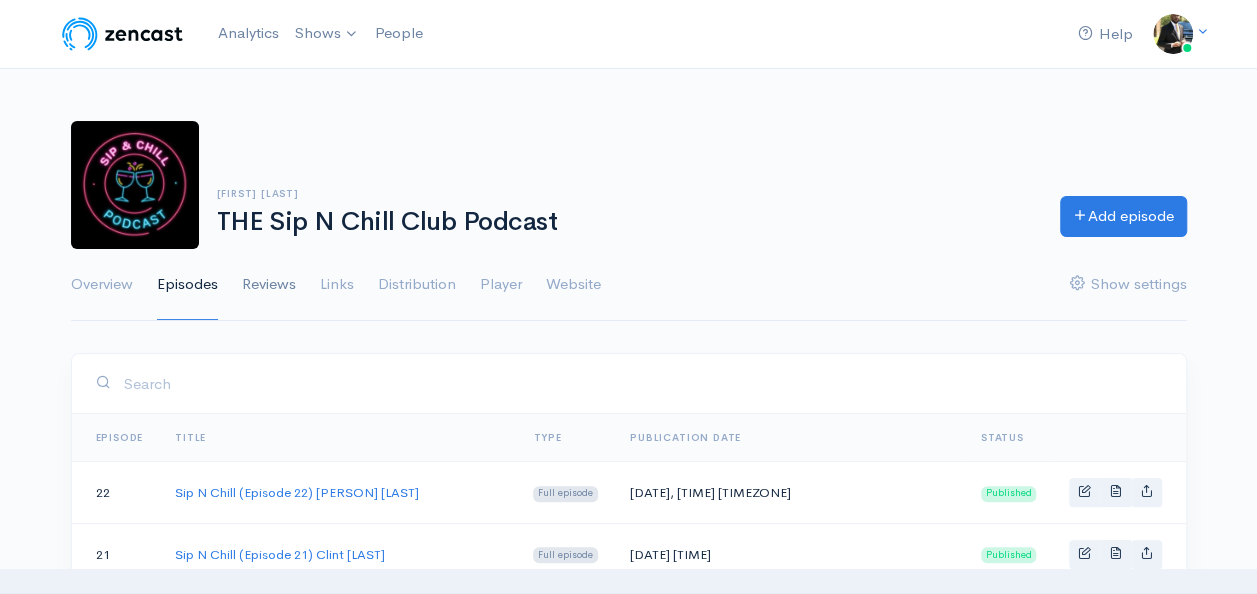 scroll, scrollTop: 0, scrollLeft: 0, axis: both 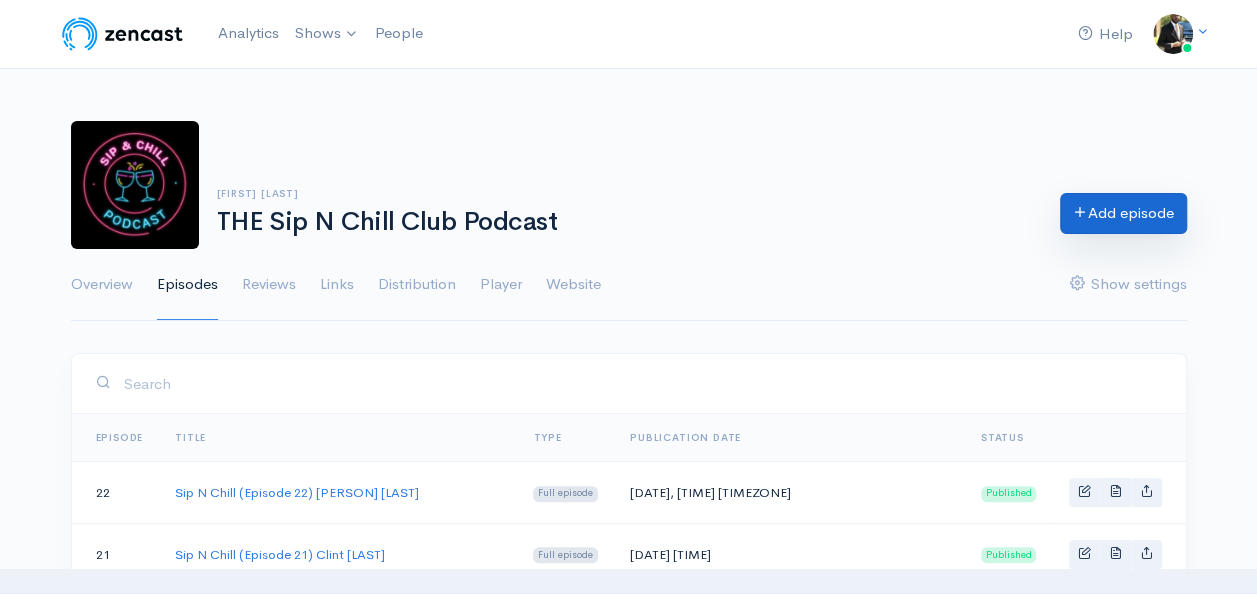 click on "Add episode" at bounding box center [1123, 213] 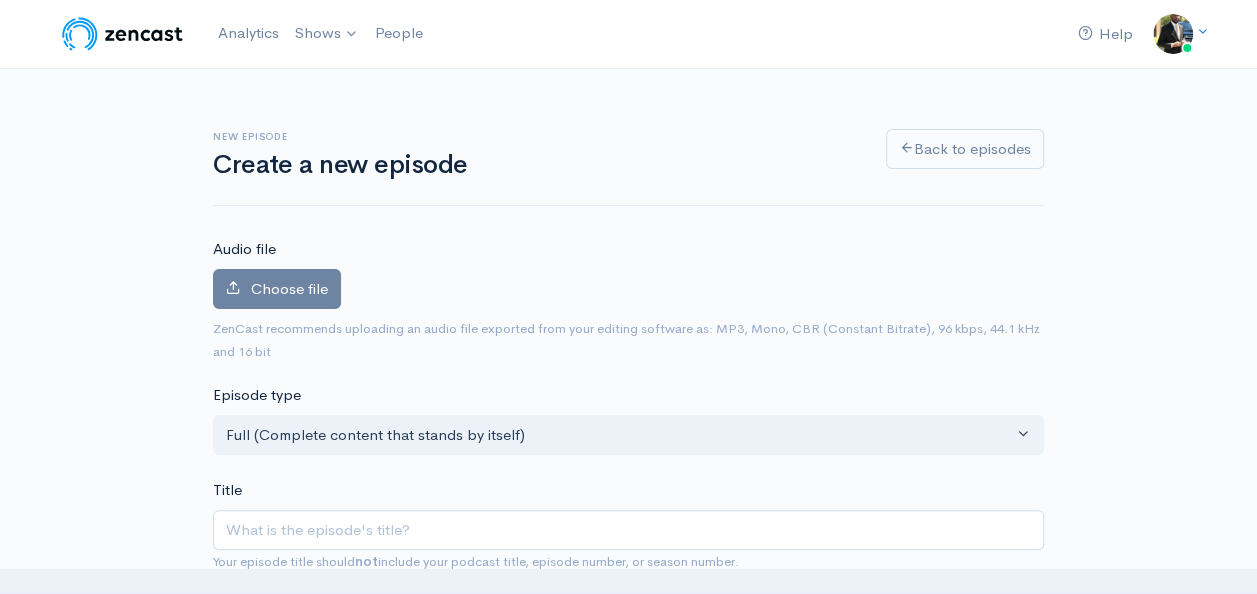 scroll, scrollTop: 0, scrollLeft: 0, axis: both 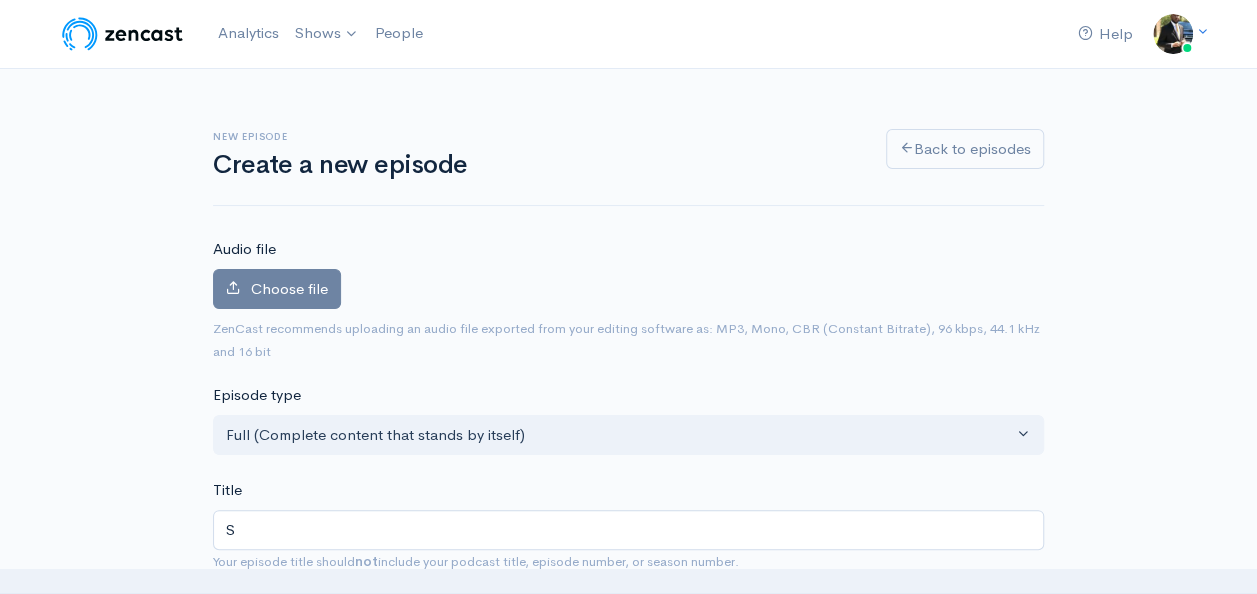 type on "s" 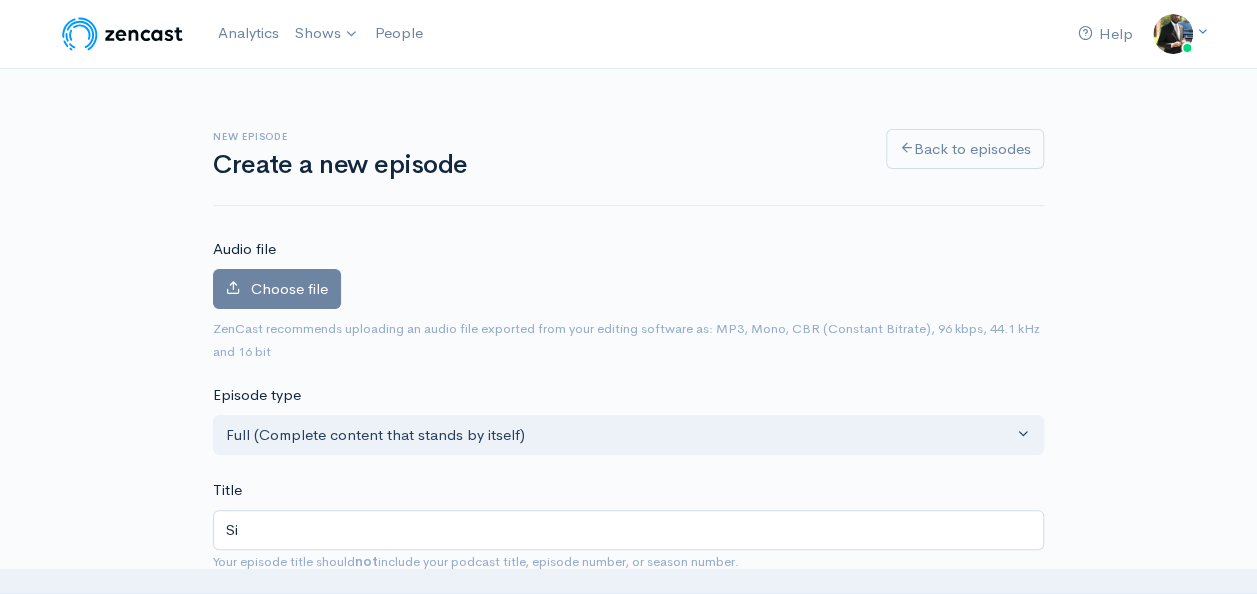 type on "si" 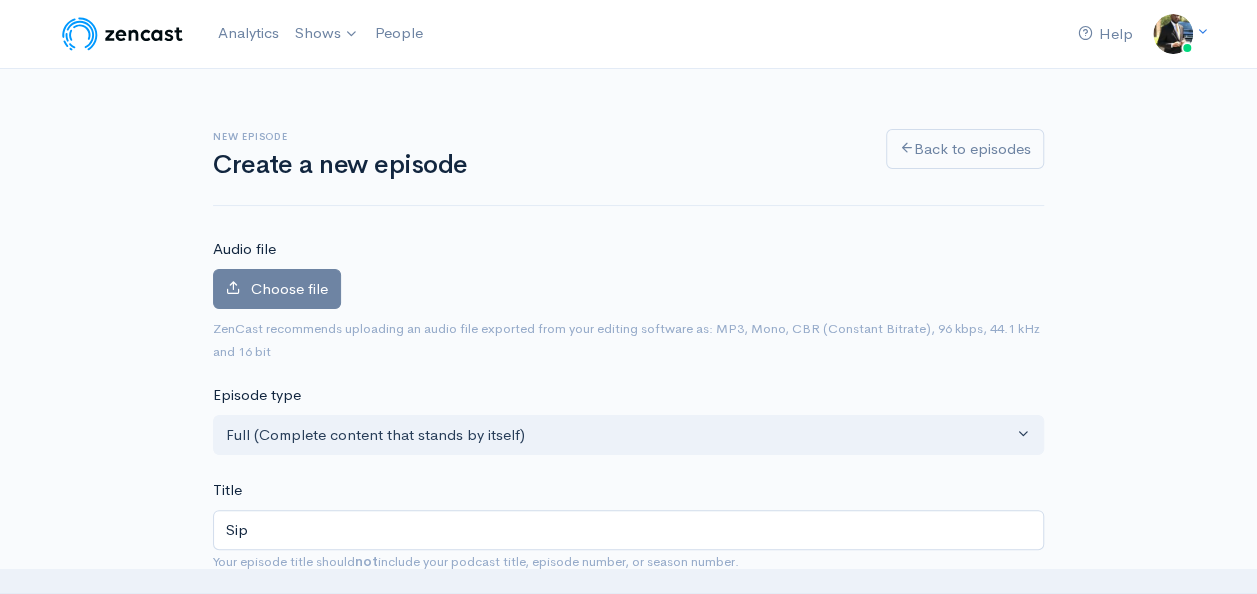 type on "sip" 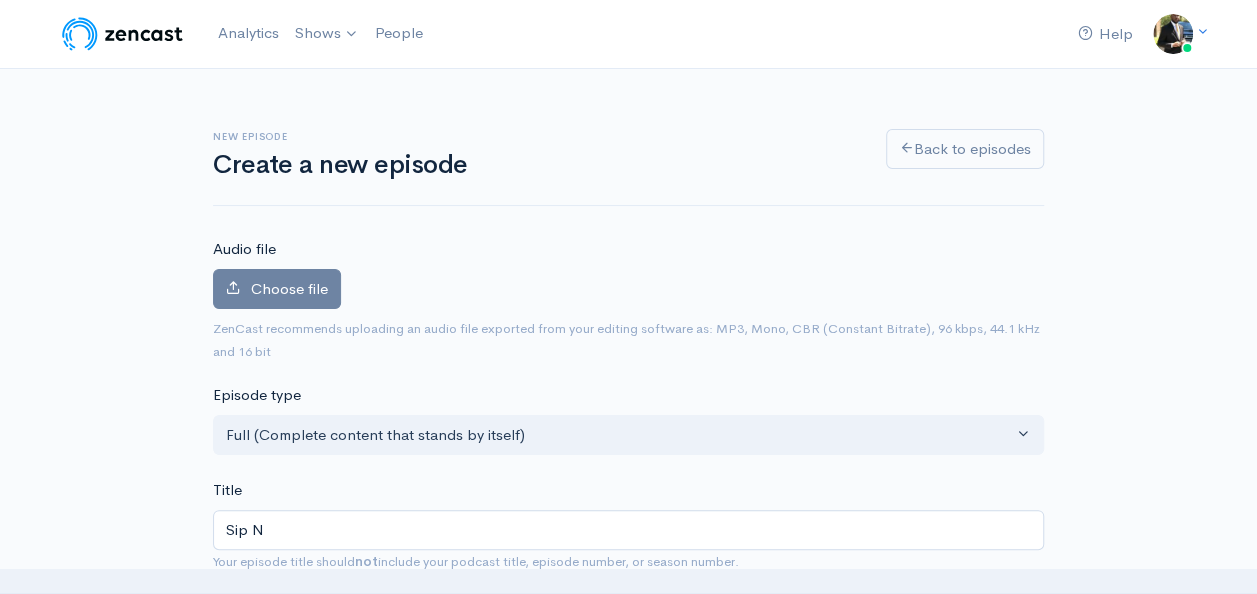 type on "sip-n" 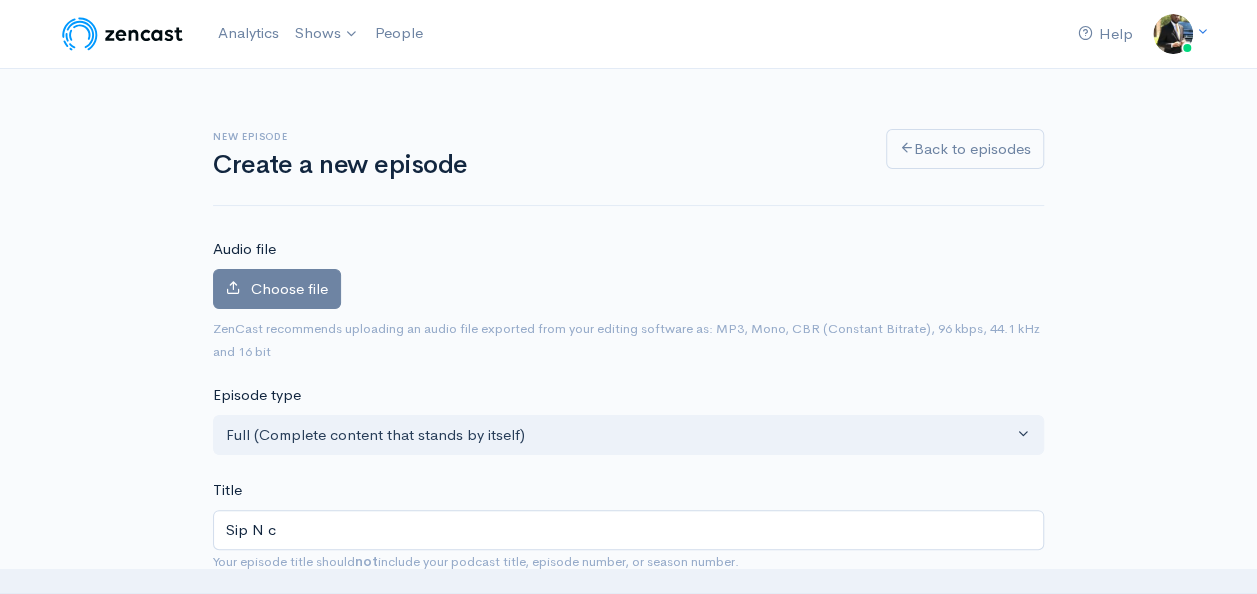 type on "sip-n-c" 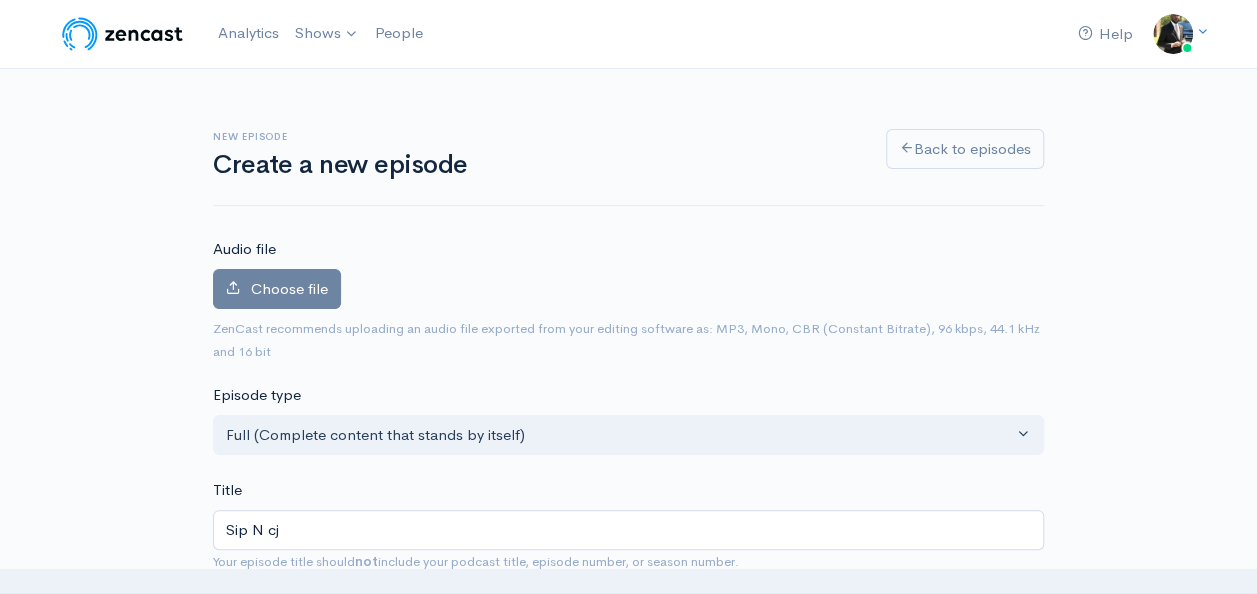 type on "sip-n-cj" 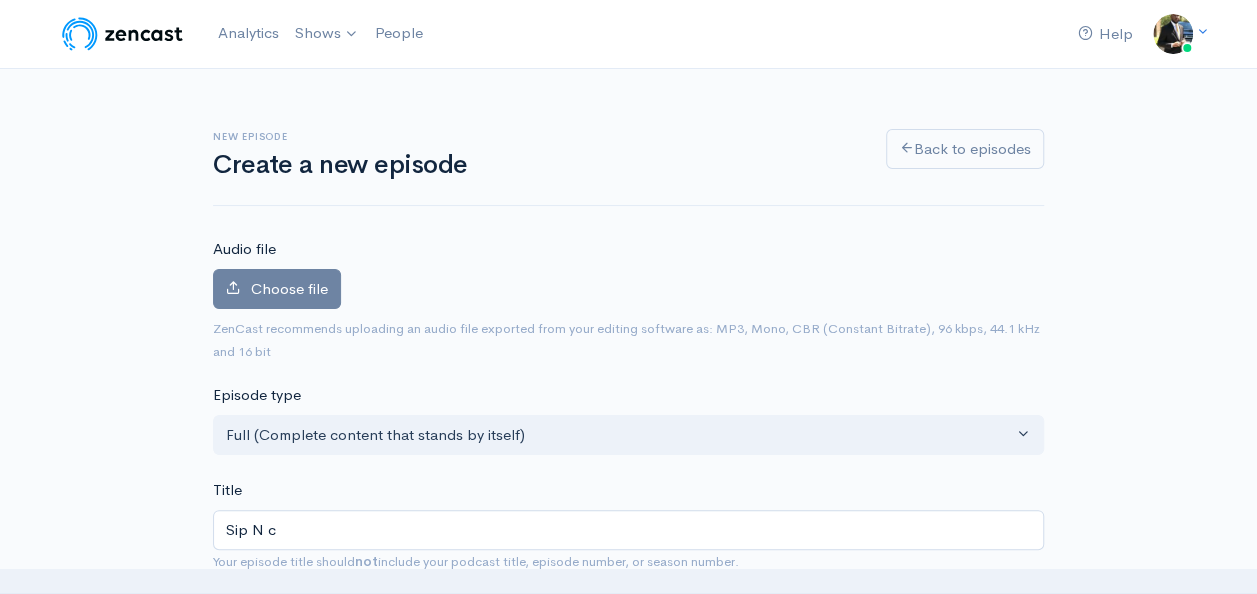 type on "sip-n-c" 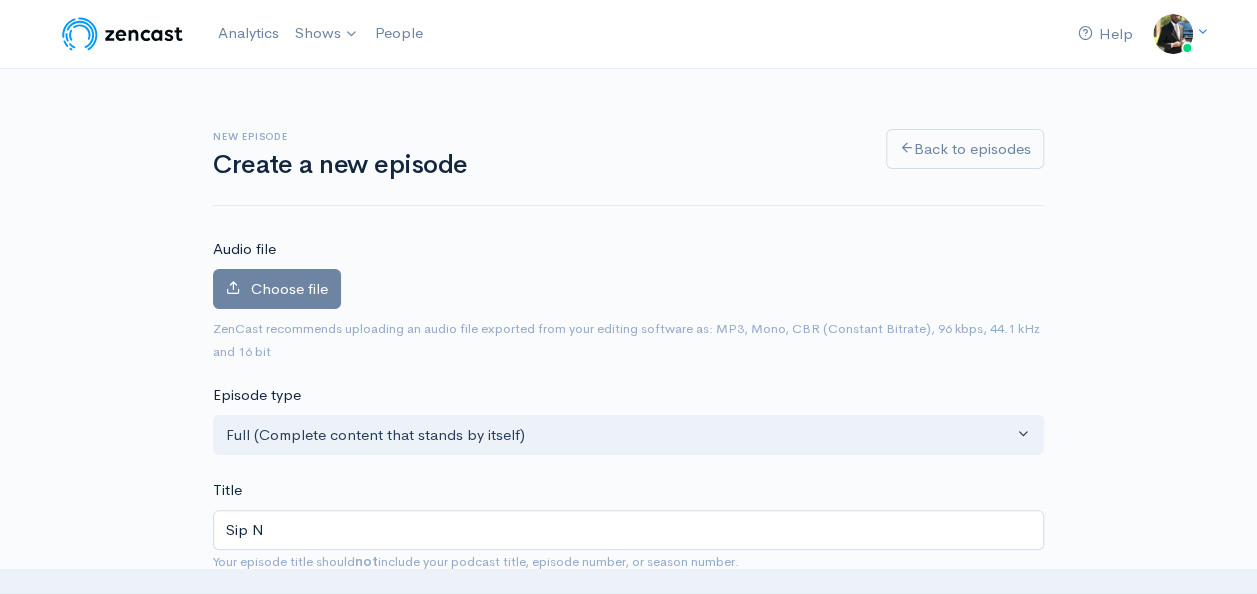 type on "sip-n" 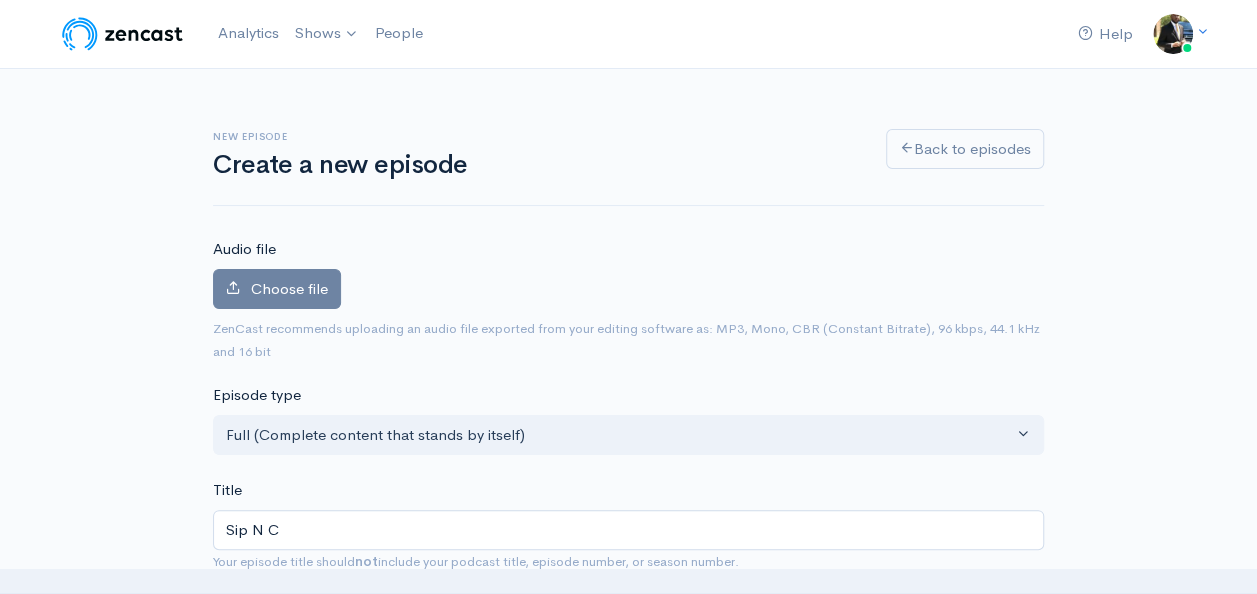 type on "sip-n-c" 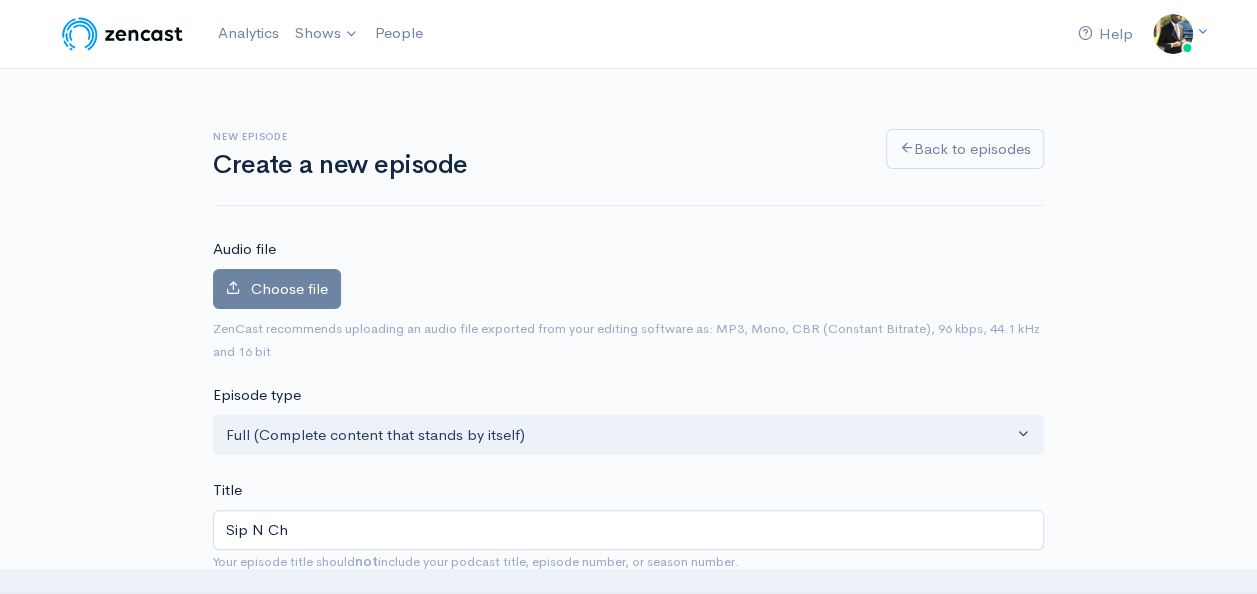 type on "sip-n-ch" 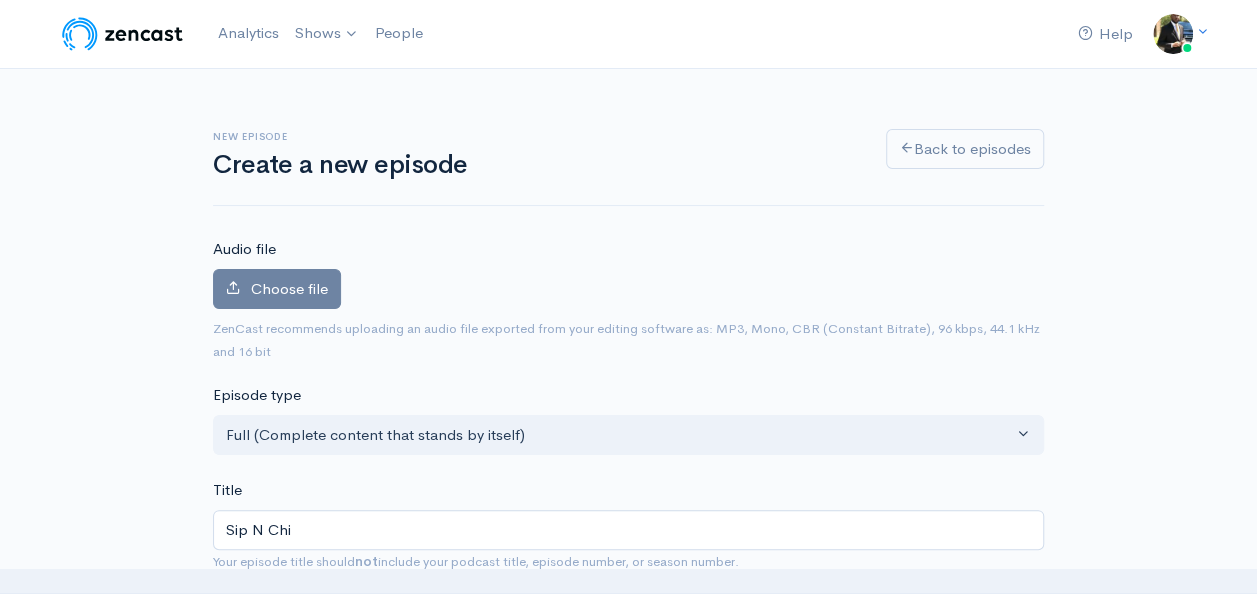 type on "sip-n-chi" 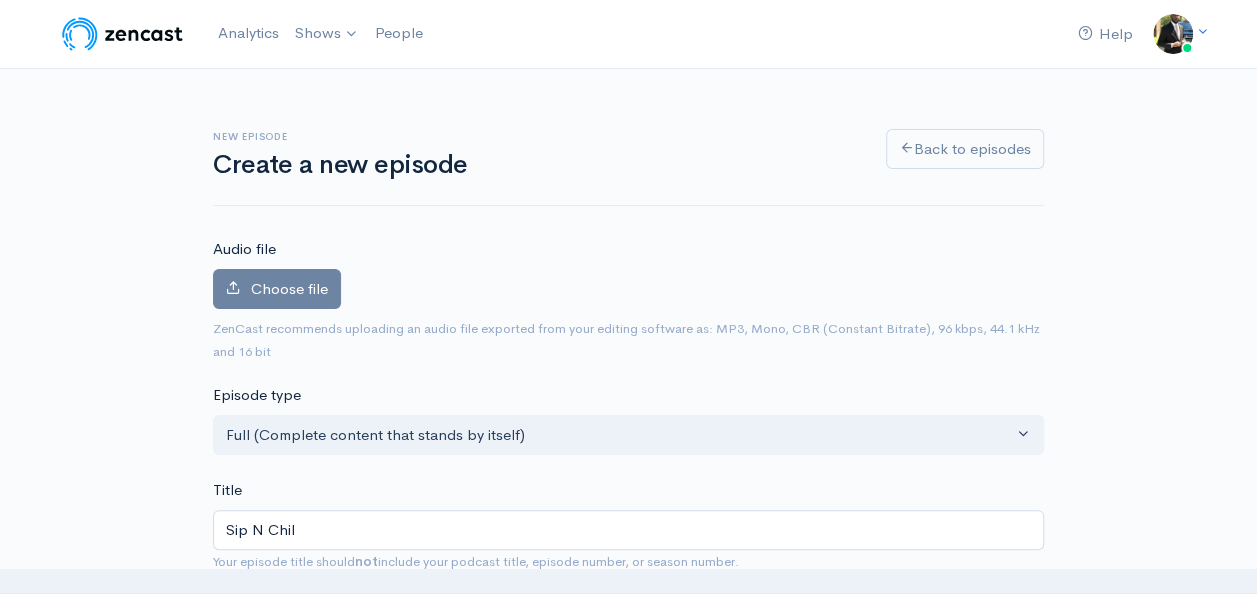 type on "sip-n-chil" 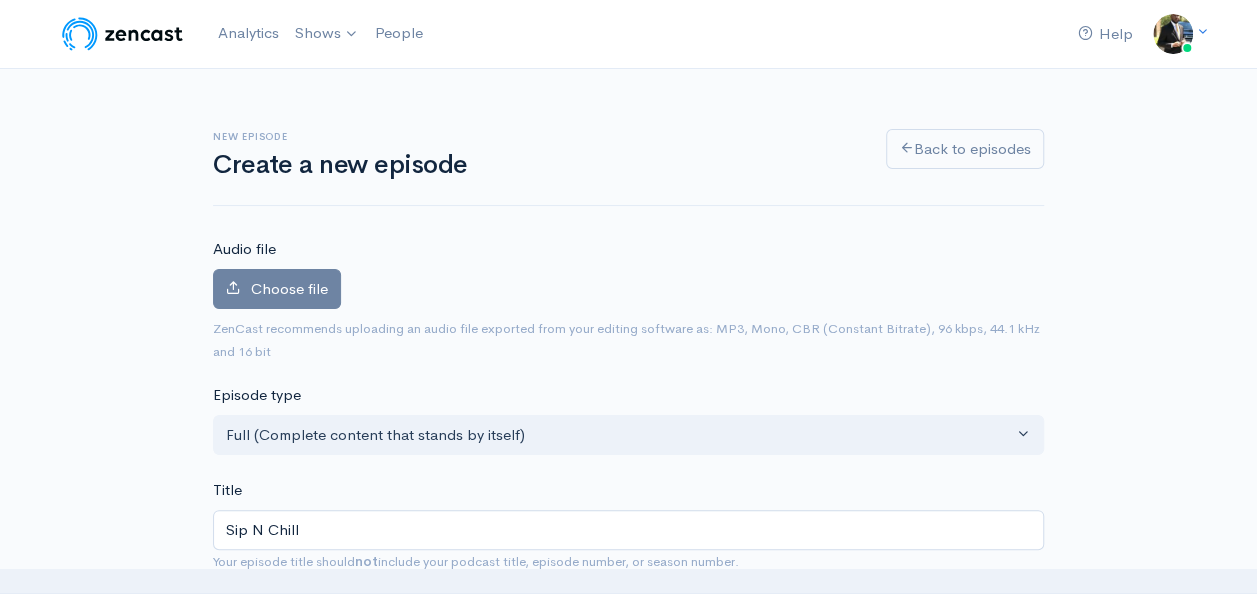 type on "sip-n-chill" 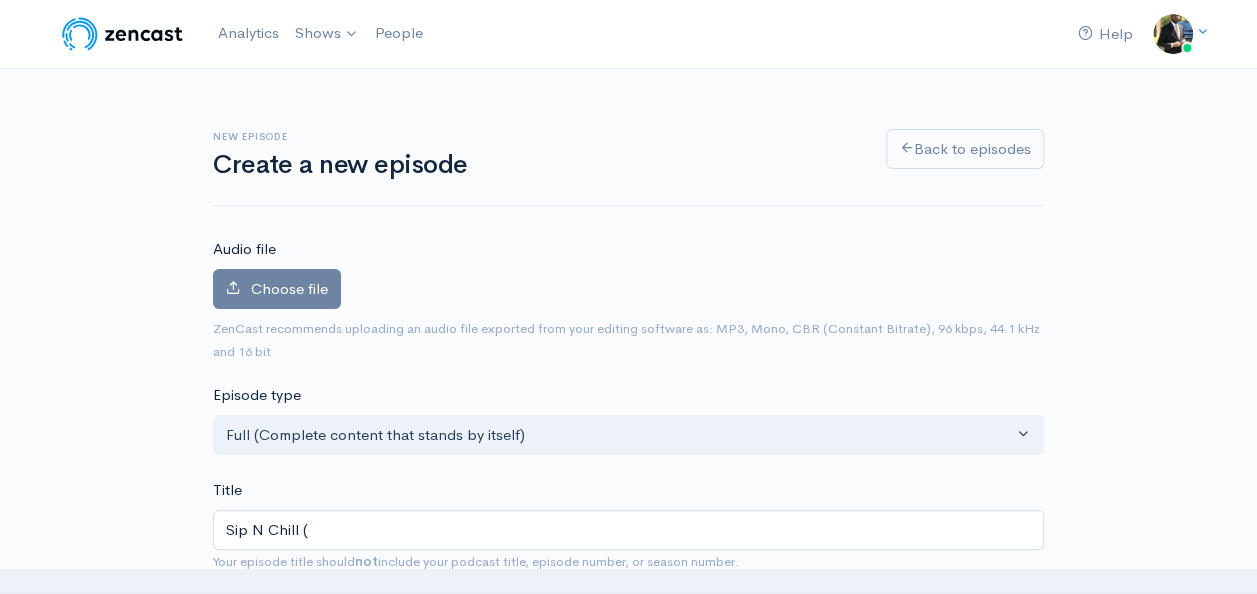 type on "Sip N Chill ( [PERSON]" 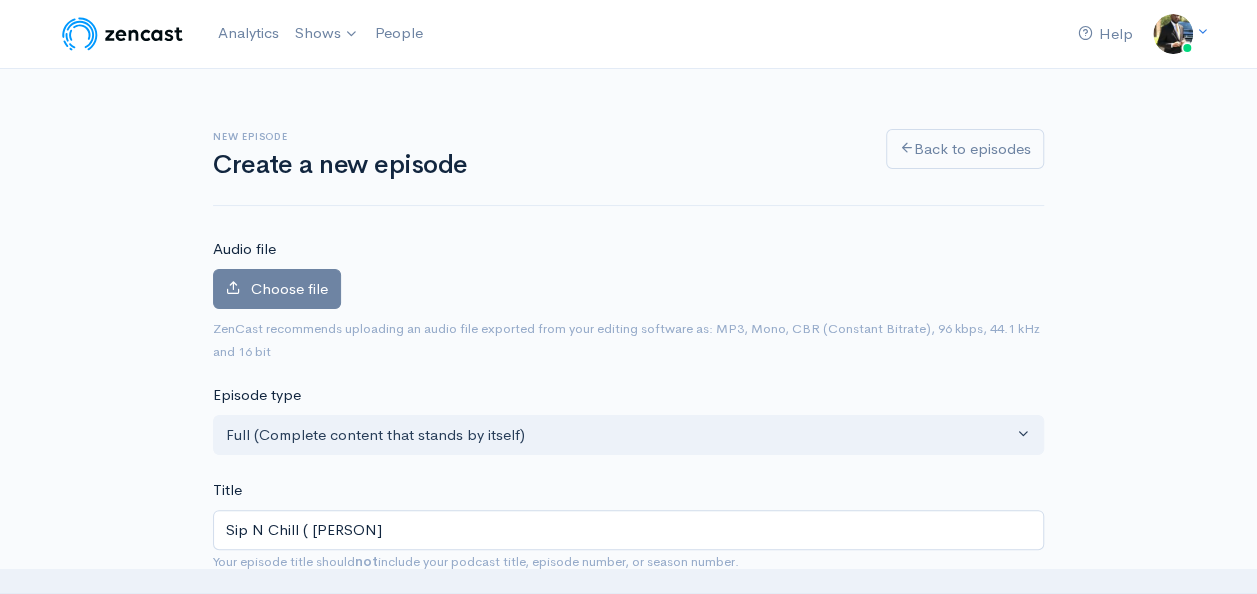 type on "sip-n-chill-e" 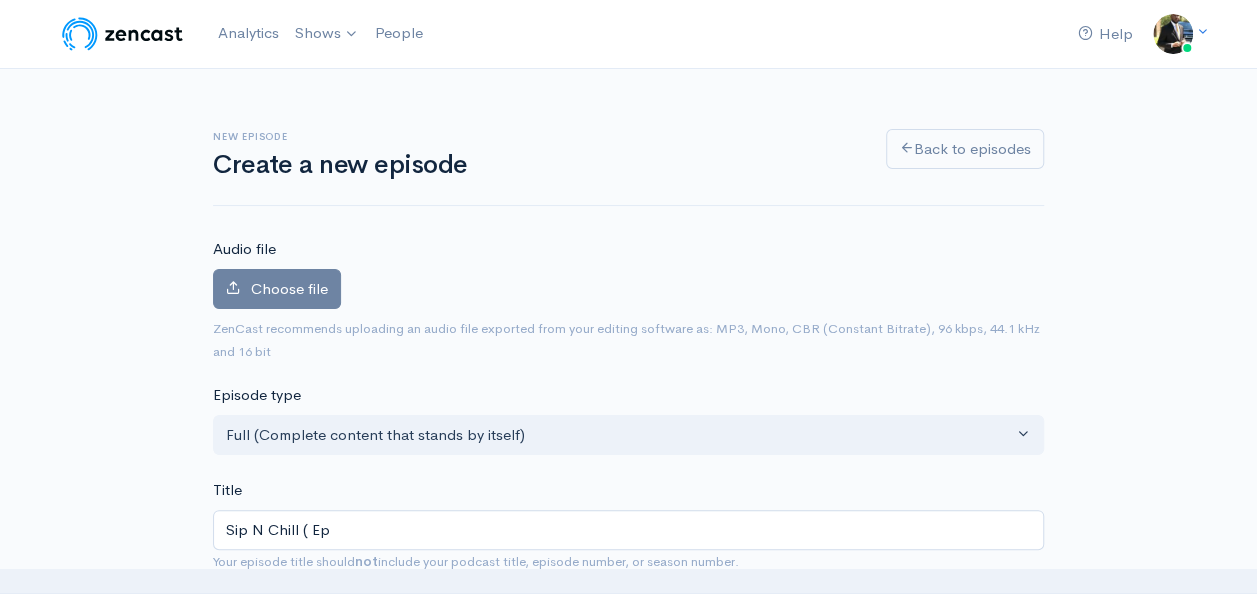 type on "sip-n-chill-ep" 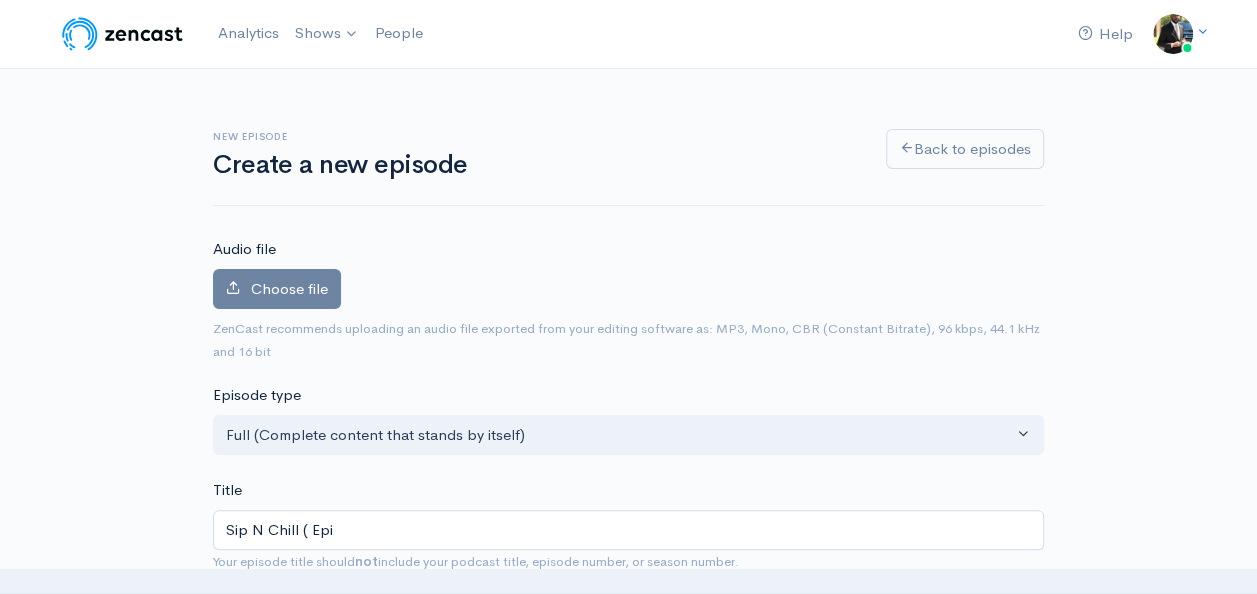 type on "sip-n-chill-epi" 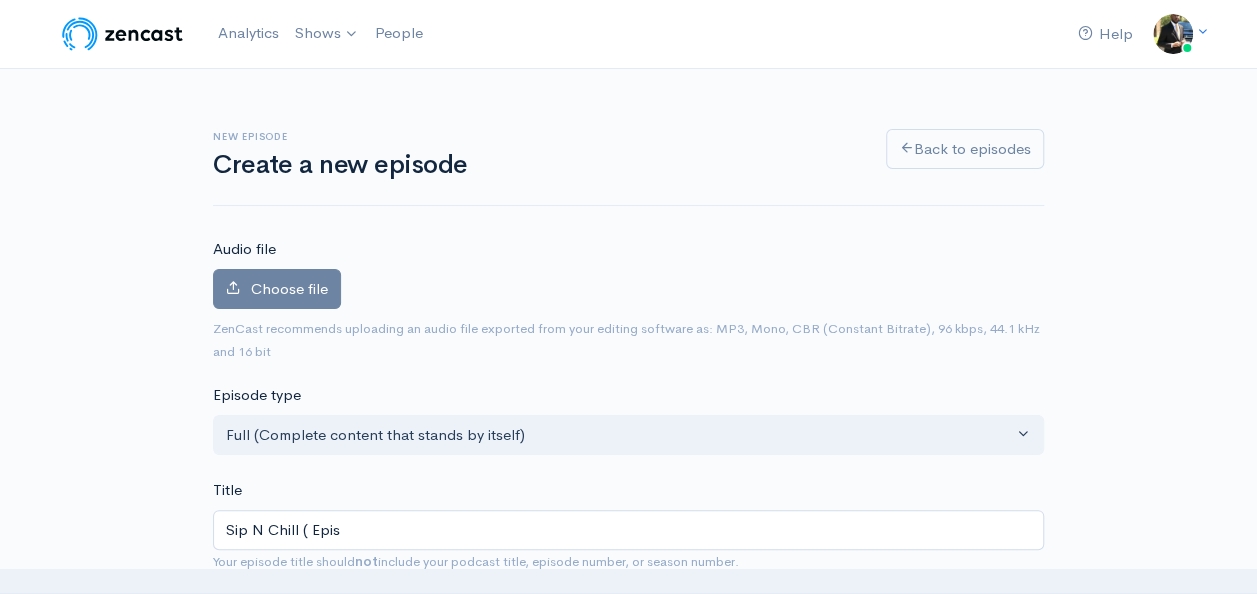 type on "sip-n-chill-epis" 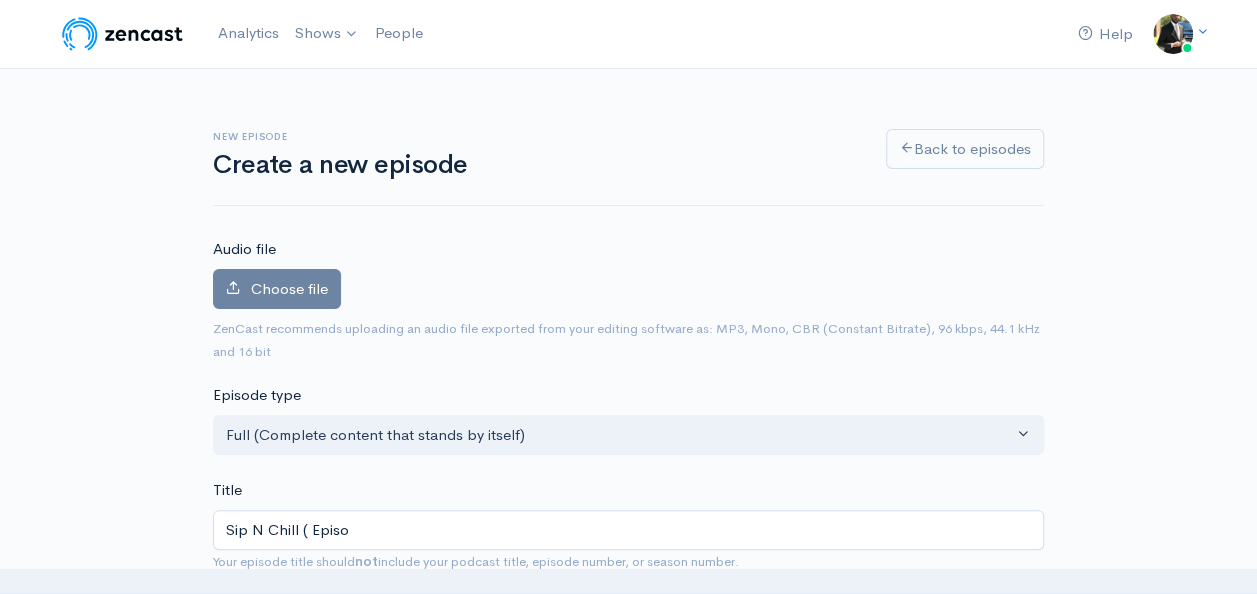 type on "sip-n-chill-episo" 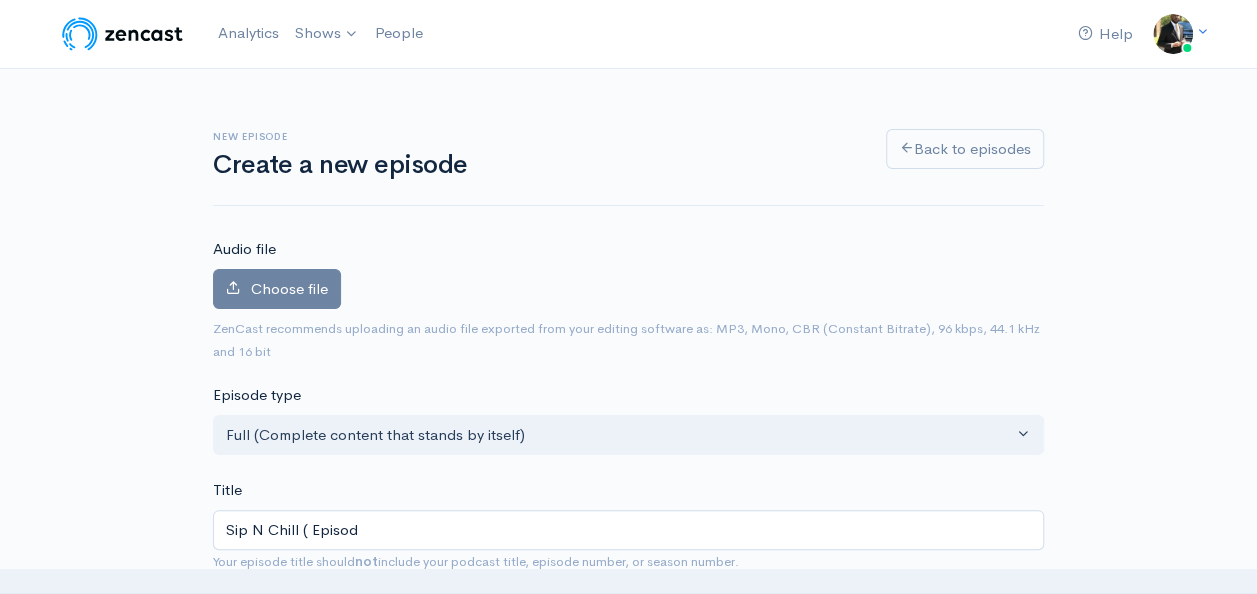 type on "sip-n-chill-episod" 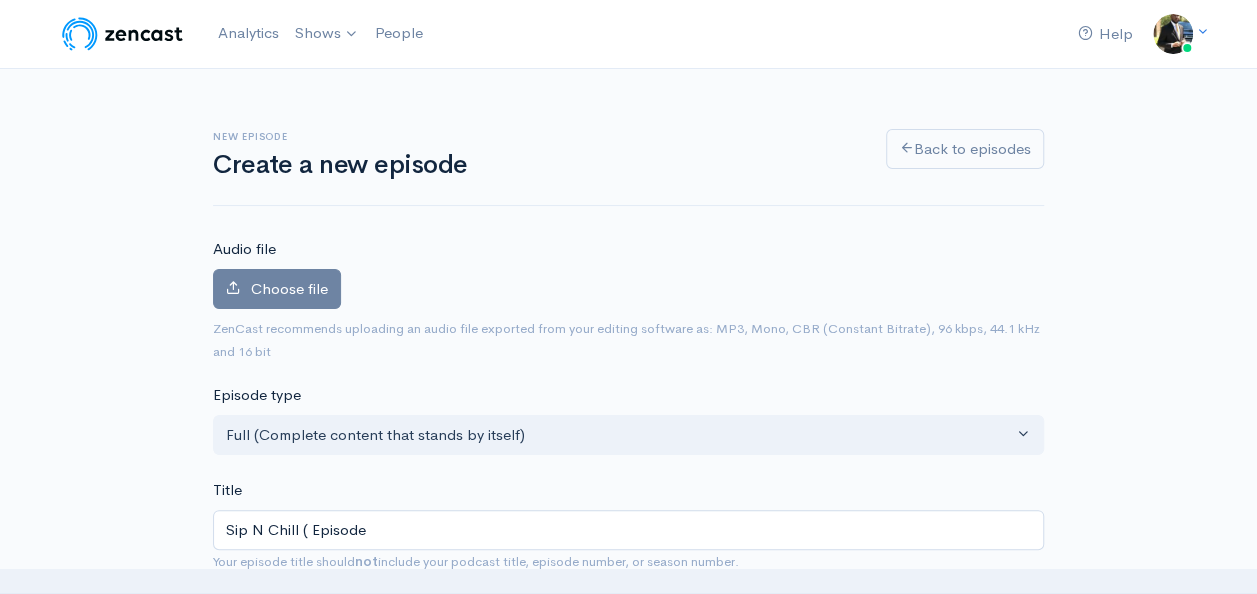 type on "Sip N Chill ( Episode" 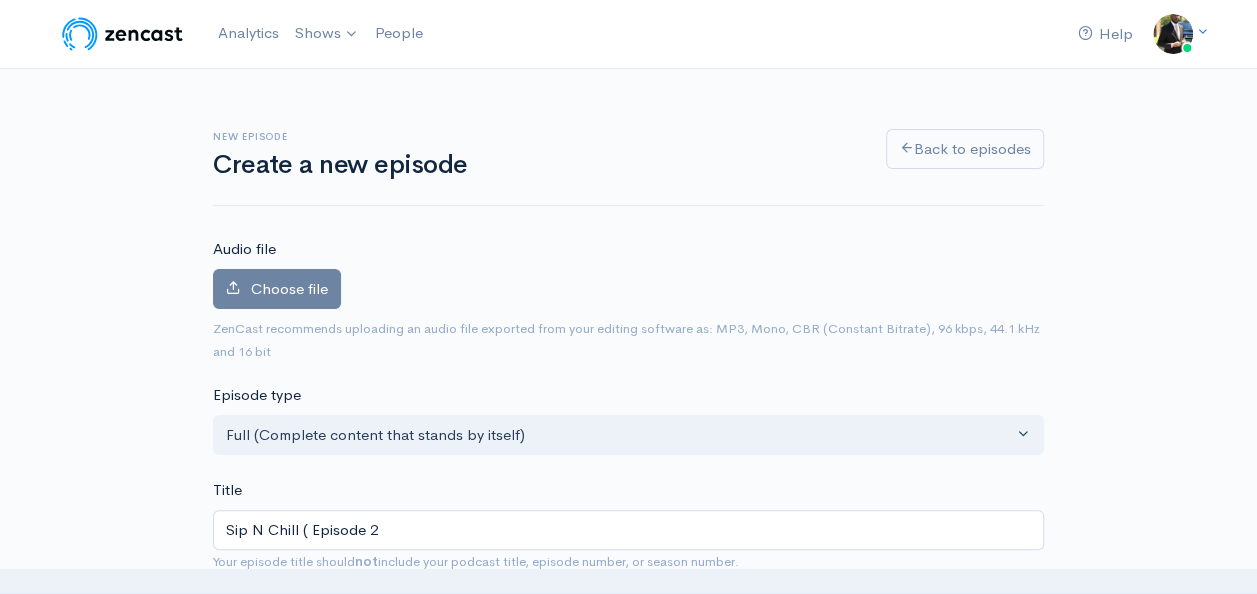 type on "sip-n-chill-episode-2" 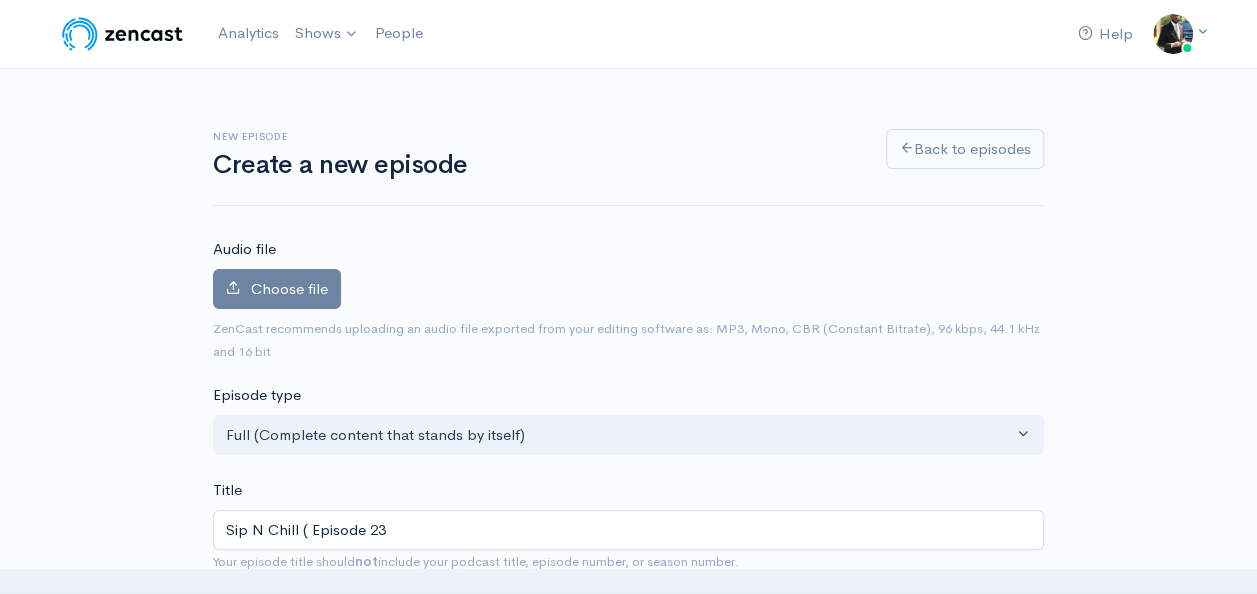 type on "sip-n-chill-episode-23" 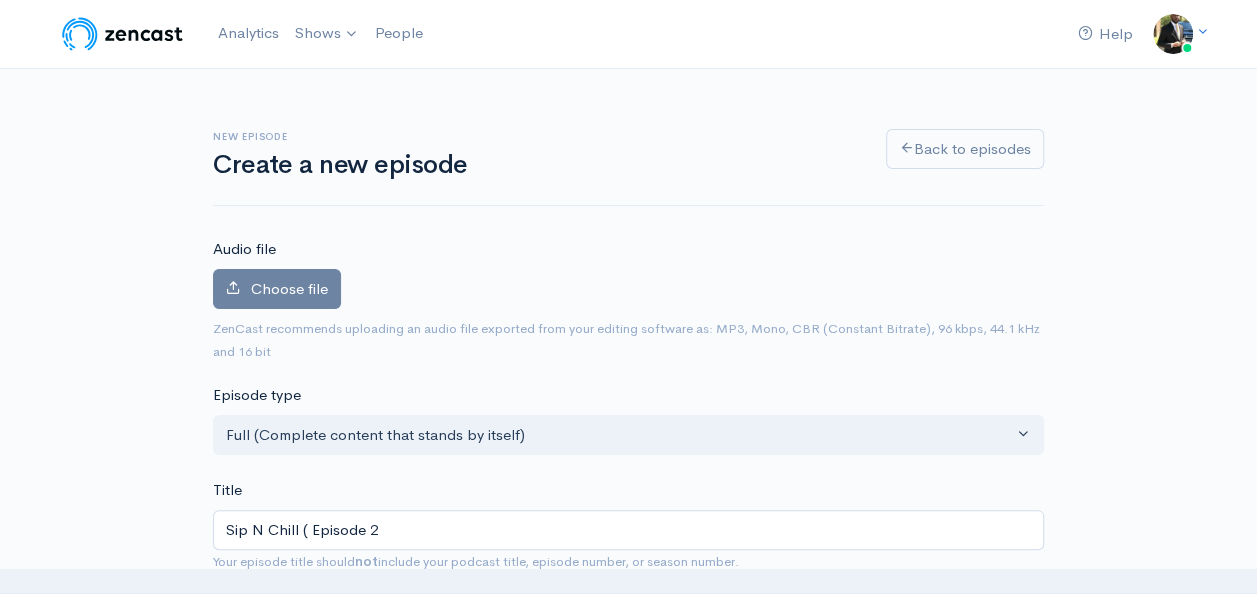 type on "sip-n-chill-episode-2" 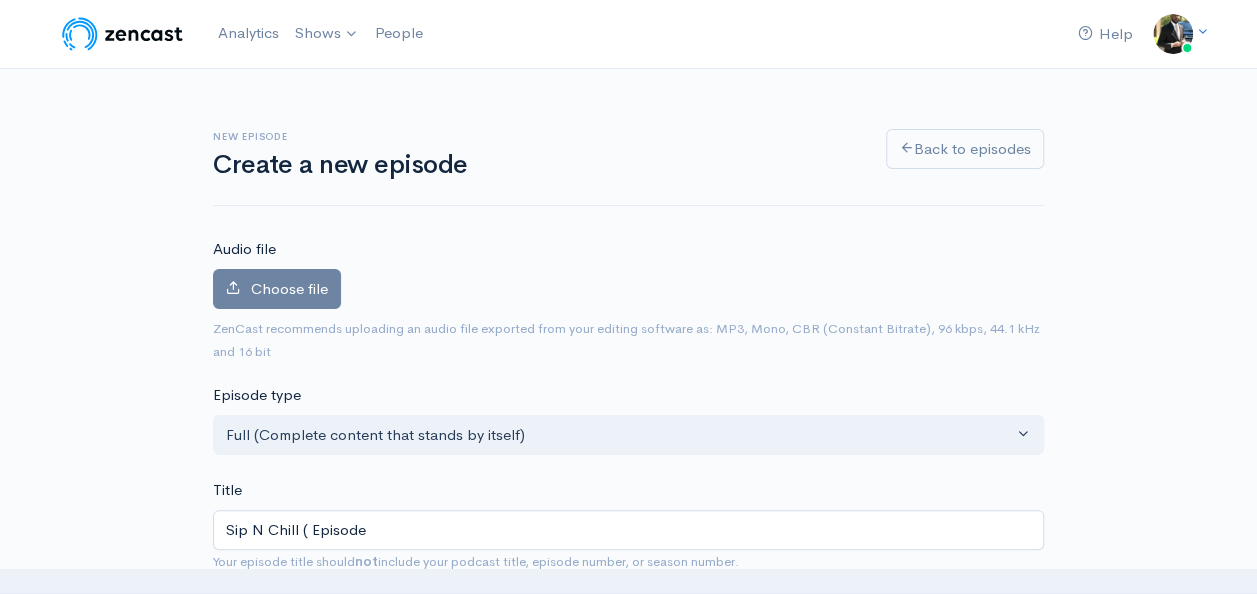type on "sip-n-chill-episode" 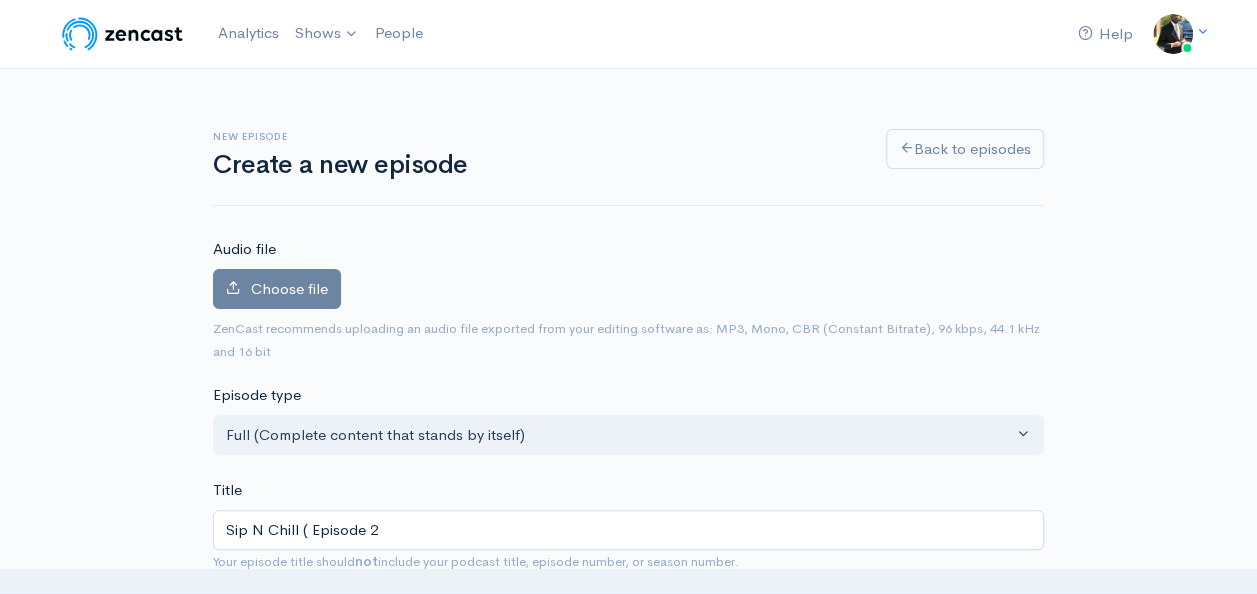 type on "sip-n-chill-episode-2" 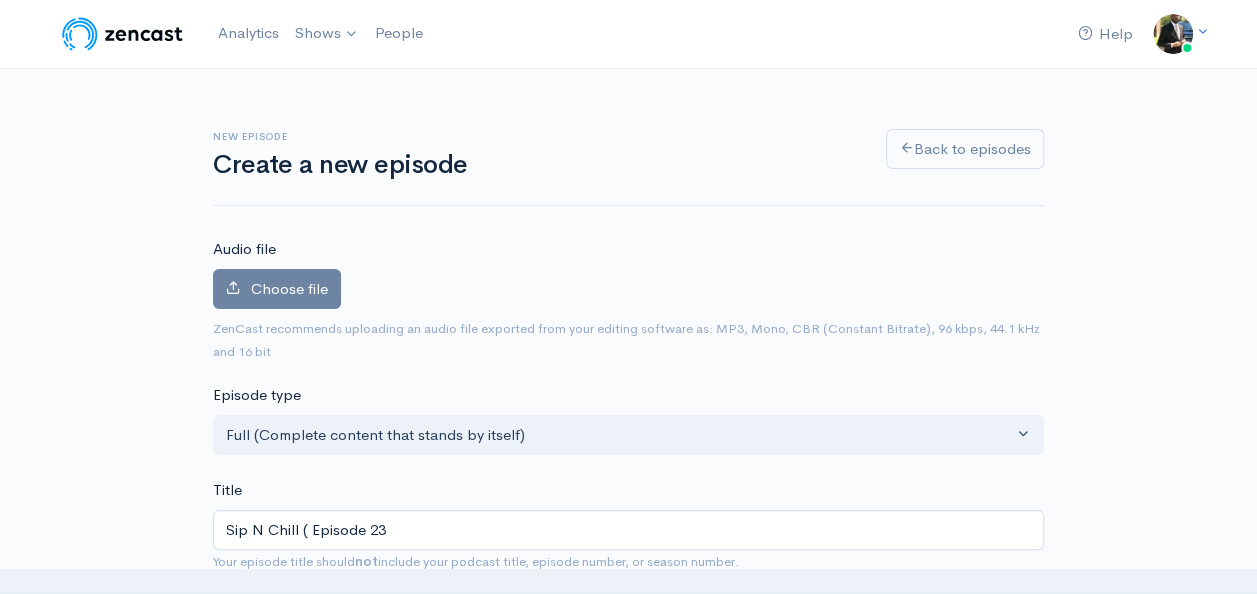 type on "sip-n-chill-episode-23" 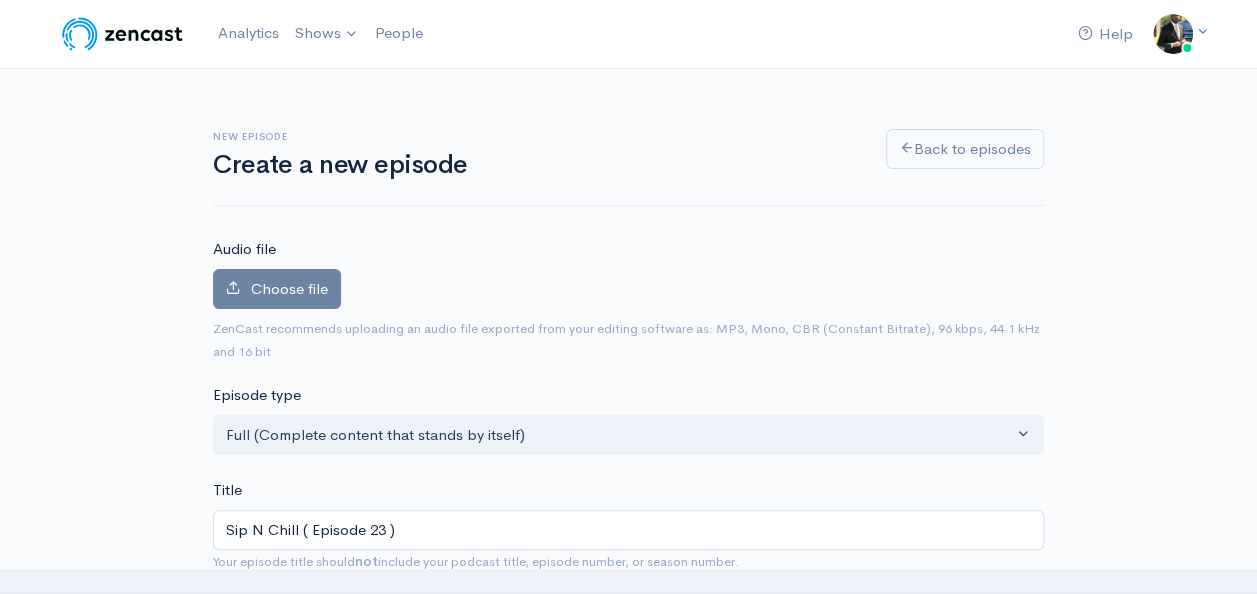 type on "Sip N Chill ( Episode 23 ) E" 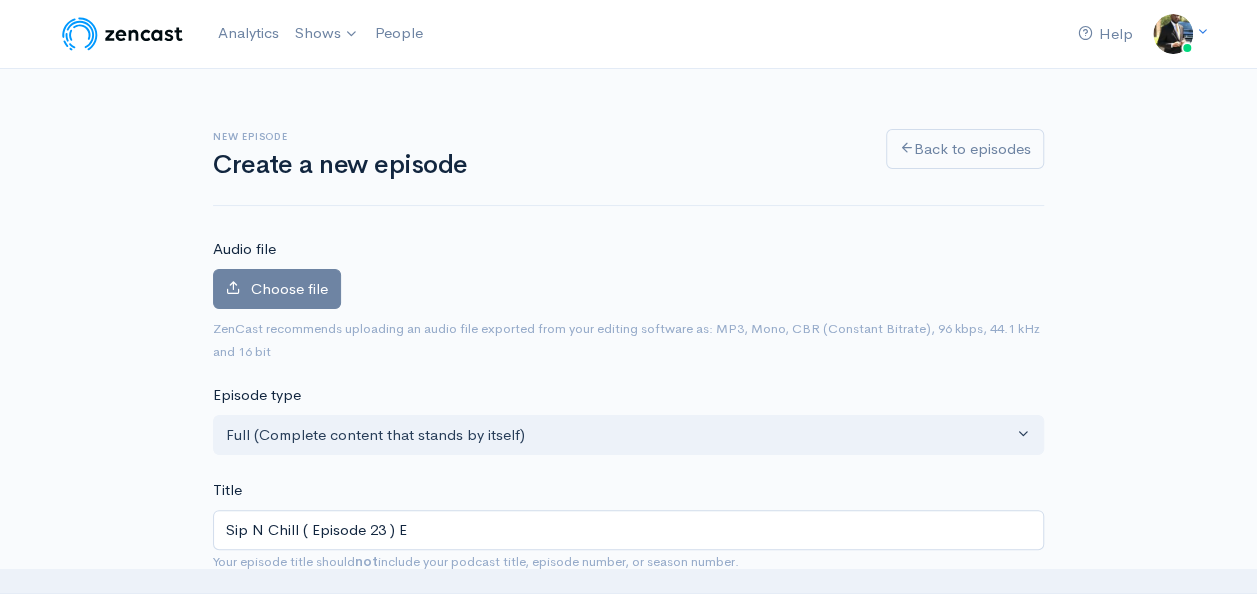 type on "sip-n-chill-episode-23-e" 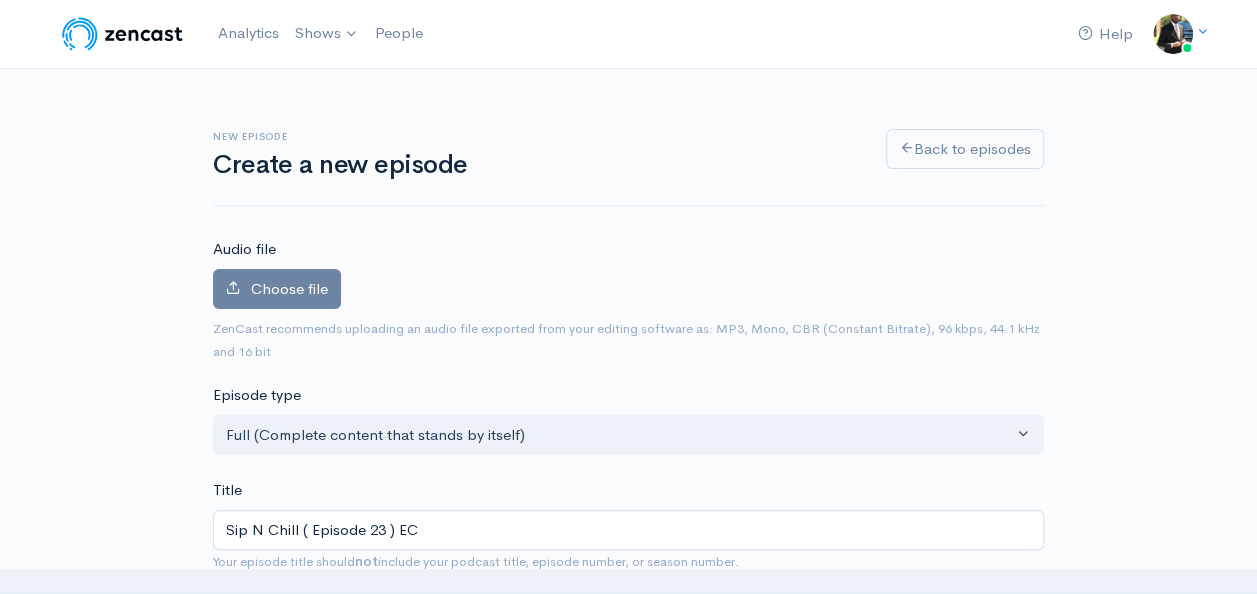 type on "sip-n-chill-episode-23-ec" 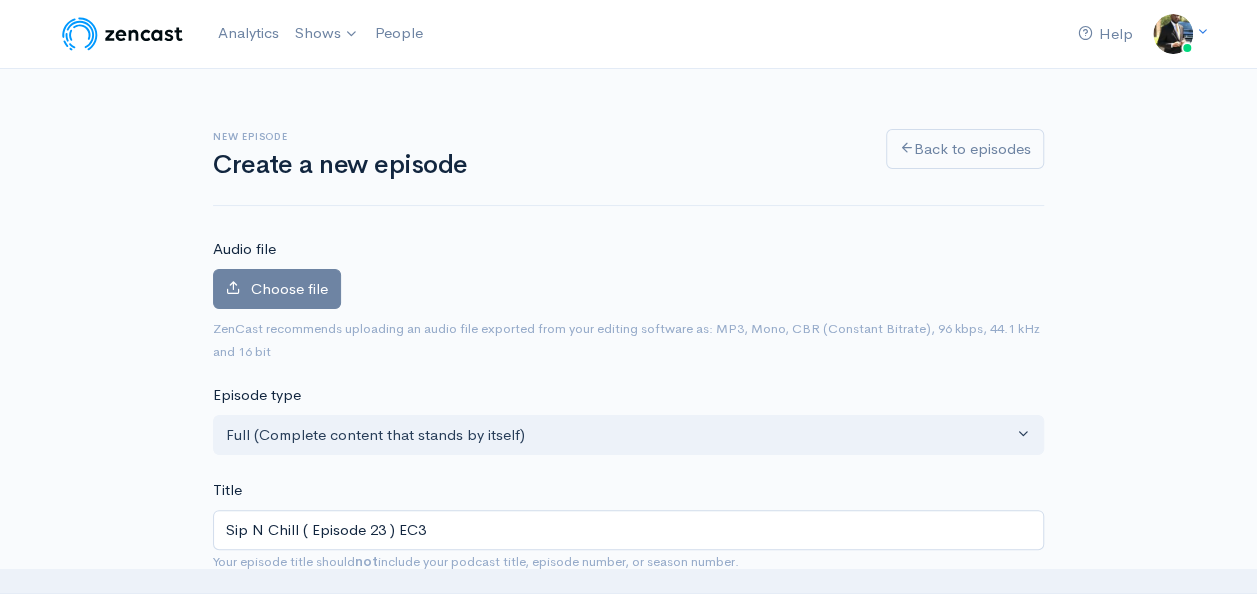 type on "sip-n-chill-episode-23-[NAME]" 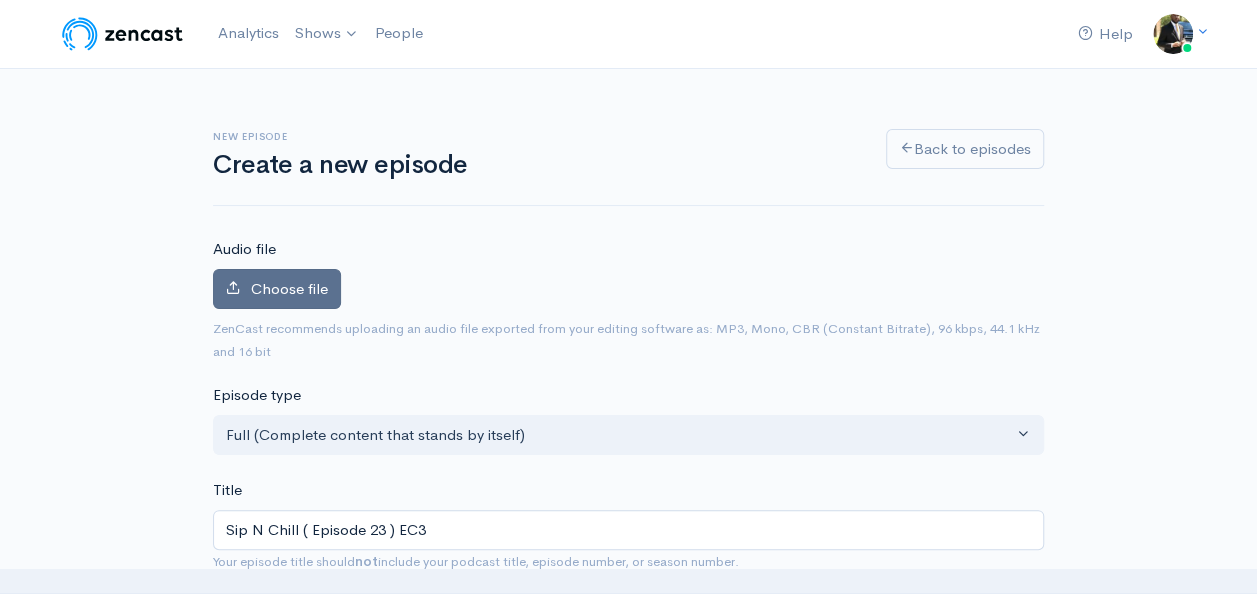 type on "Sip N Chill ( Episode 23 ) EC3" 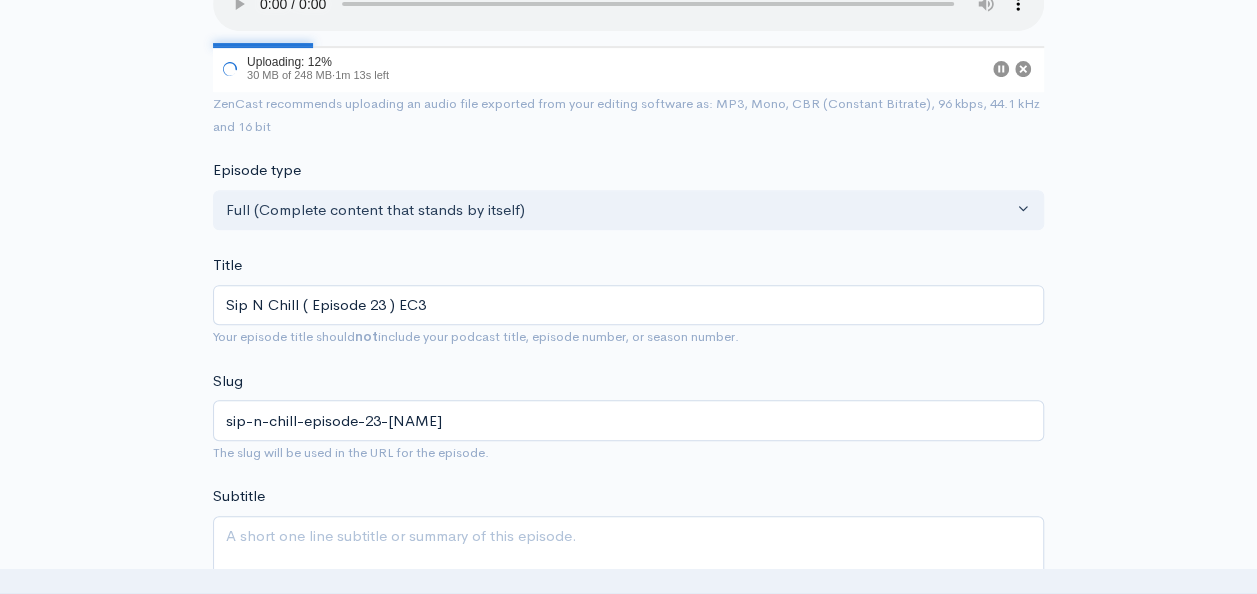 scroll, scrollTop: 294, scrollLeft: 0, axis: vertical 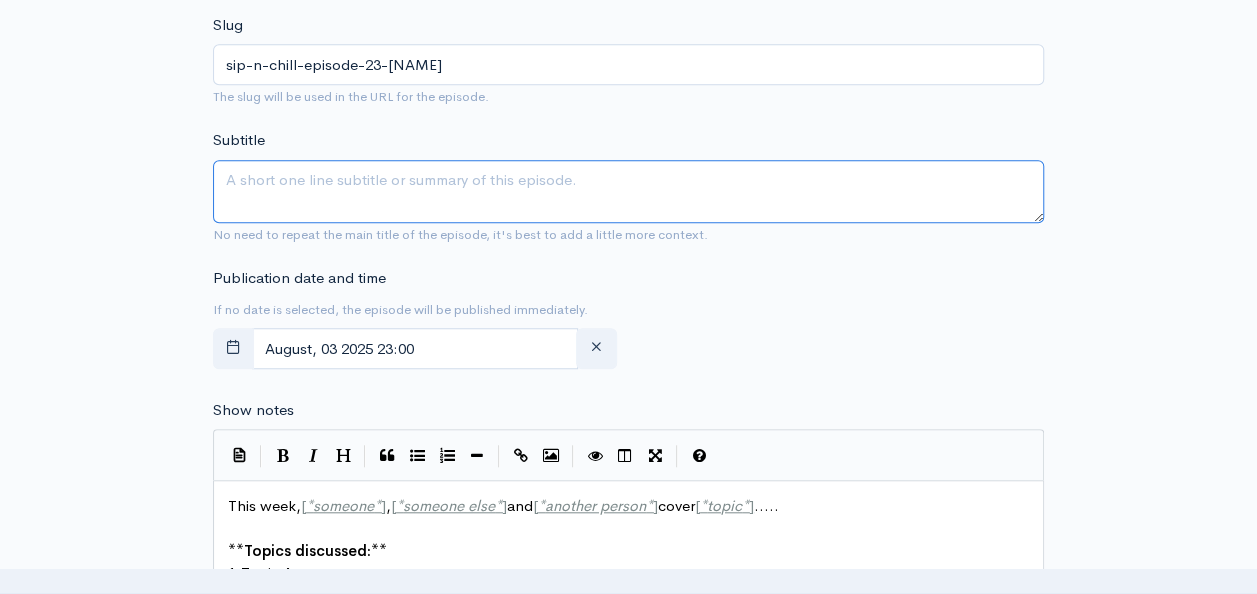 click on "Subtitle" at bounding box center (628, 191) 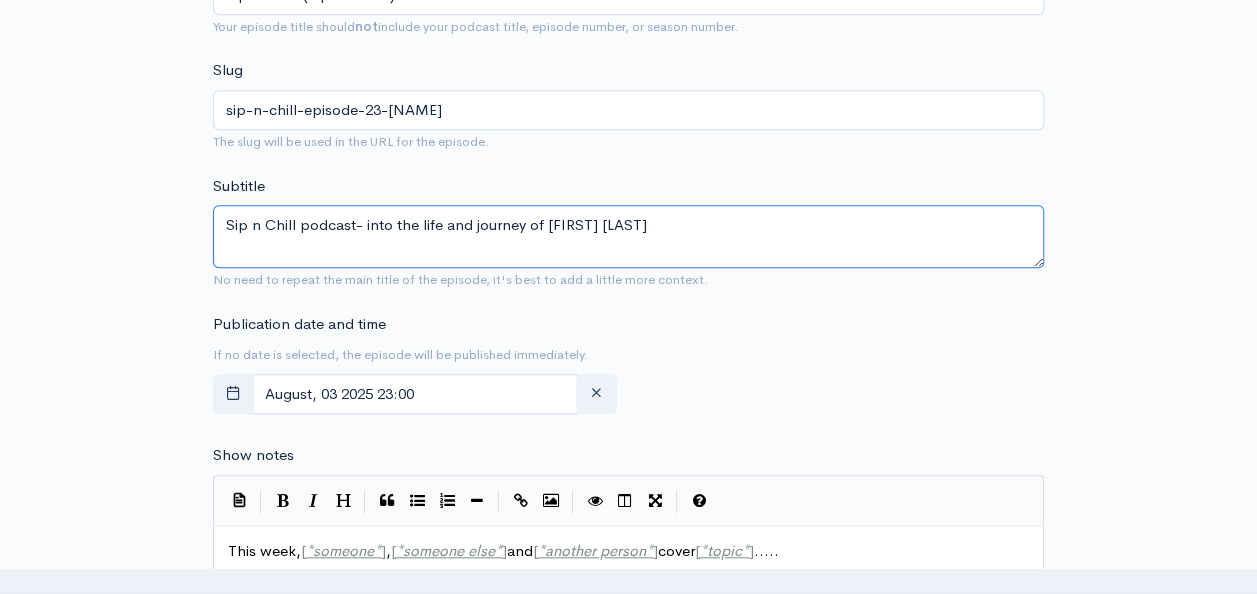 scroll, scrollTop: 693, scrollLeft: 0, axis: vertical 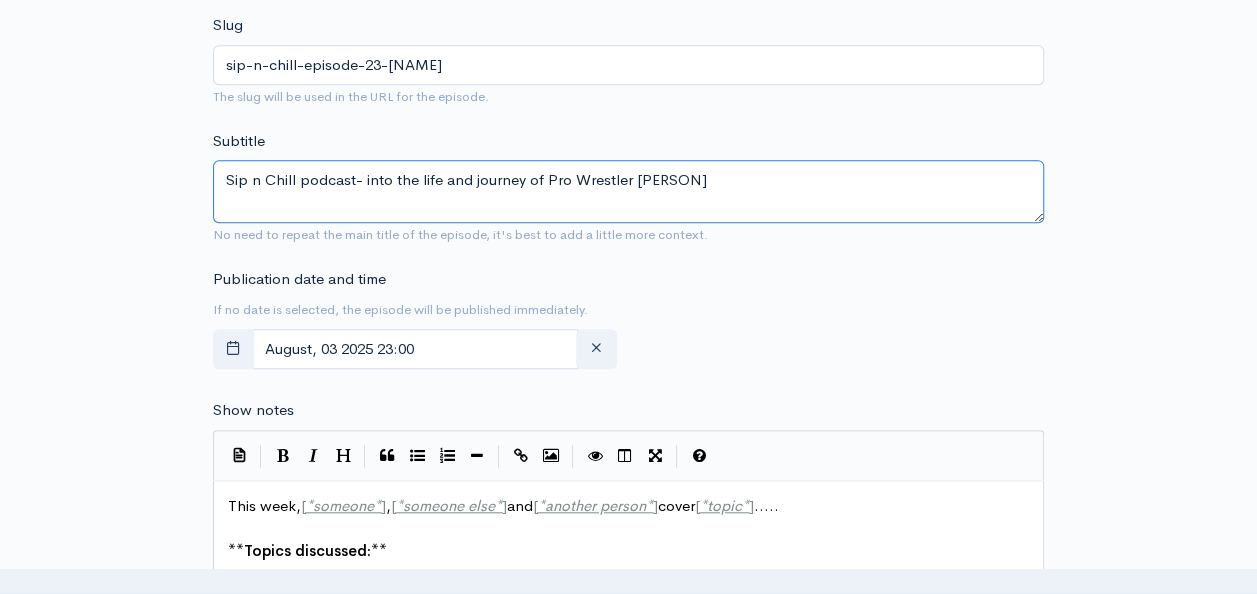 type on "Sip n Chill podcast- into the life and journey of Pro Wrestler [PERSON]" 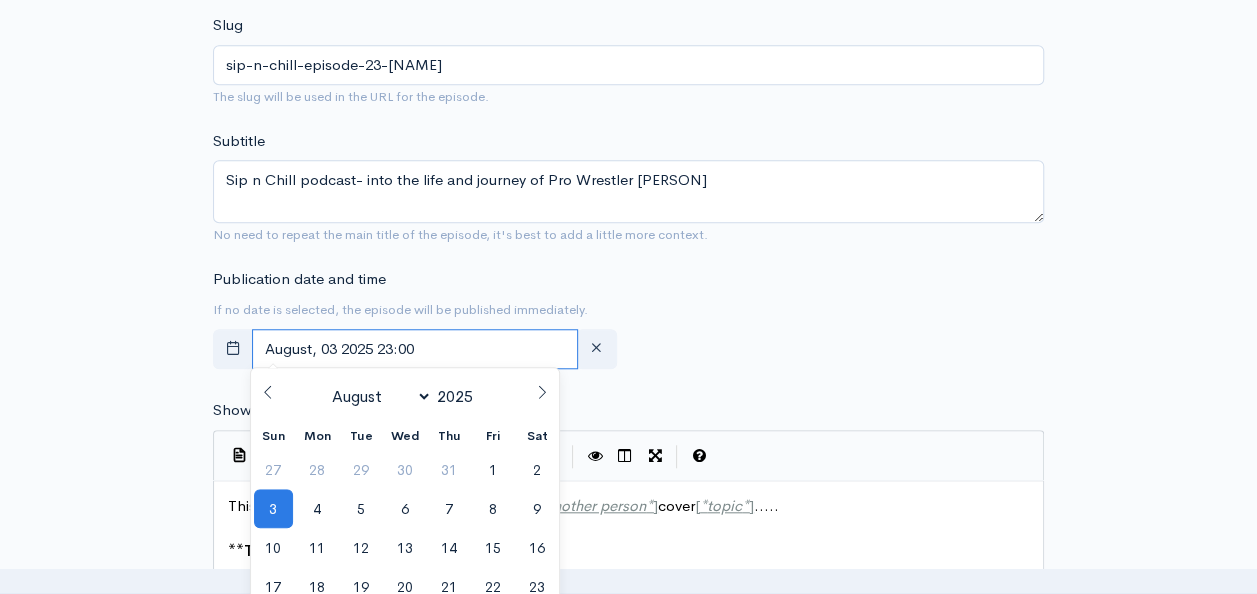 click on "August, 03 2025 23:00" at bounding box center [415, 349] 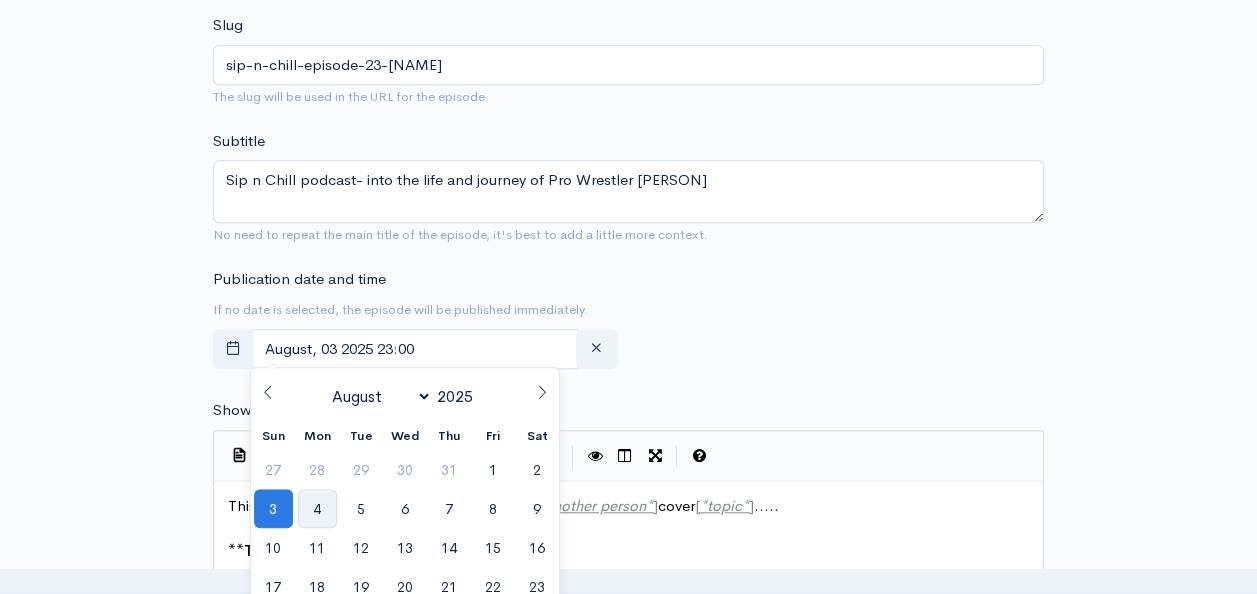click on "4" at bounding box center (317, 508) 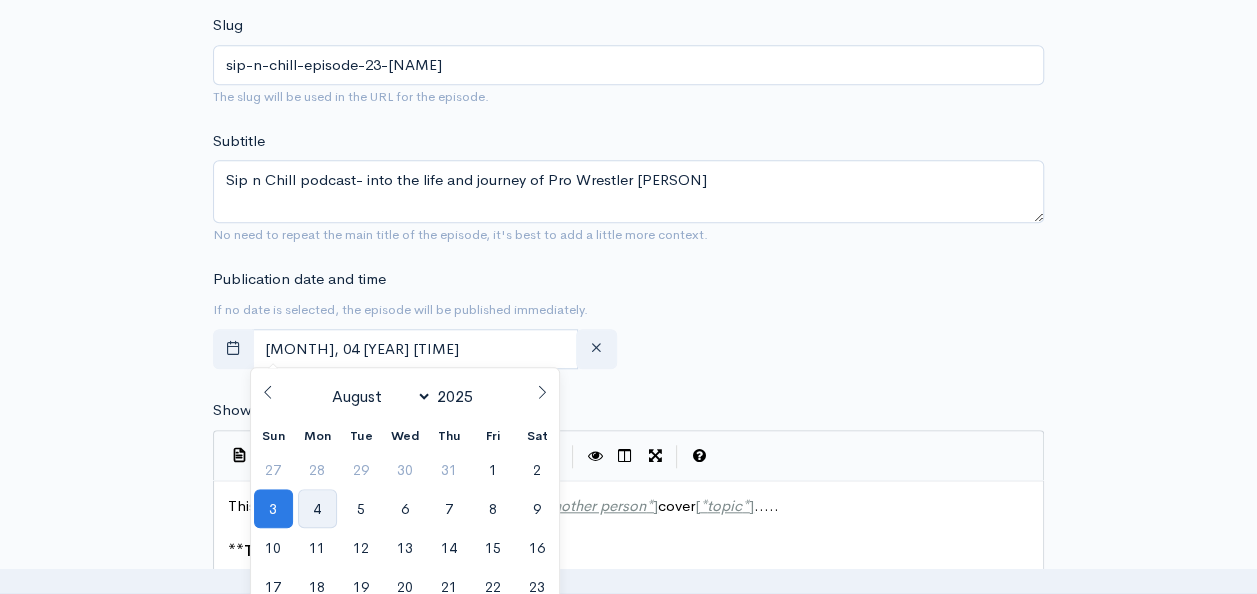 scroll, scrollTop: 1100, scrollLeft: 0, axis: vertical 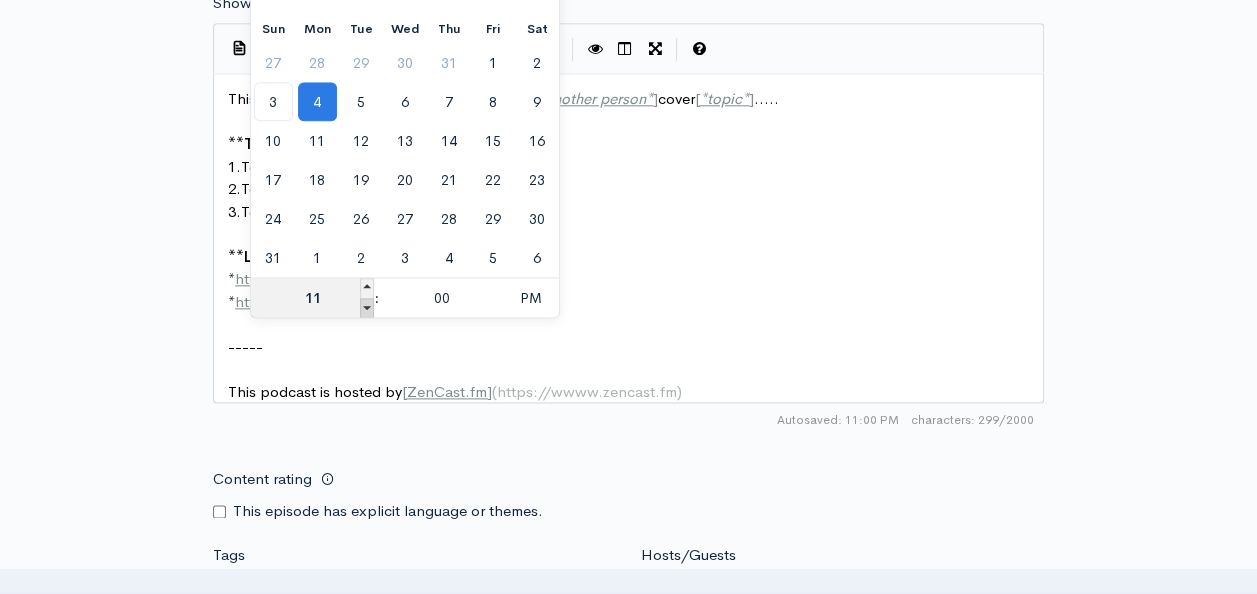 click at bounding box center (367, 308) 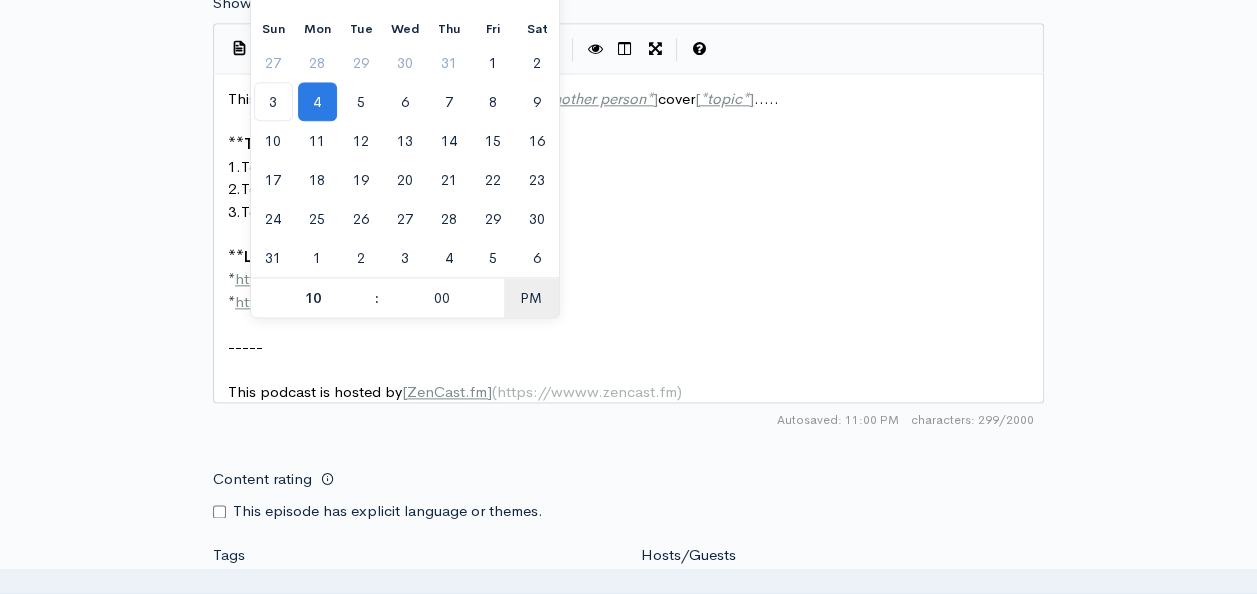 click on "PM" at bounding box center (531, 298) 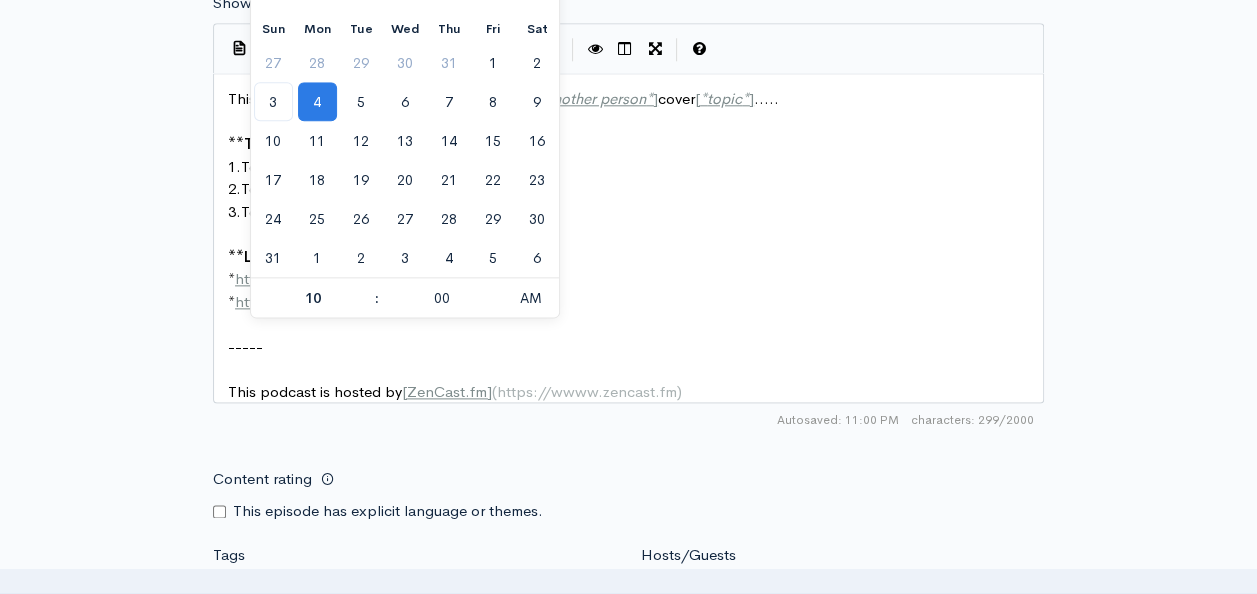 scroll, scrollTop: 0, scrollLeft: 0, axis: both 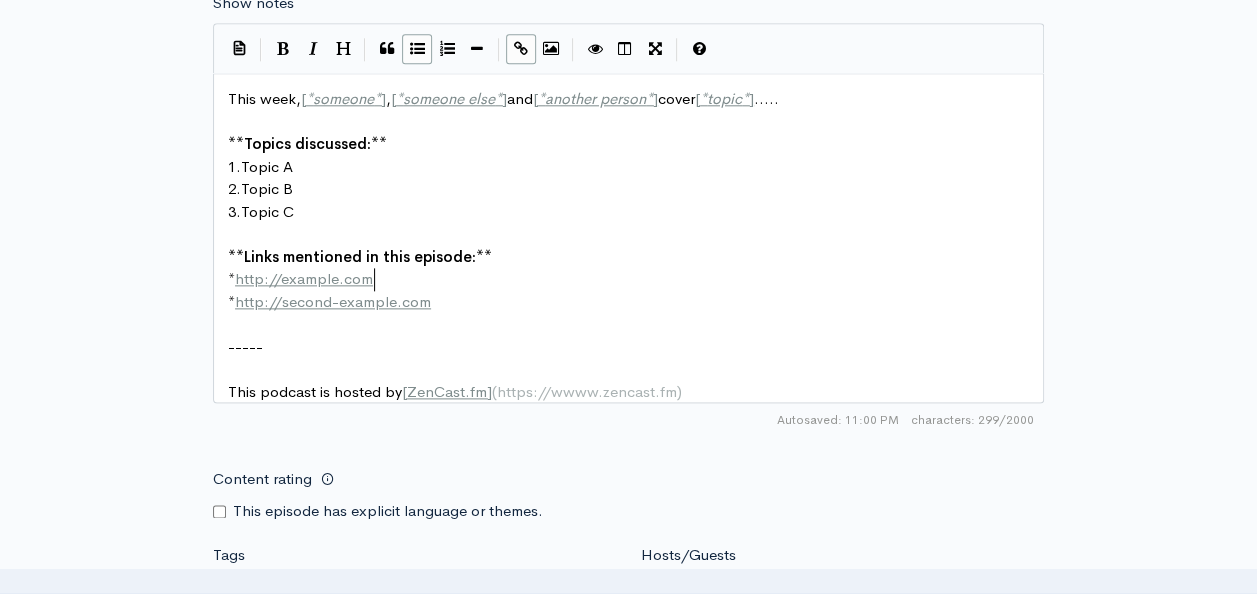 click on "*  http://example.com" at bounding box center [636, 279] 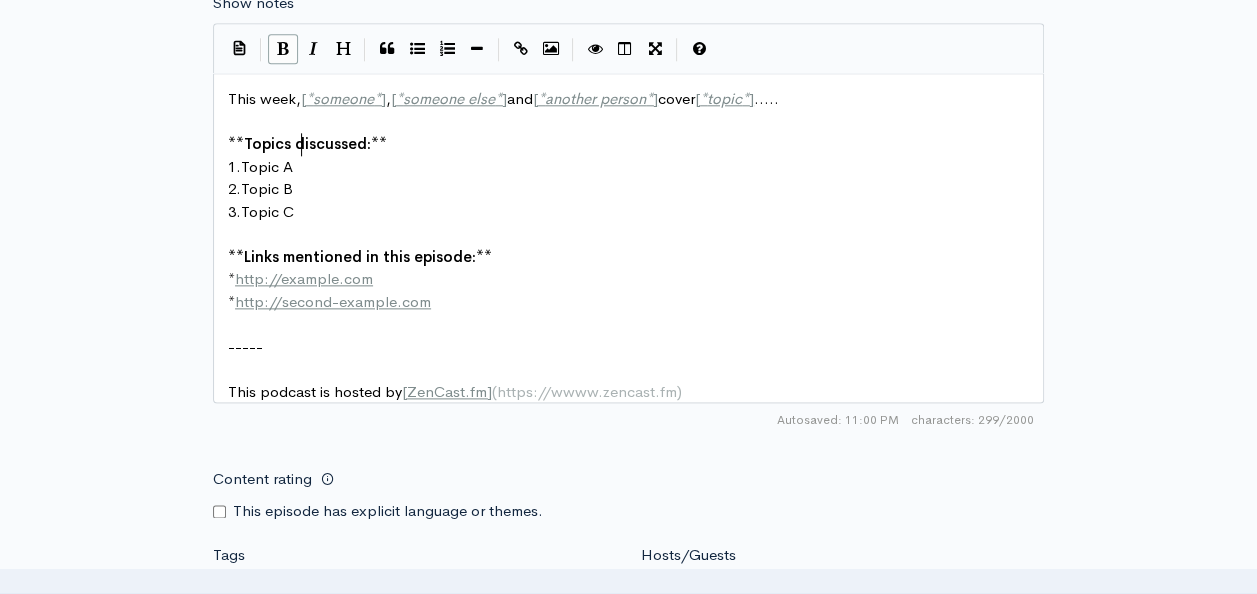 click on "Topics discussed:" at bounding box center (307, 143) 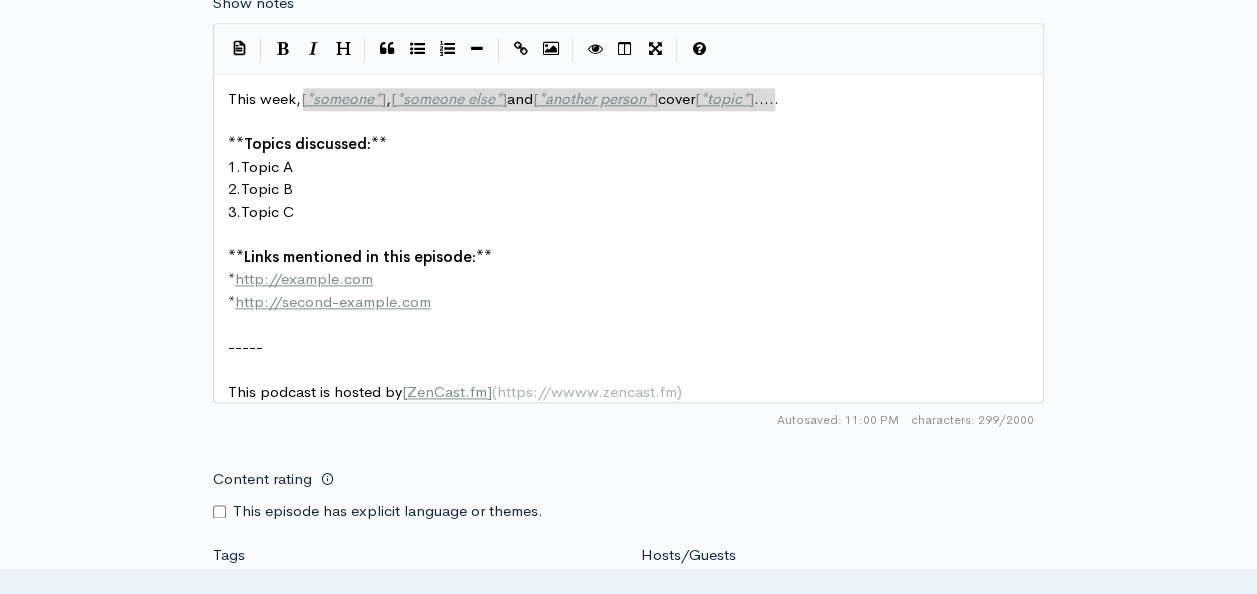 type on "[PERSON], [PERSON] and [PERSON] cover [*topic*].." 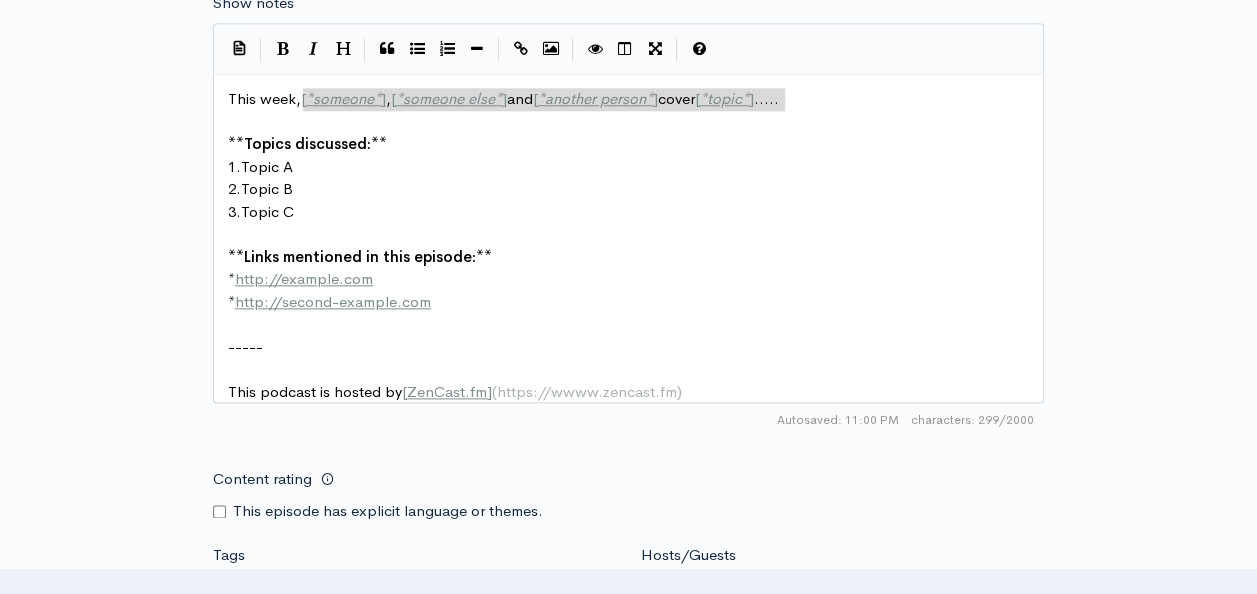 drag, startPoint x: 303, startPoint y: 88, endPoint x: 778, endPoint y: 98, distance: 475.10526 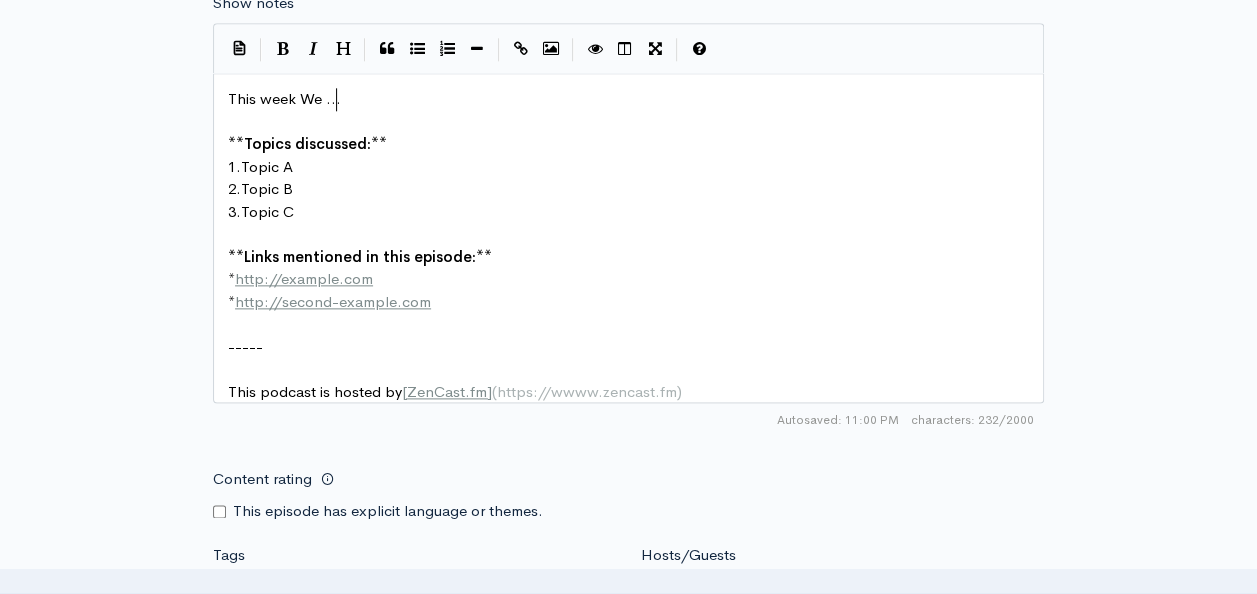 type on "Wwe si" 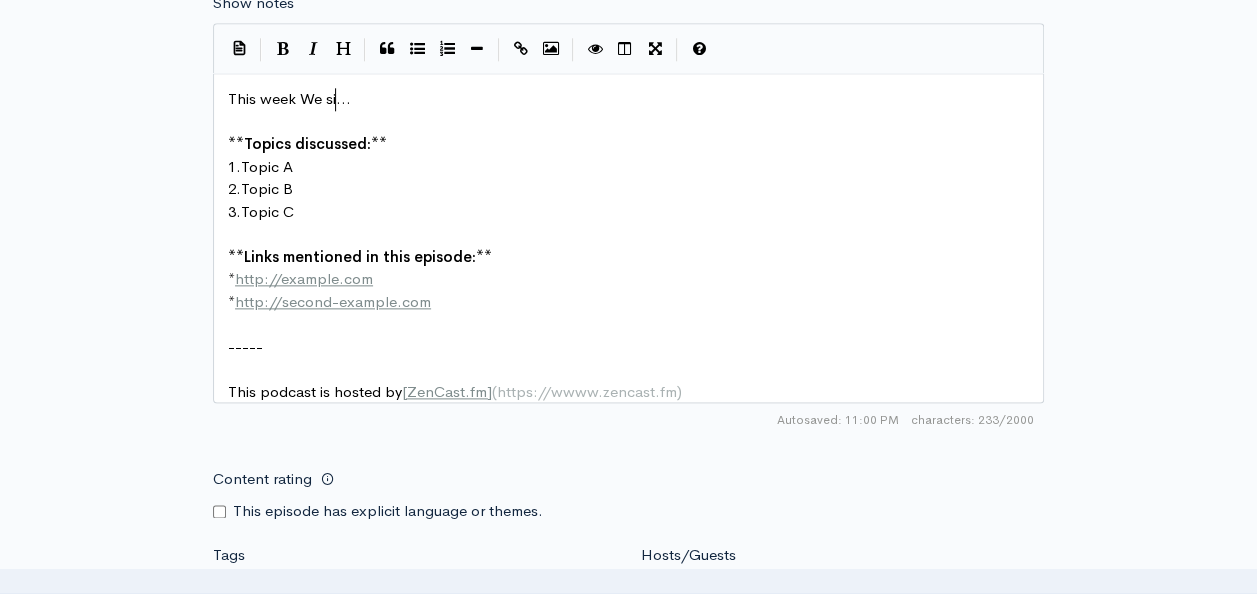 type on "e sit d" 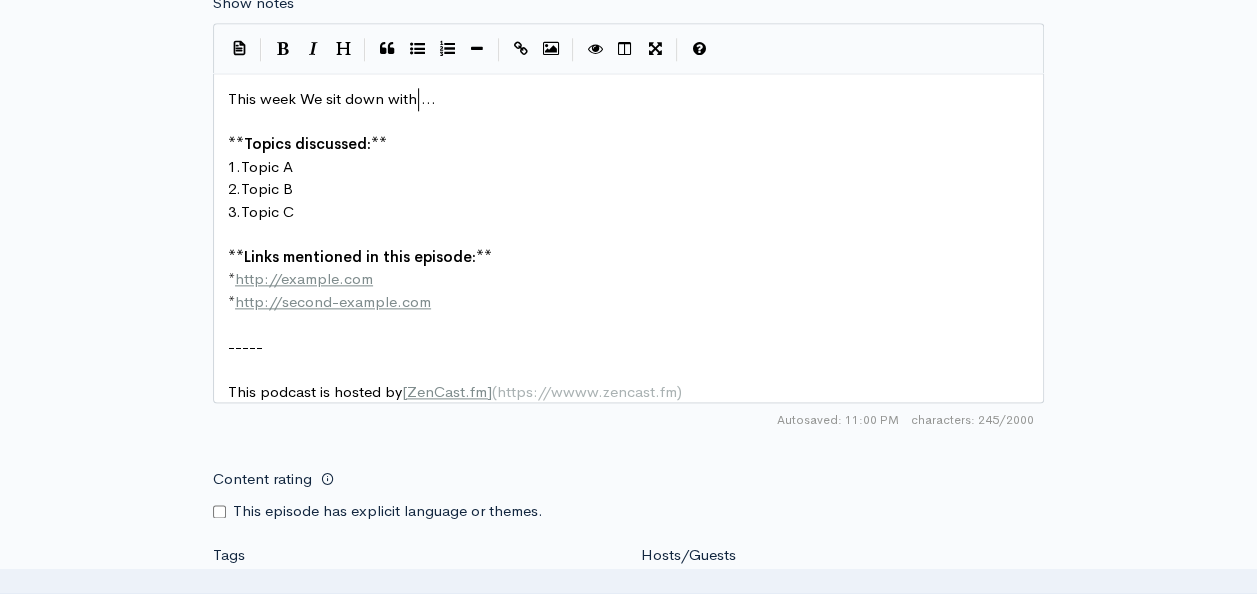 scroll, scrollTop: 7, scrollLeft: 73, axis: both 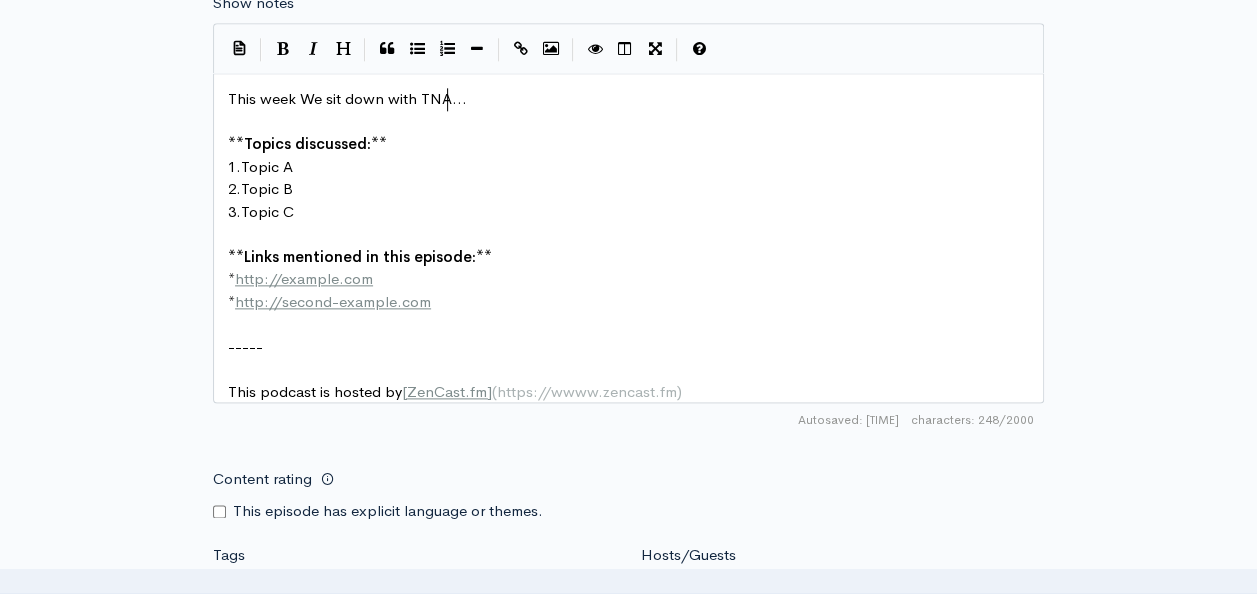 type on "down with TNA" 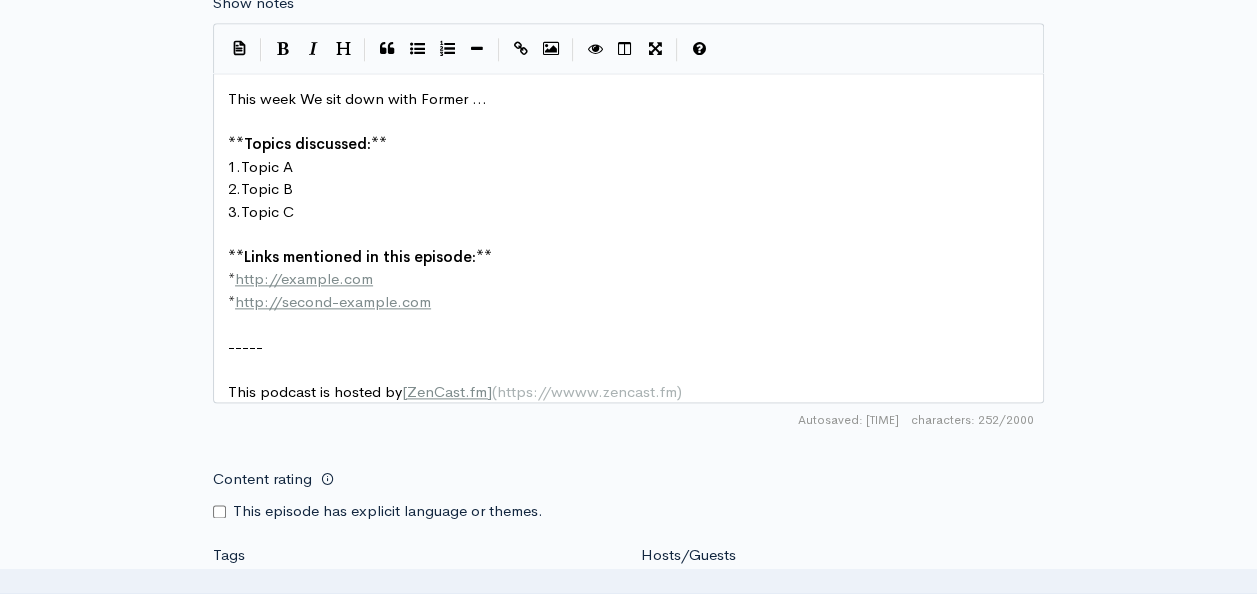 type on "Former V" 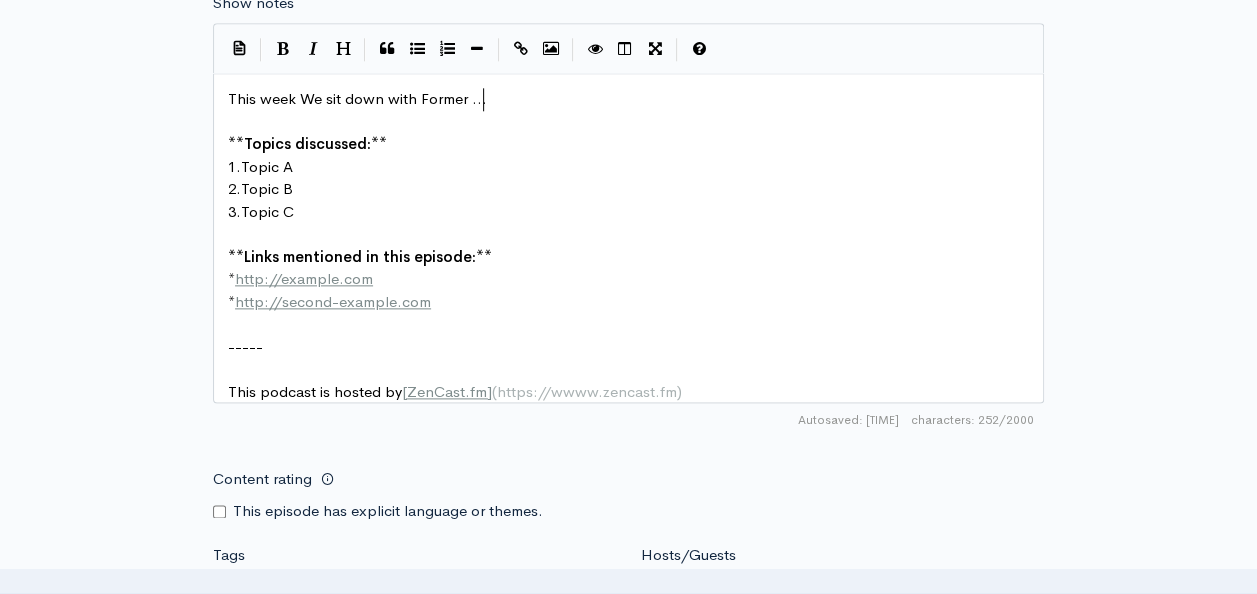 click on "This week We sit down with Former ..." at bounding box center (636, 99) 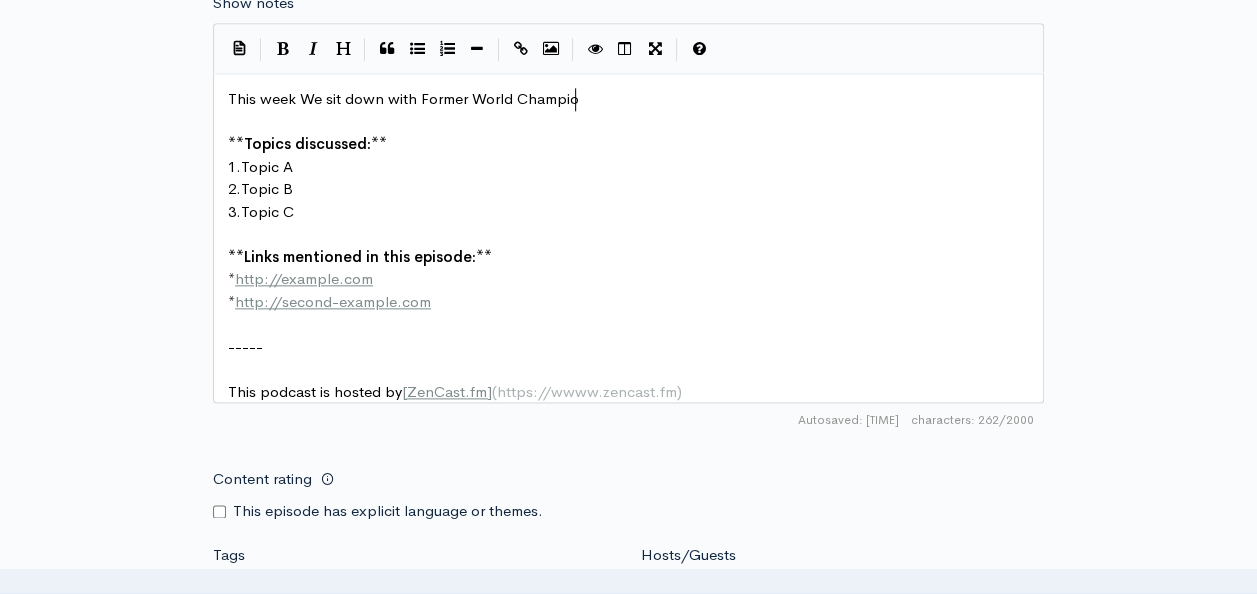 scroll, scrollTop: 7, scrollLeft: 113, axis: both 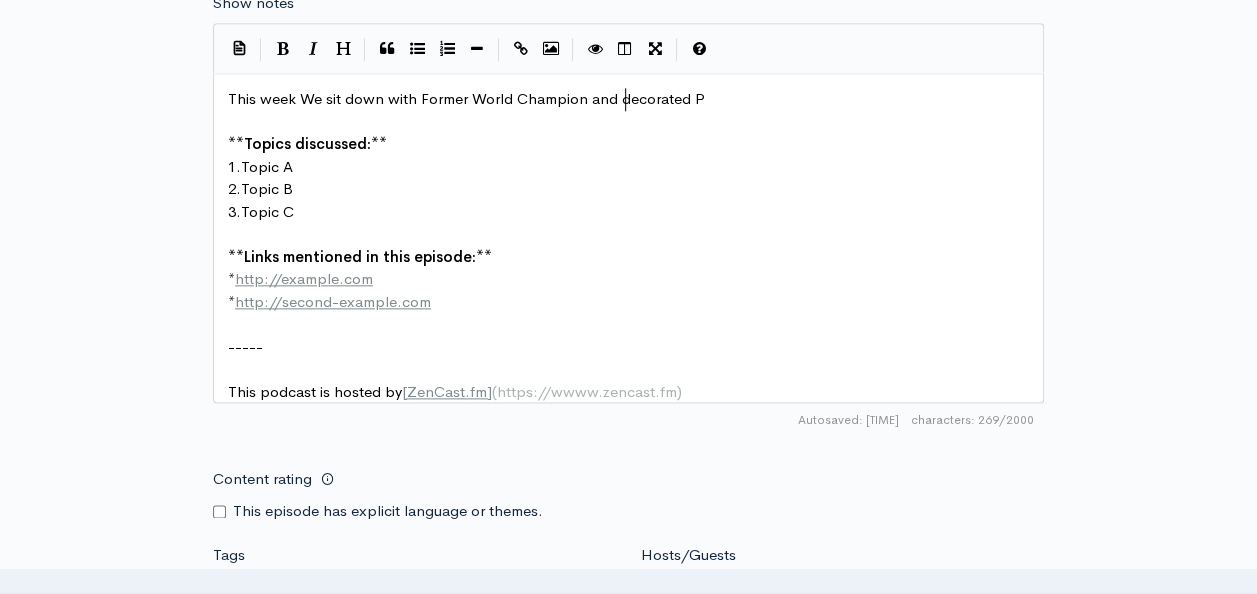 type on "World Champion and de" 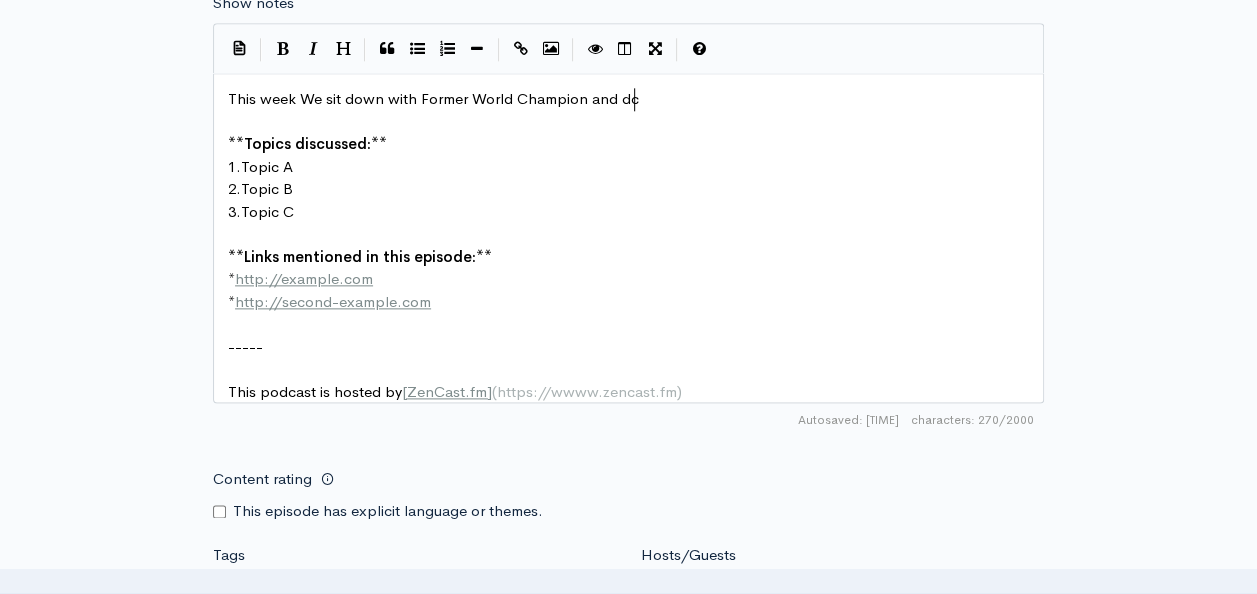 type on "co" 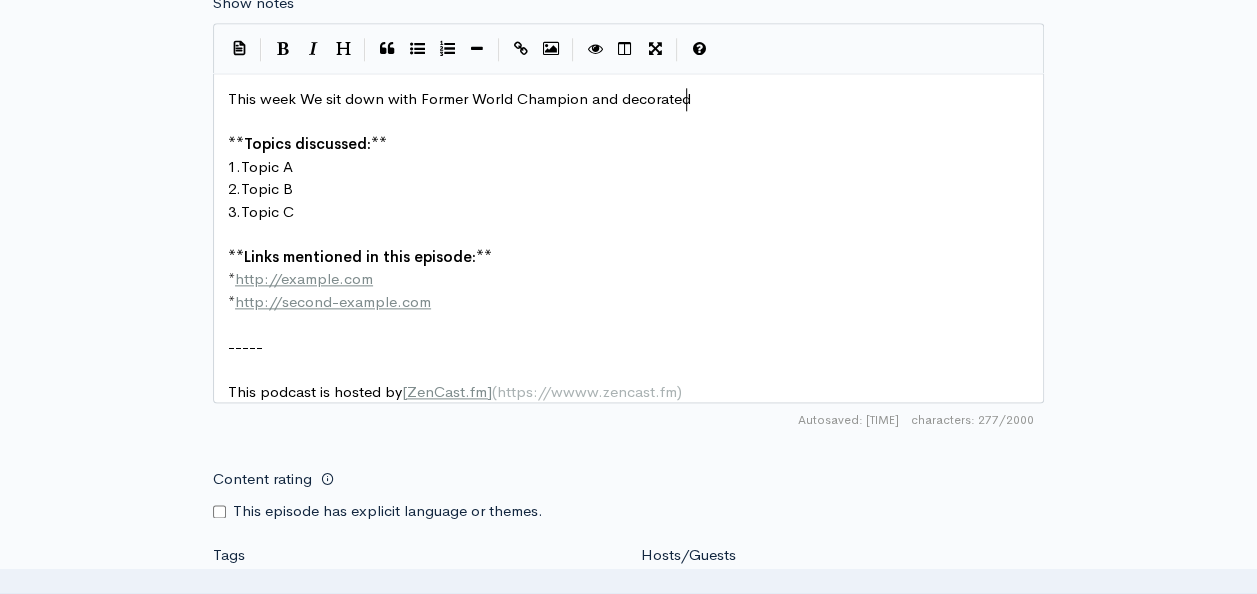 scroll, scrollTop: 7, scrollLeft: 63, axis: both 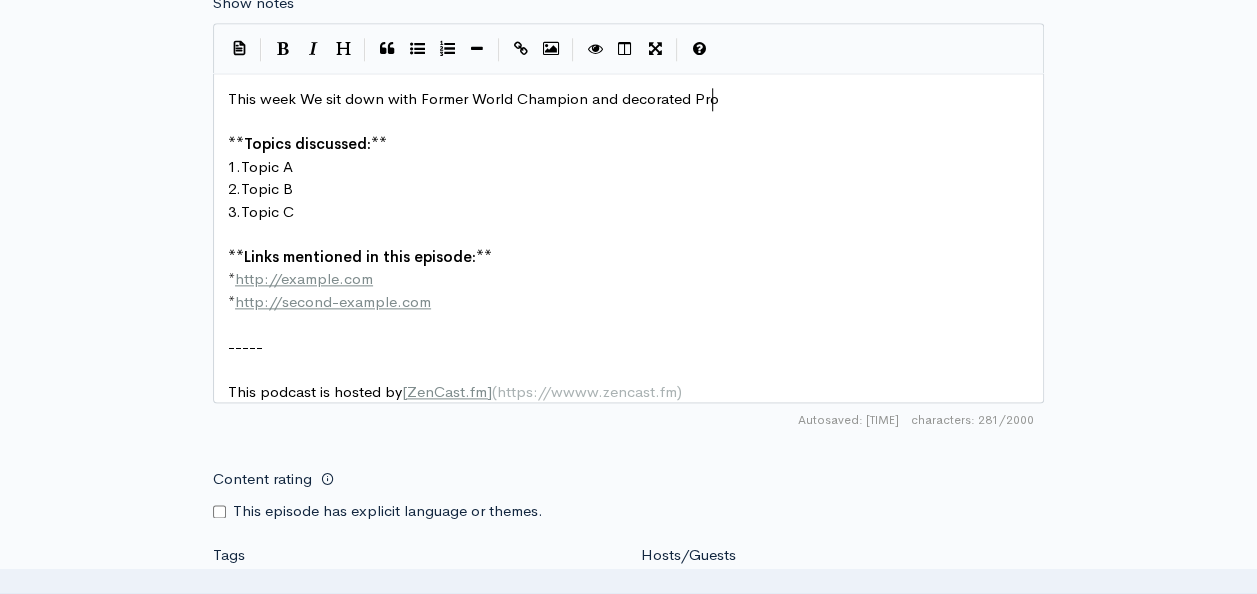 type on "ecorated Prod" 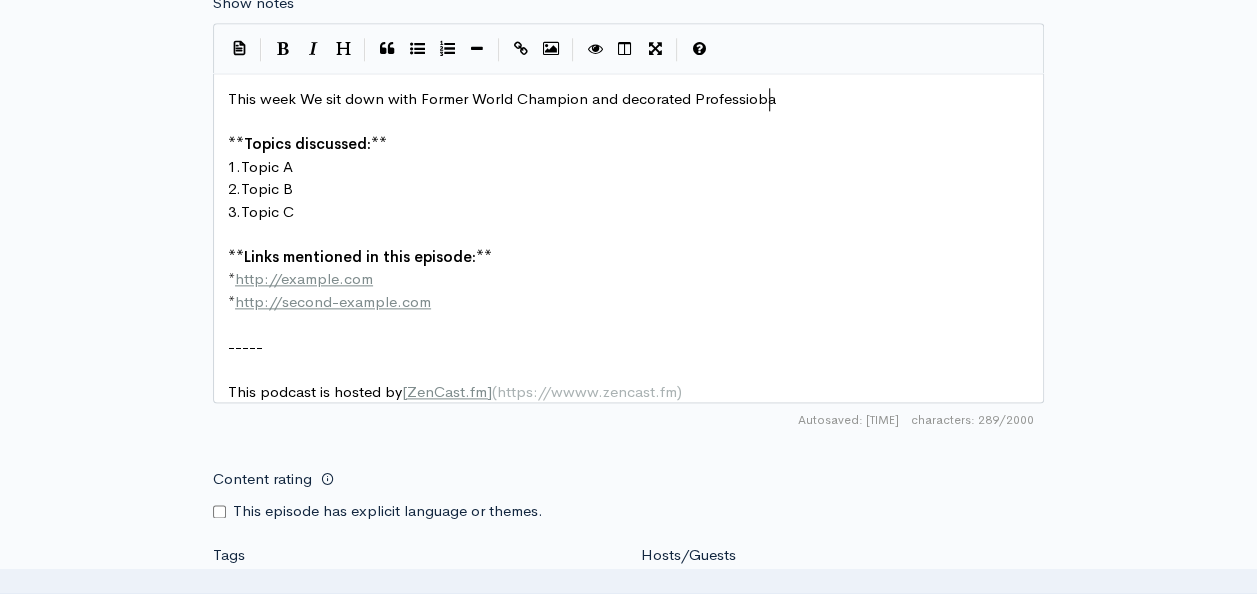 type on "fessiobak" 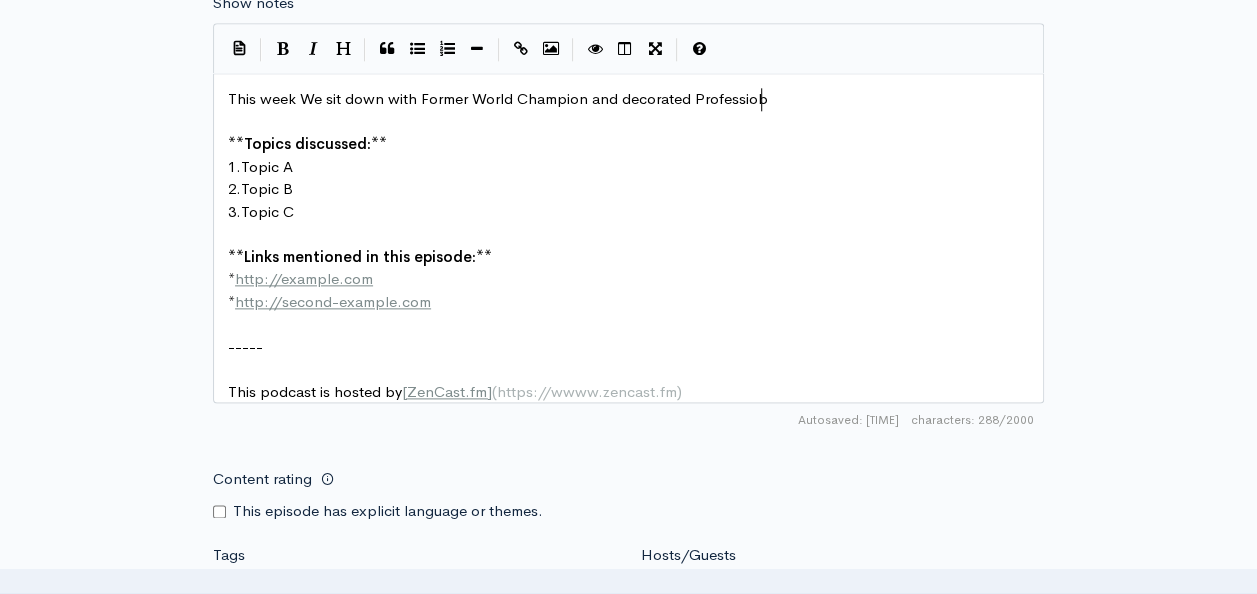 type on "bak" 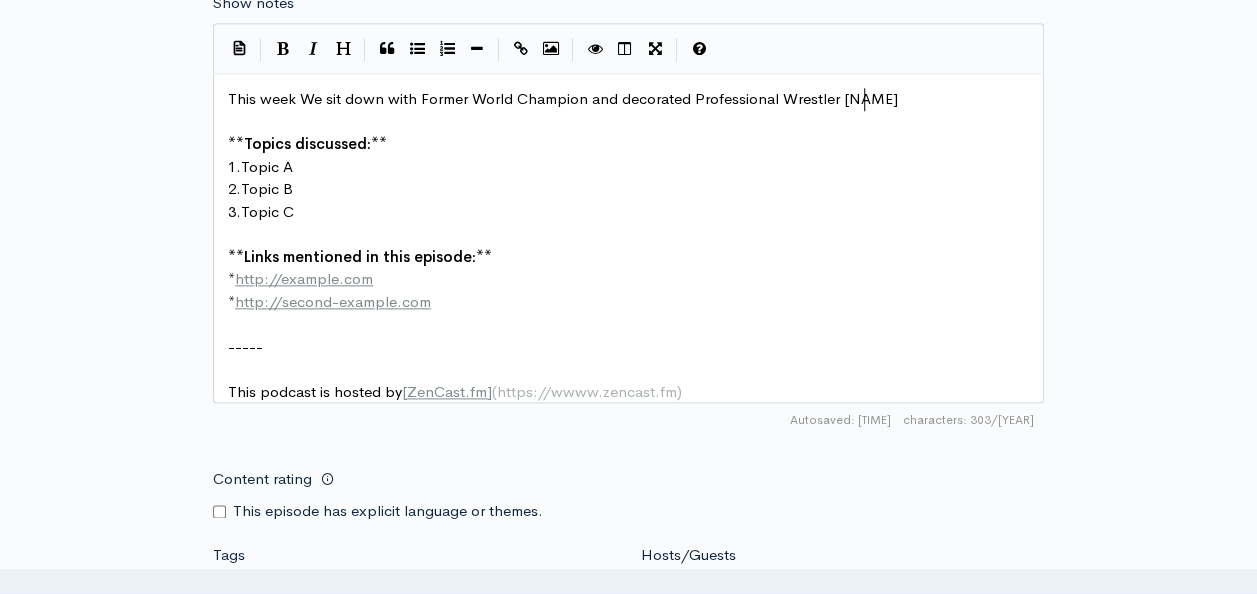 type on "nal Wrestler [NAME]" 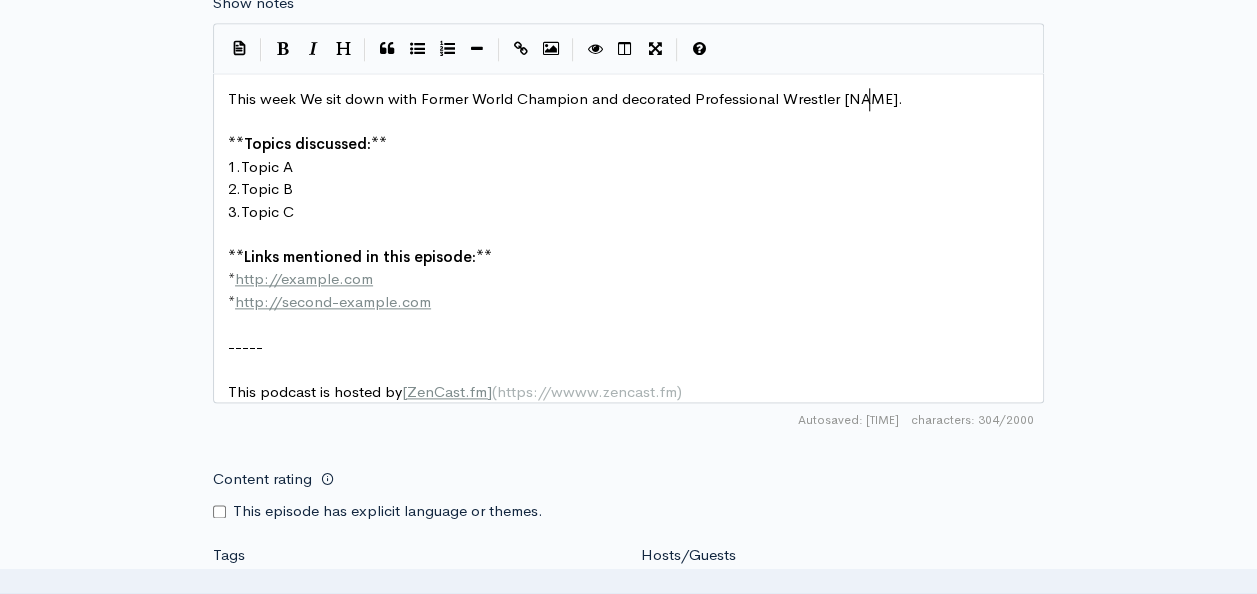 scroll, scrollTop: 7, scrollLeft: 7, axis: both 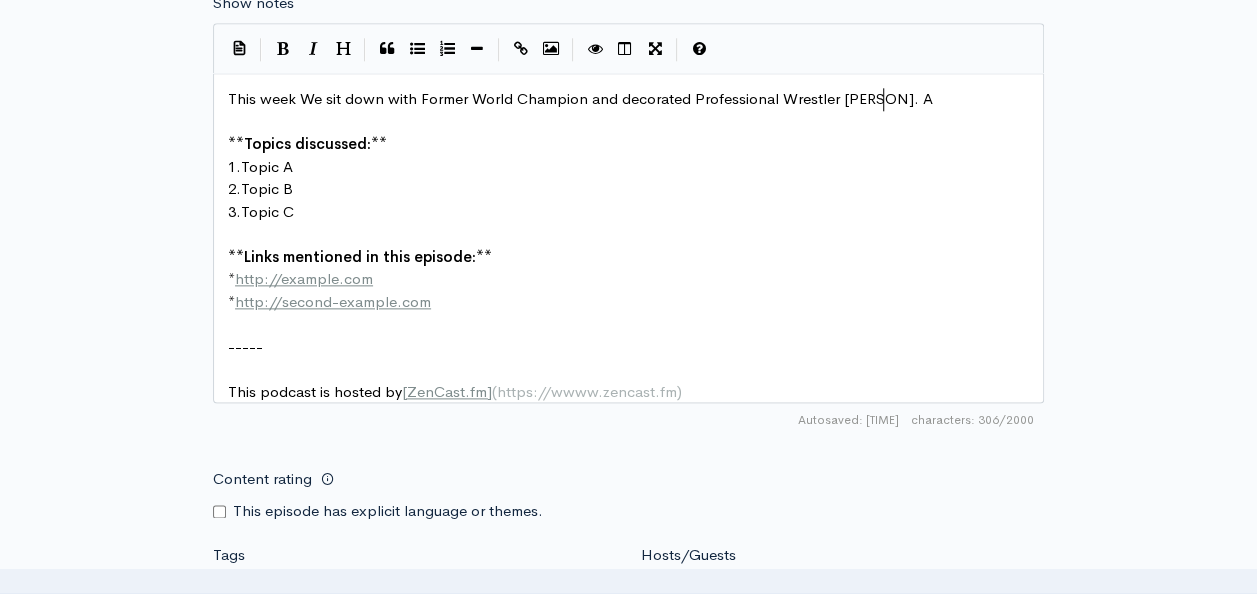 type on ". A" 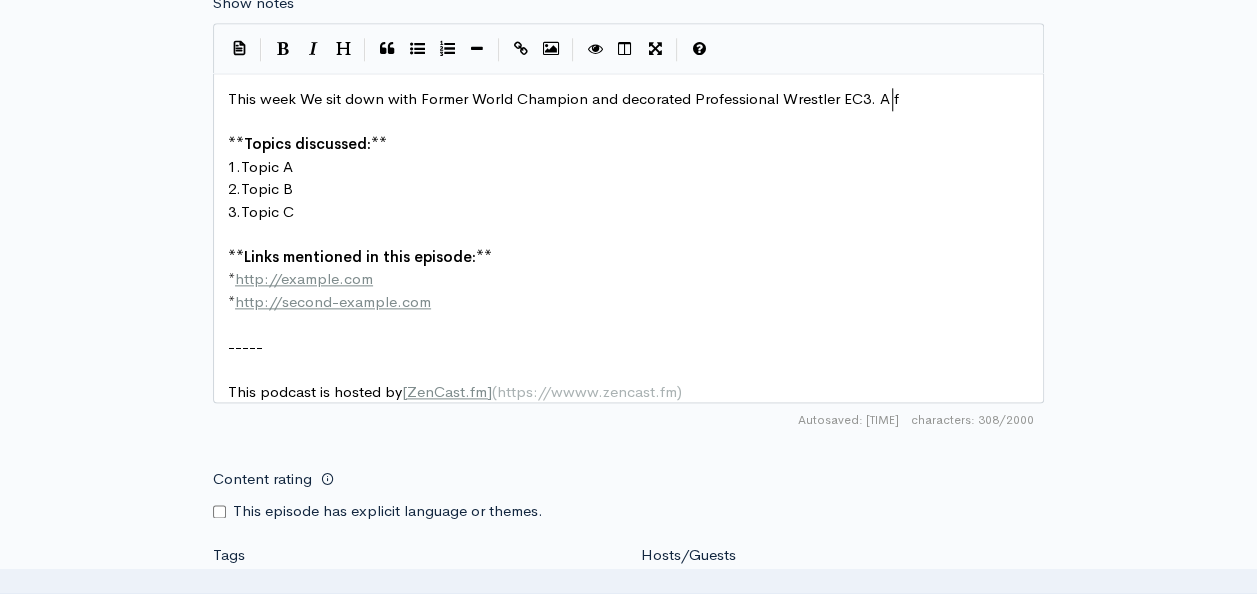 type on "fro" 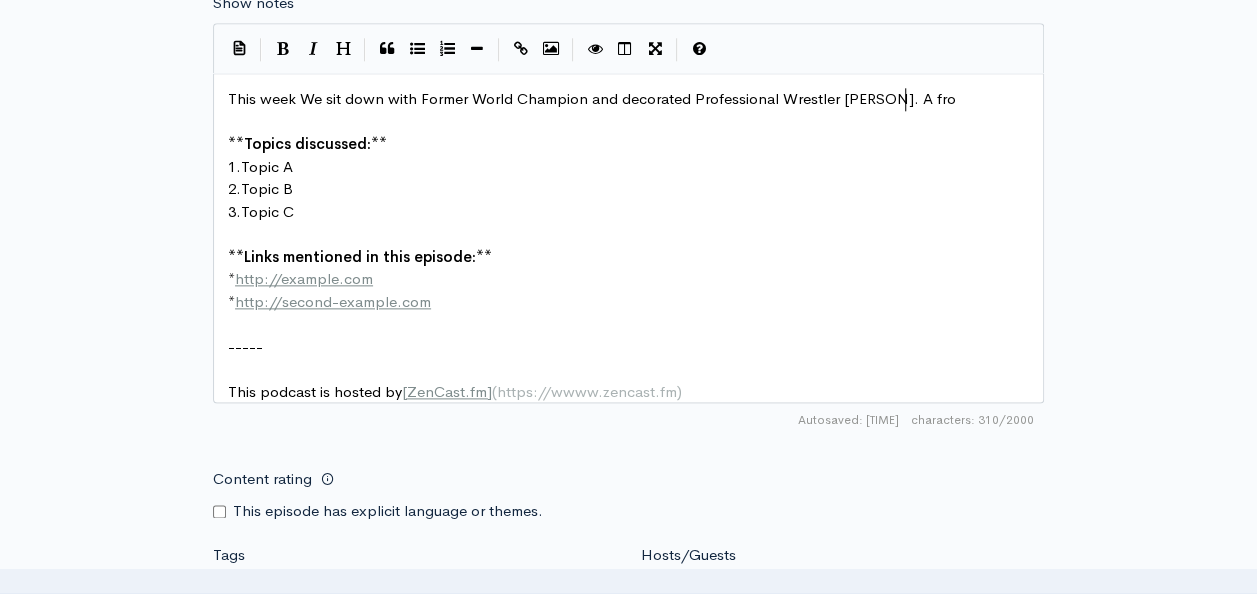 scroll, scrollTop: 7, scrollLeft: 20, axis: both 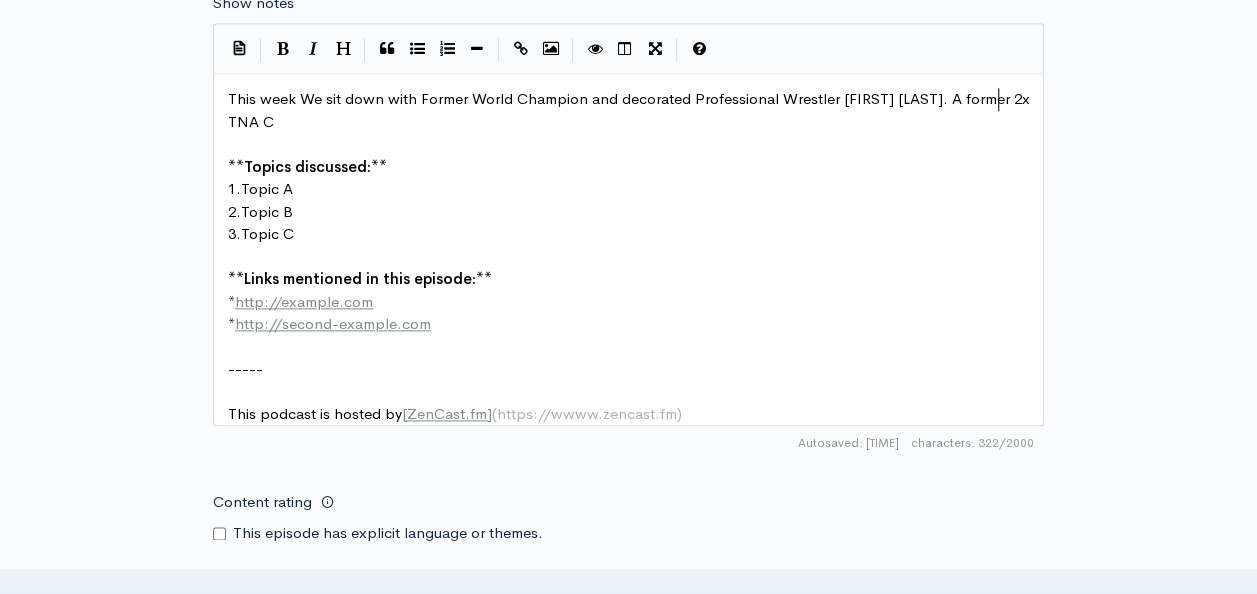 type on "ormer 2x TNA Ca" 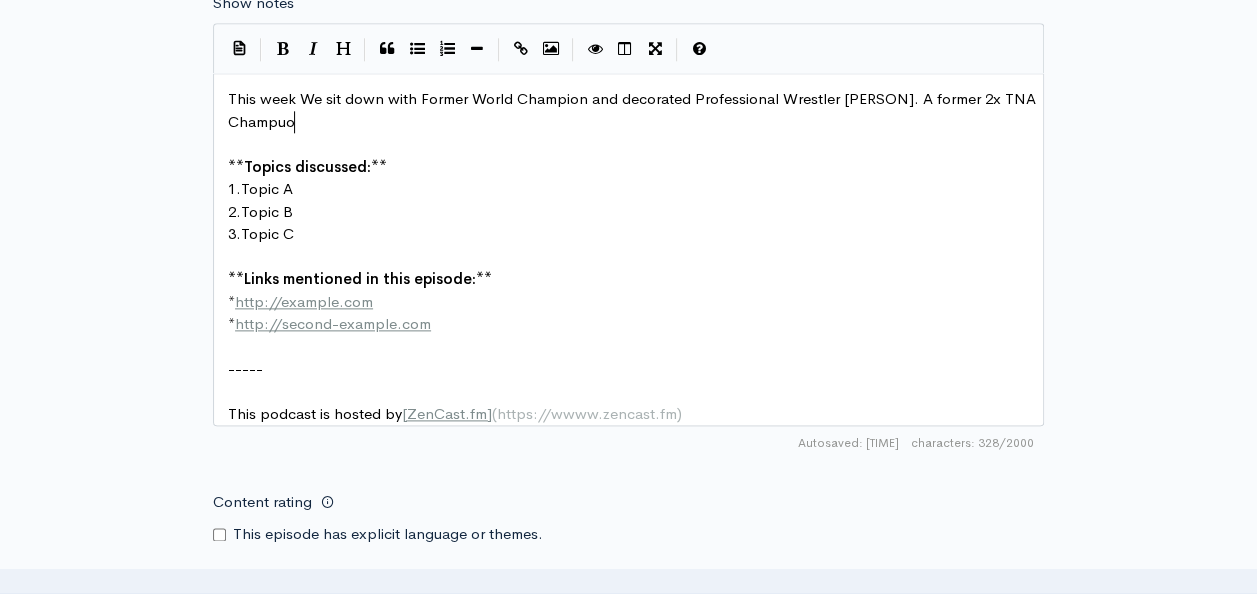 type on "hampuon" 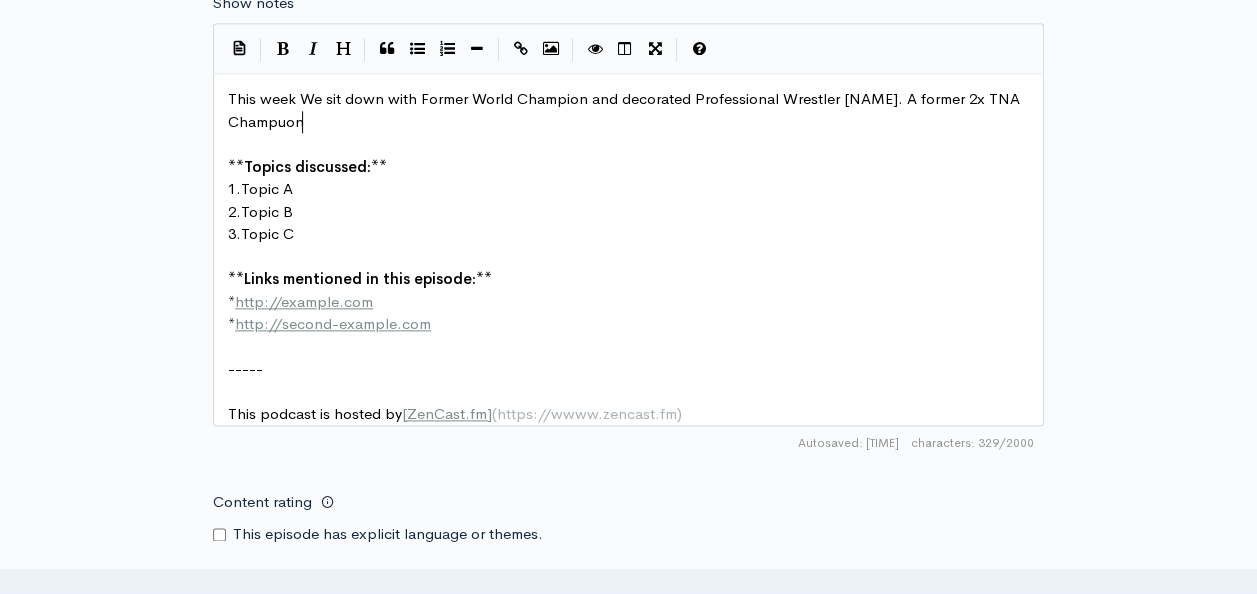 scroll, scrollTop: 7, scrollLeft: 60, axis: both 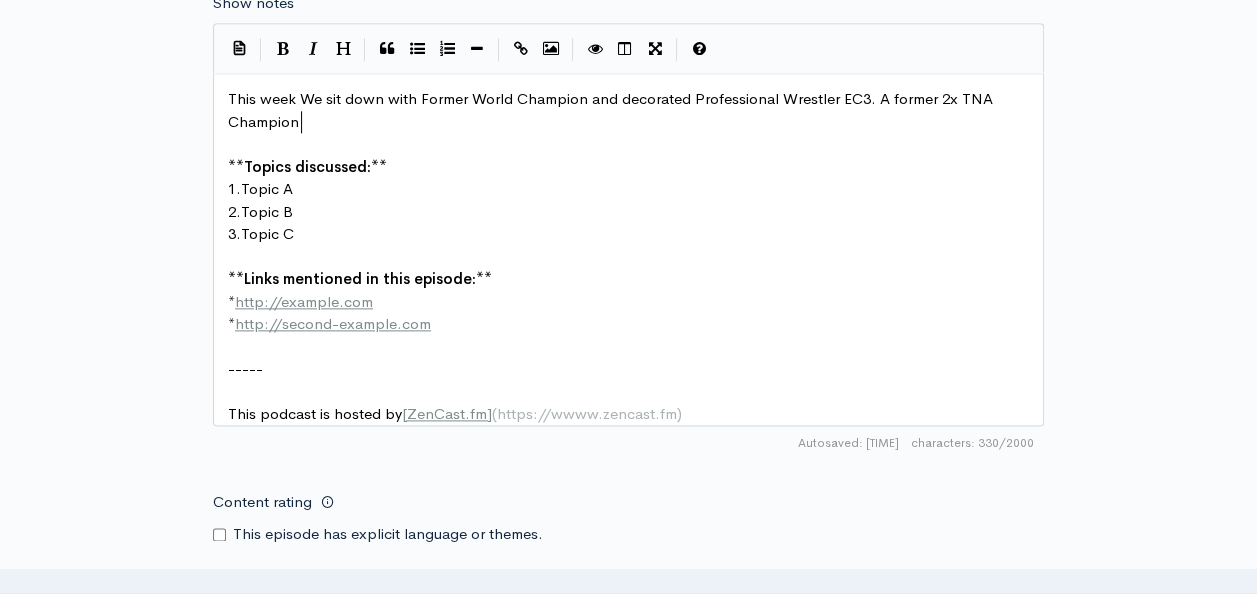 type on "ion" 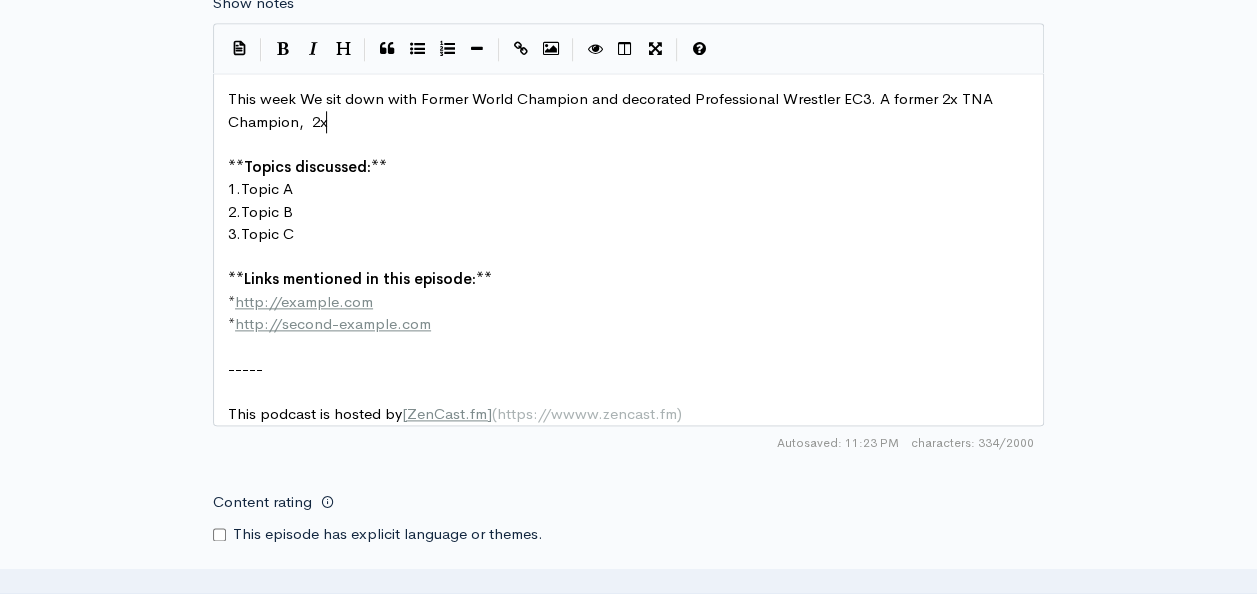 scroll, scrollTop: 7, scrollLeft: 30, axis: both 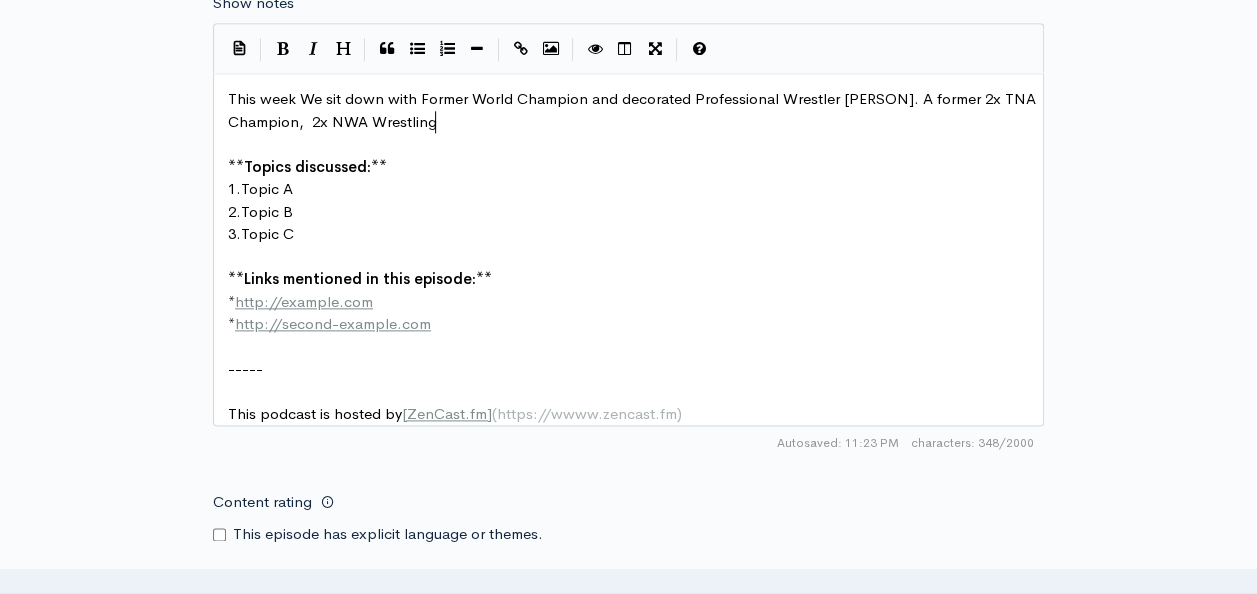type on ",  2x NWA Wrestling" 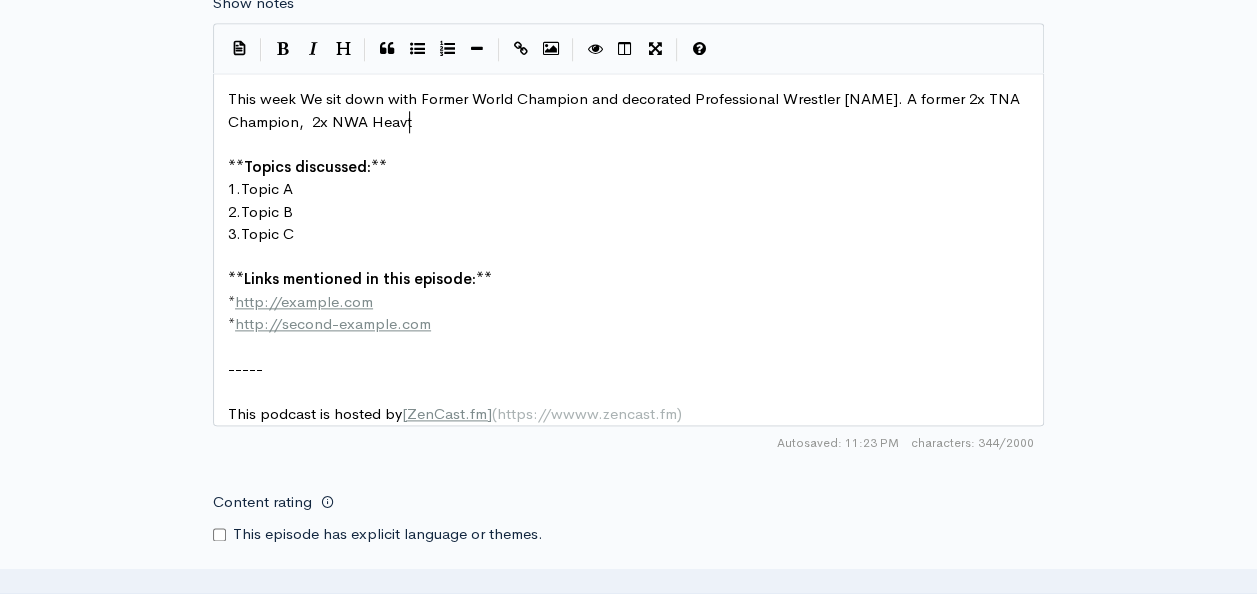 type on "Heavt" 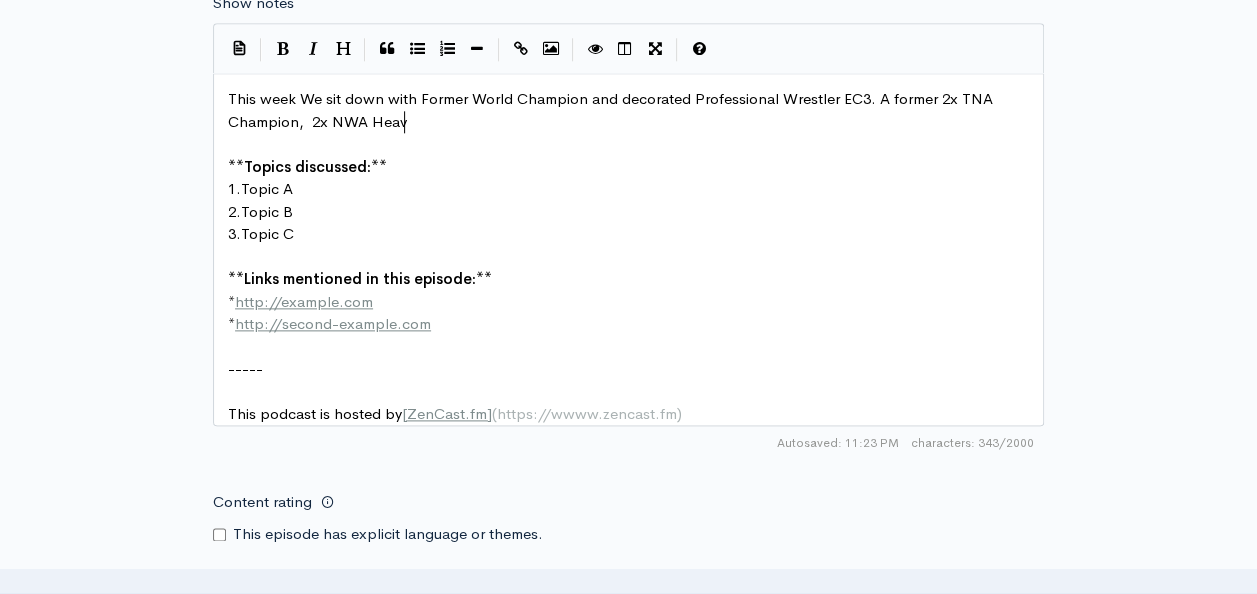 type on "y" 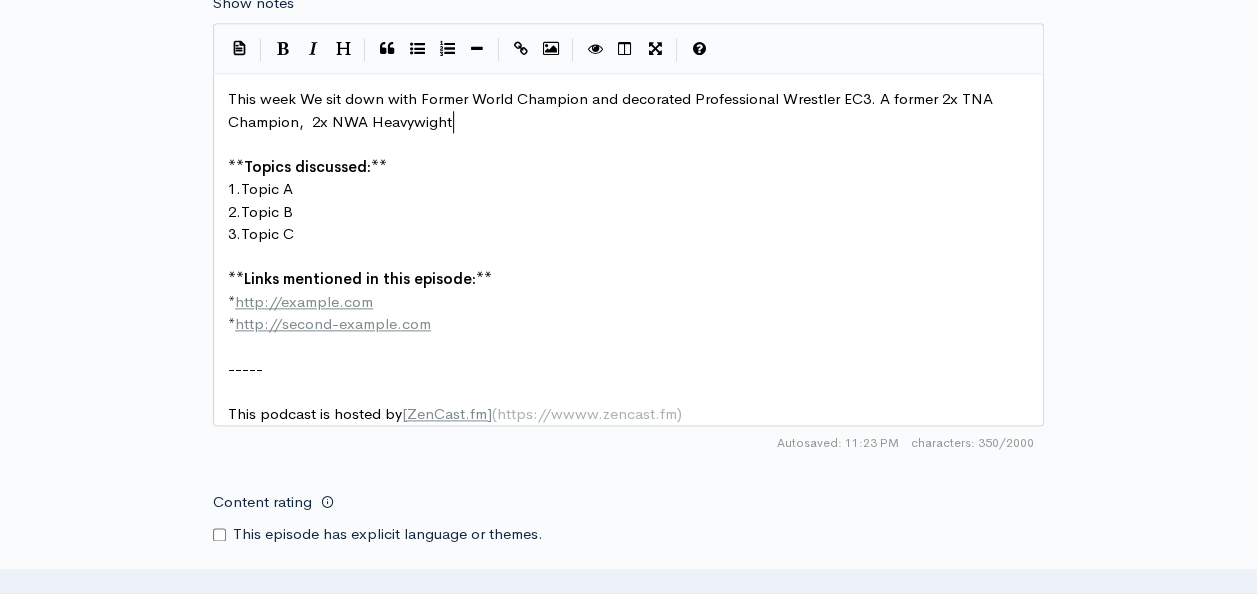 type on "wight C" 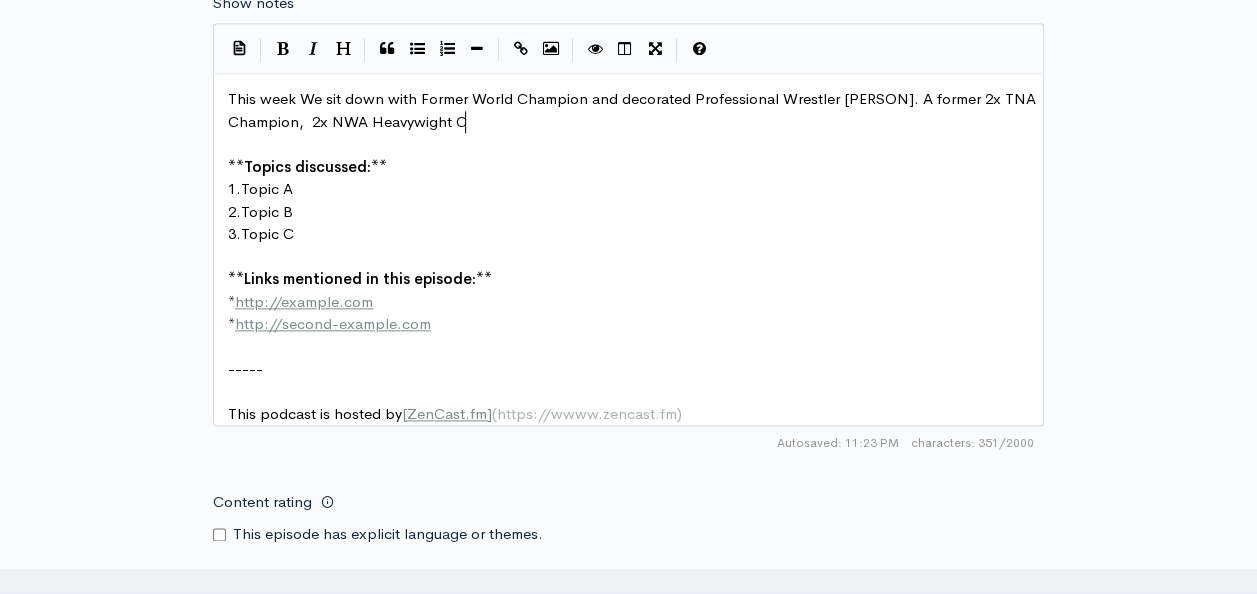 scroll, scrollTop: 7, scrollLeft: 51, axis: both 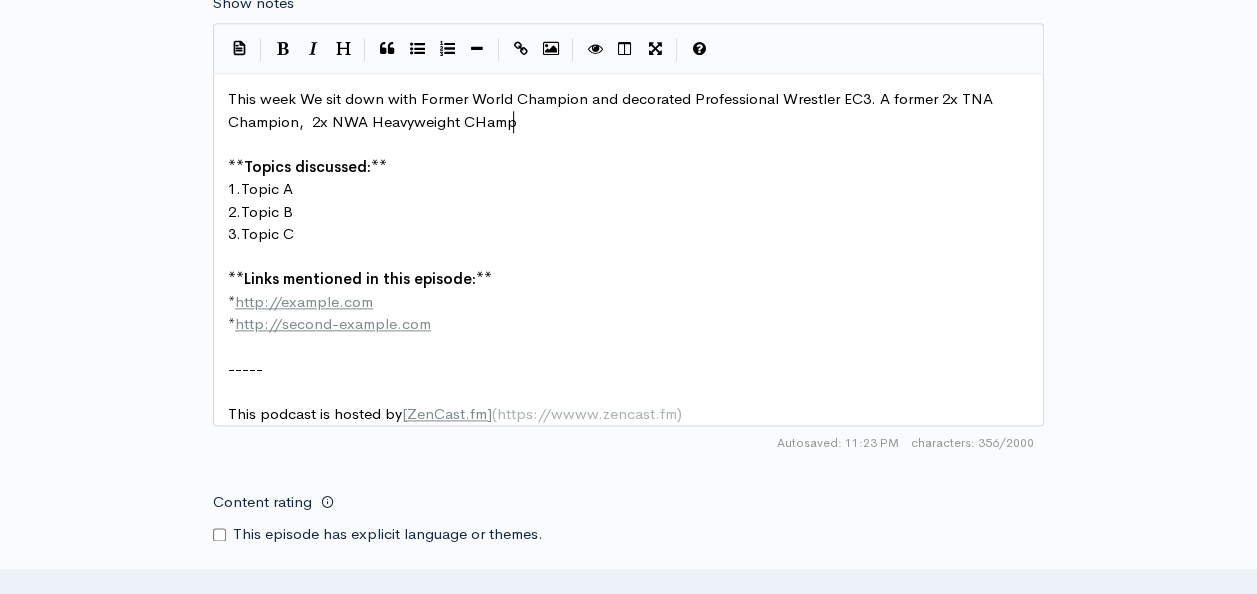 type on "eight CHampi" 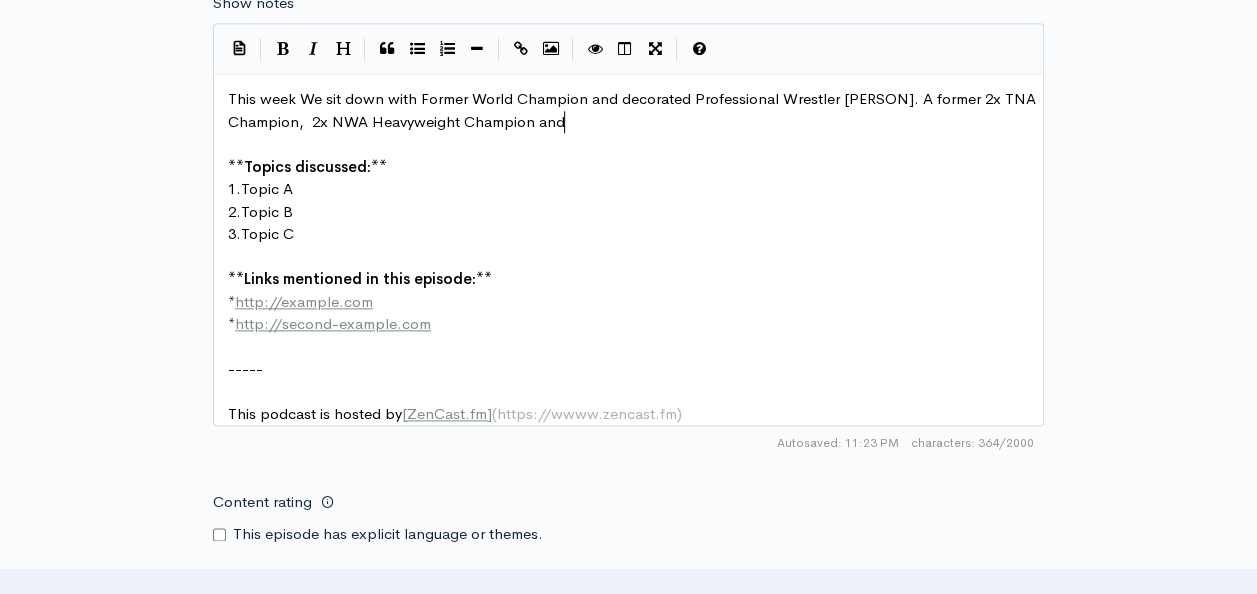 scroll, scrollTop: 7, scrollLeft: 89, axis: both 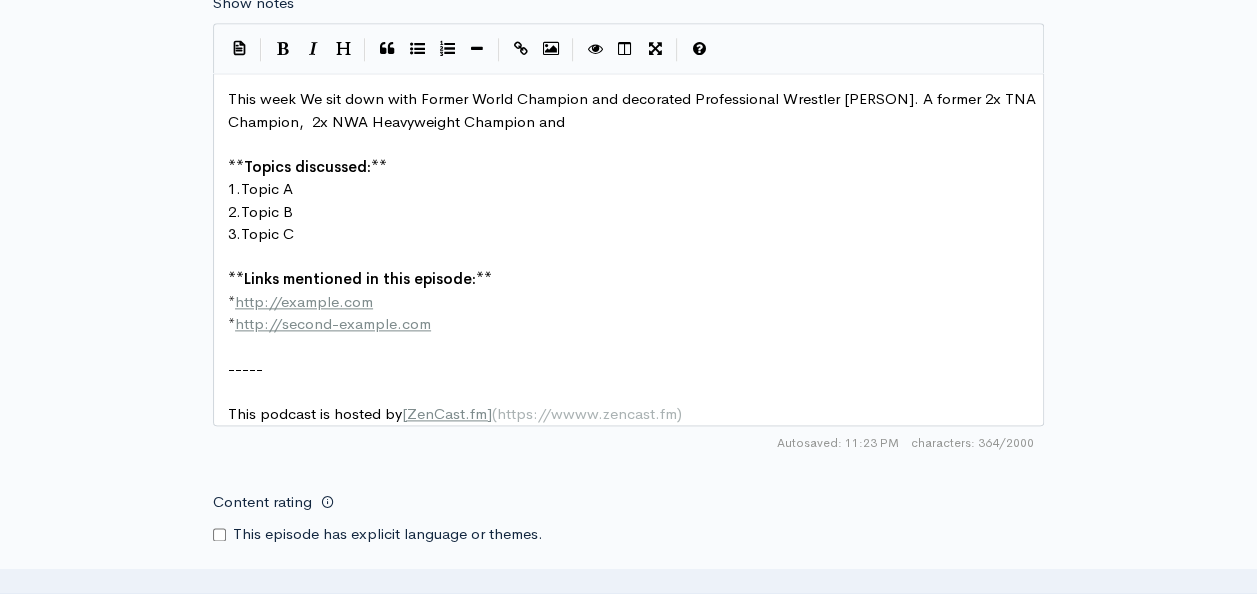 type on "hampion and A" 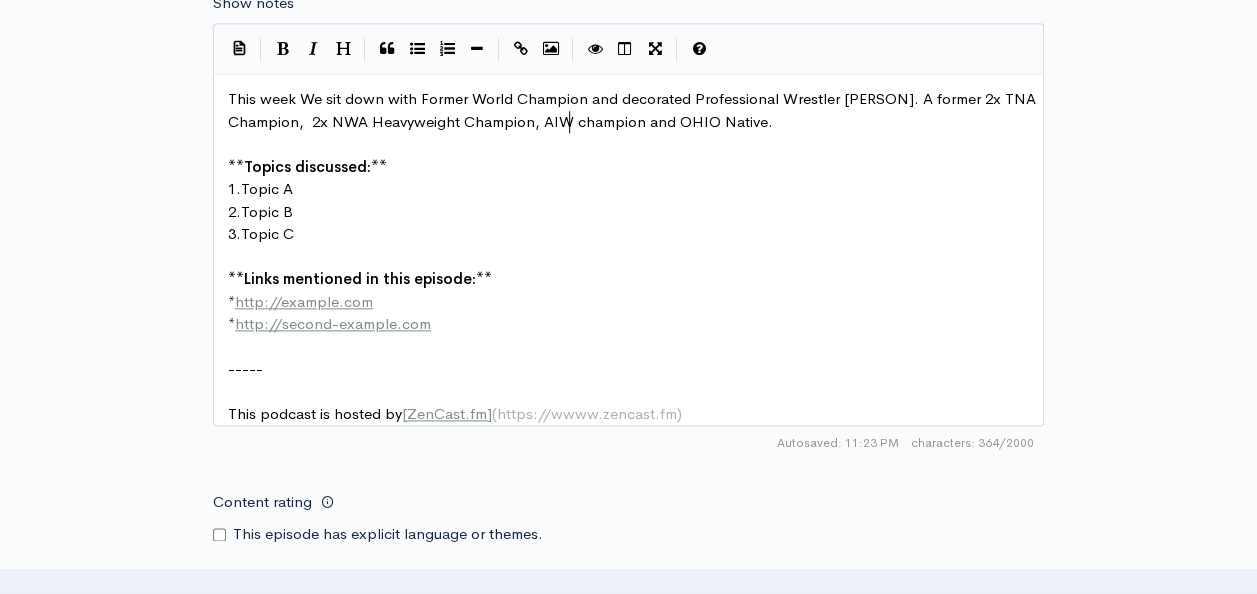 scroll, scrollTop: 7, scrollLeft: 40, axis: both 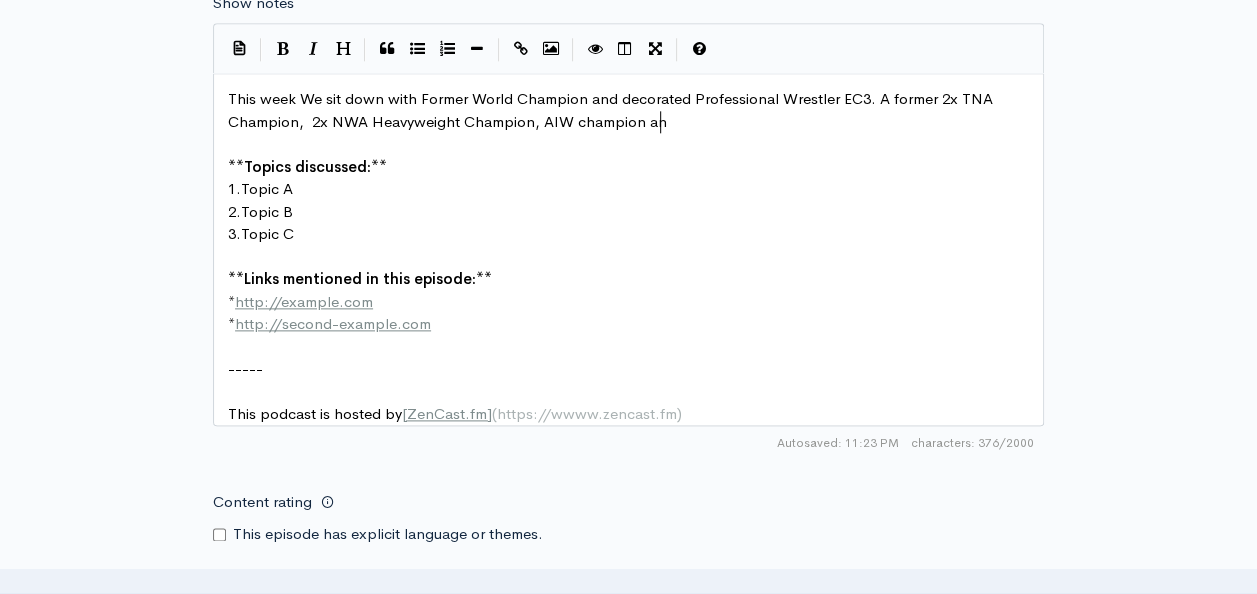 type on ", AIW champion an" 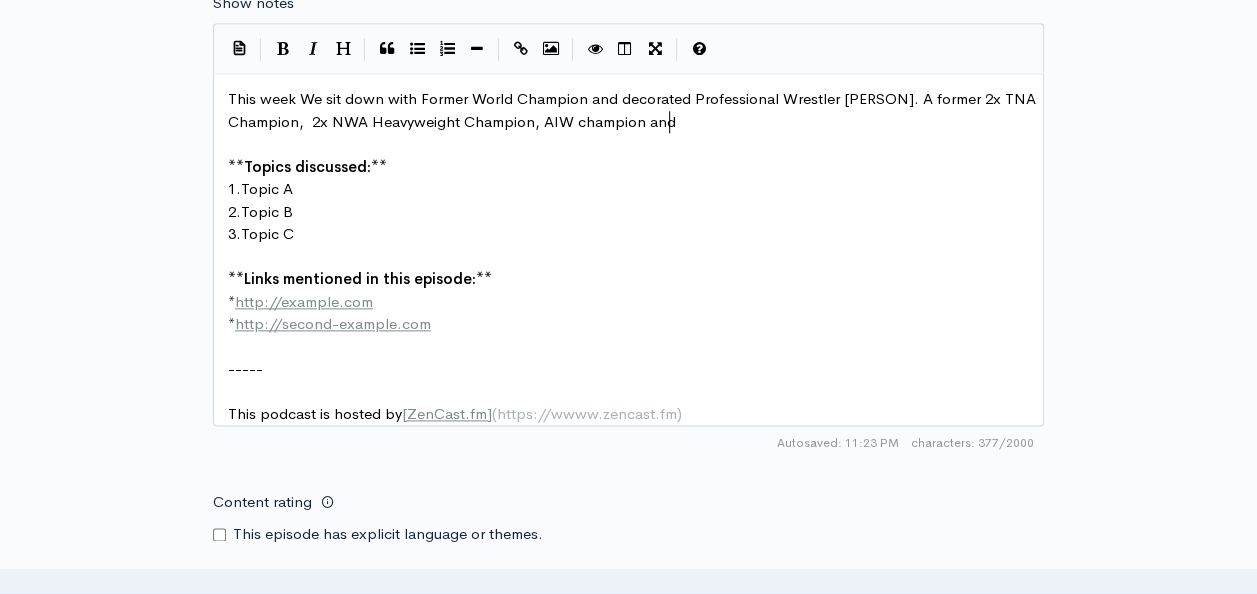 scroll, scrollTop: 7, scrollLeft: 11, axis: both 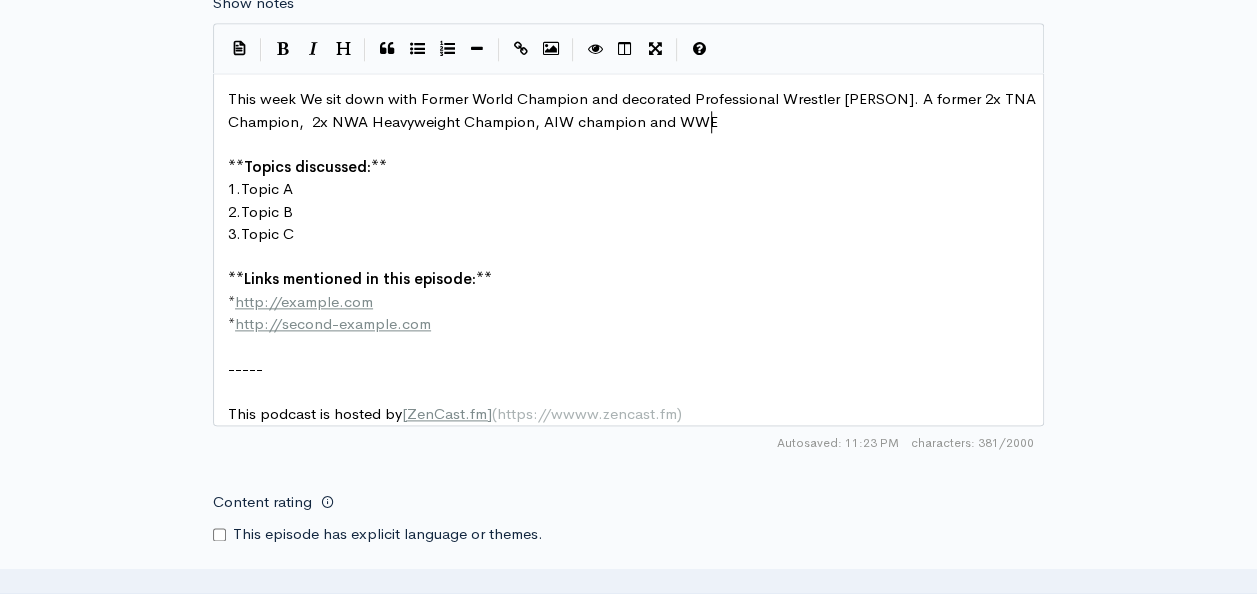 type on "d WWE" 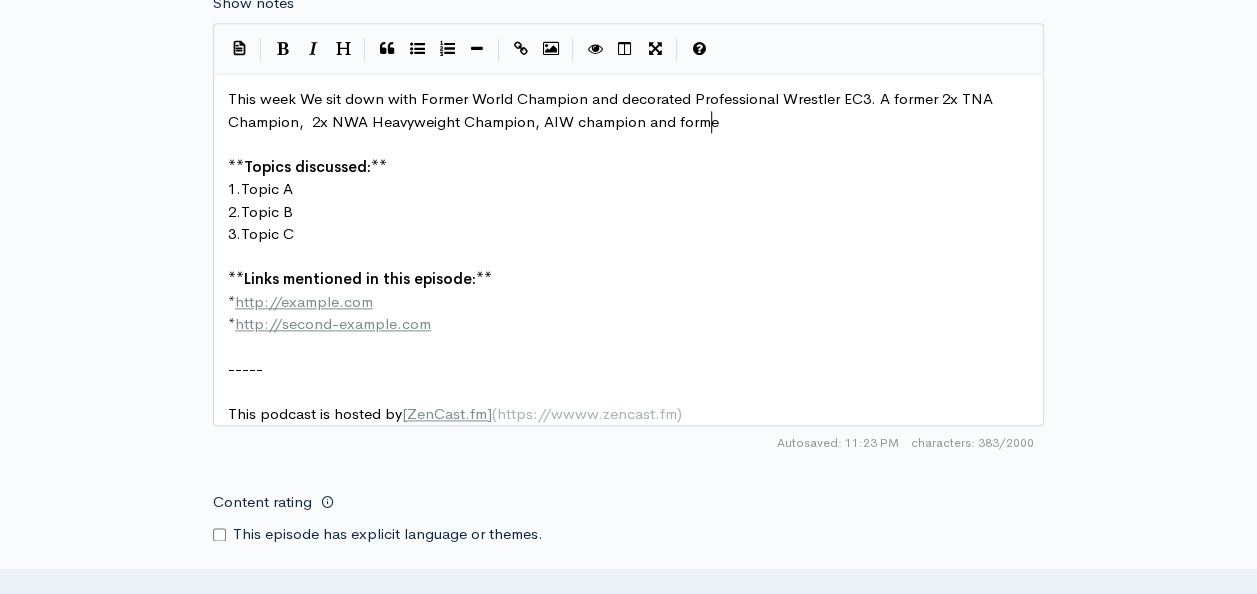 type on "former" 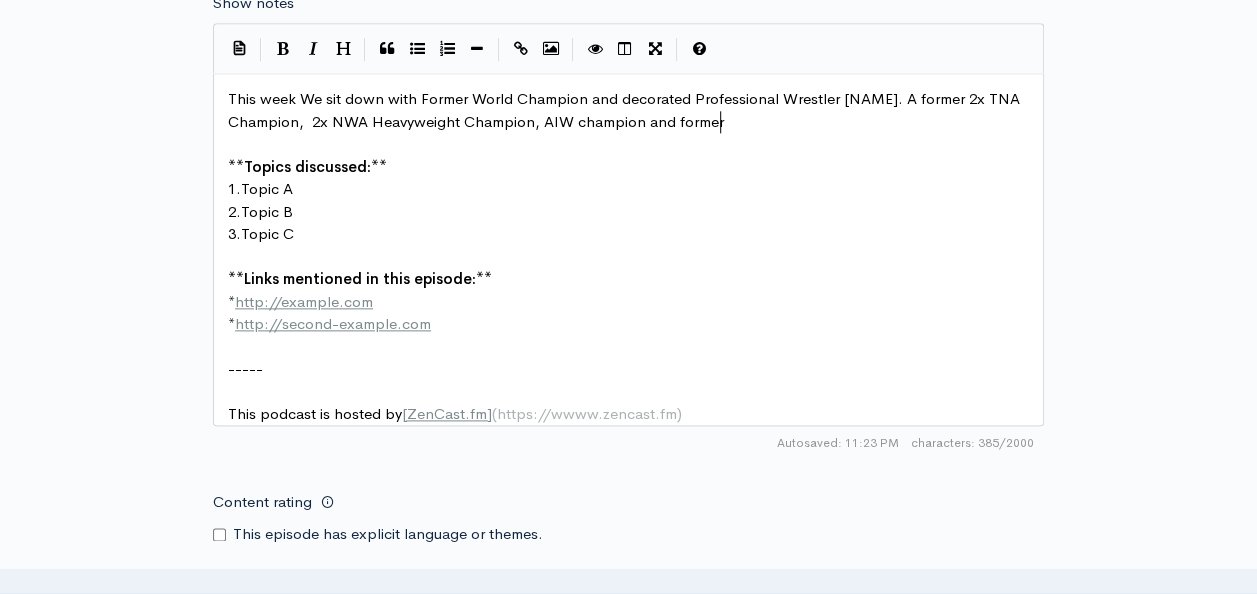scroll, scrollTop: 7, scrollLeft: 50, axis: both 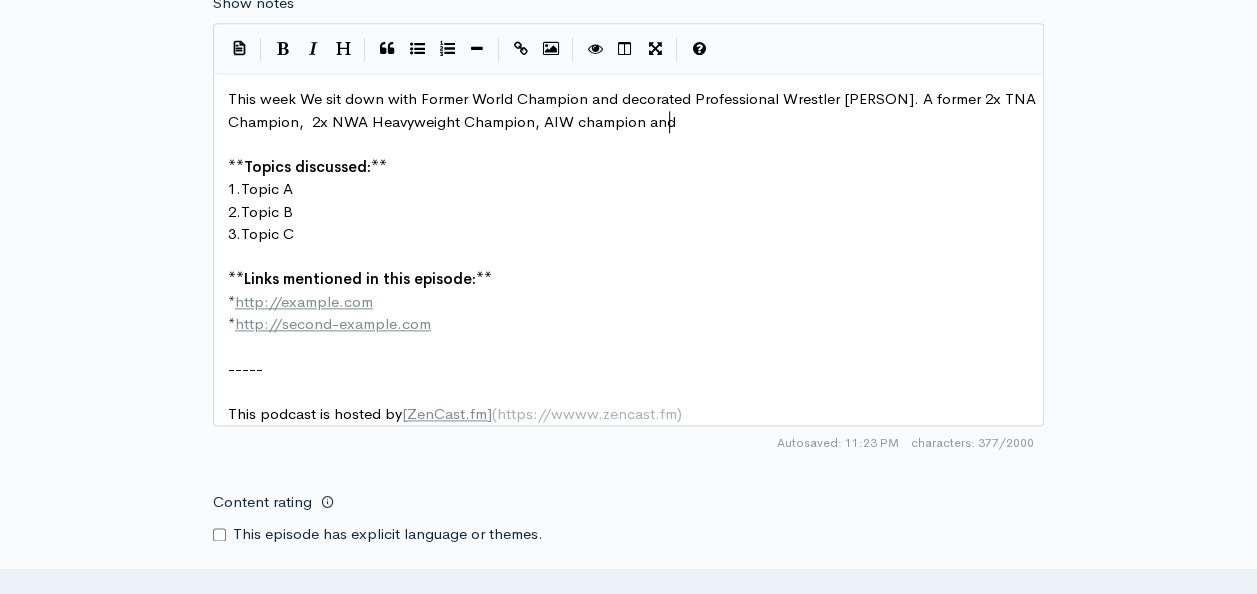 type on "d" 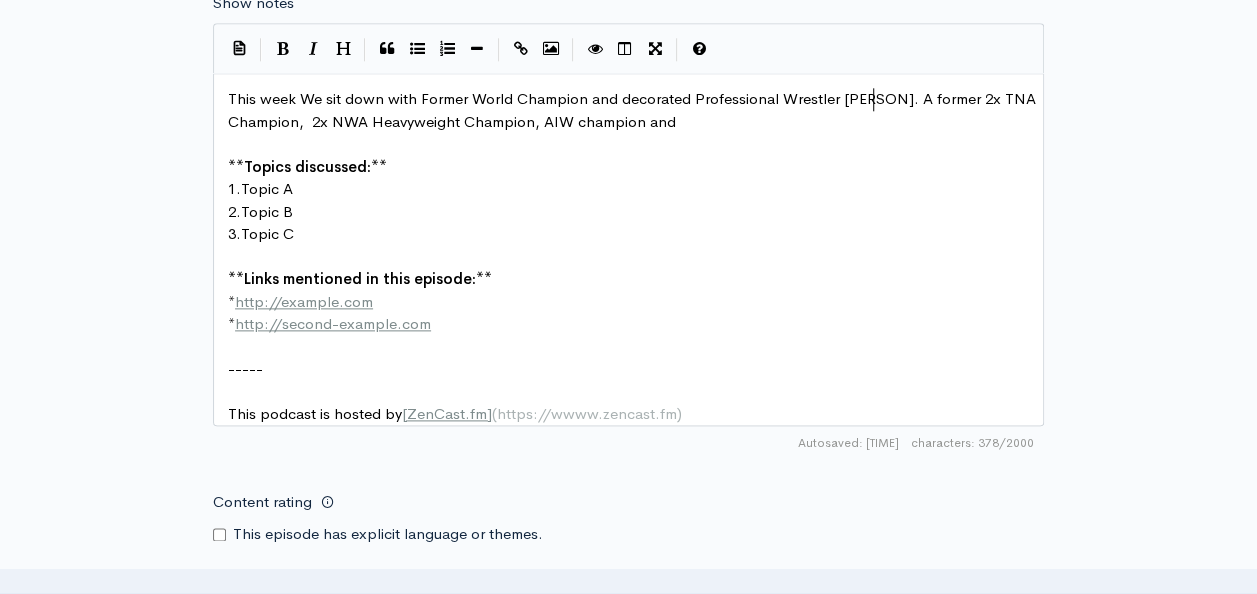 click on "This week We sit down with Former World Champion and decorated Professional Wrestler [PERSON]. A former 2x TNA Champion,  2x NWA Heavyweight Champion, AIW champion and" at bounding box center [634, 110] 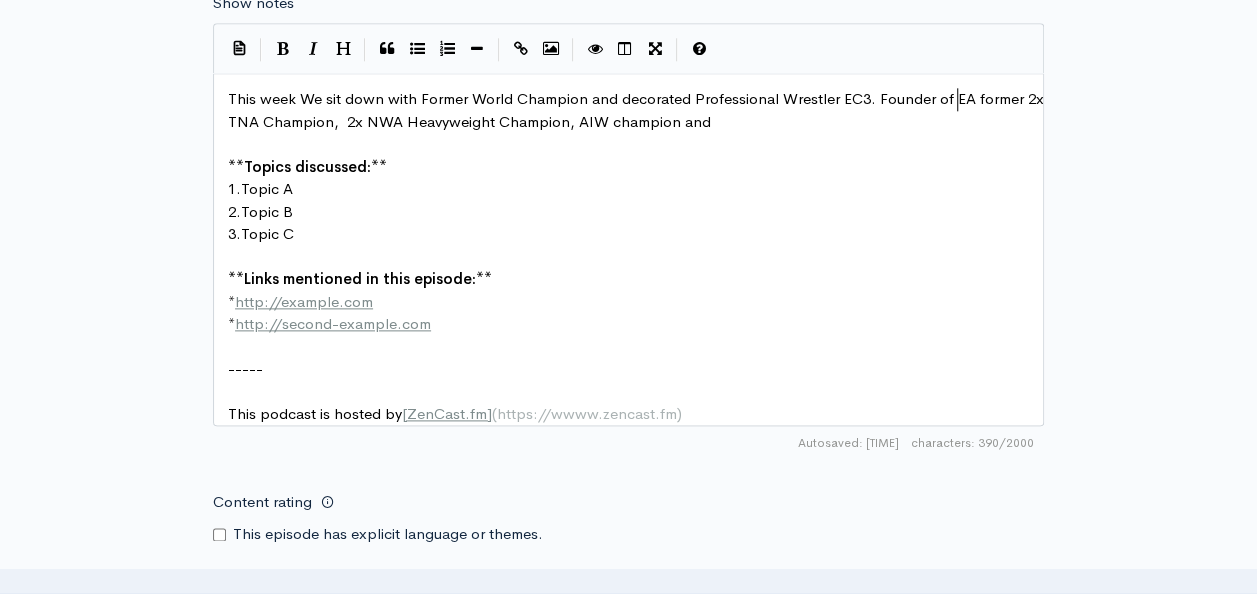 type on "Founder of EX" 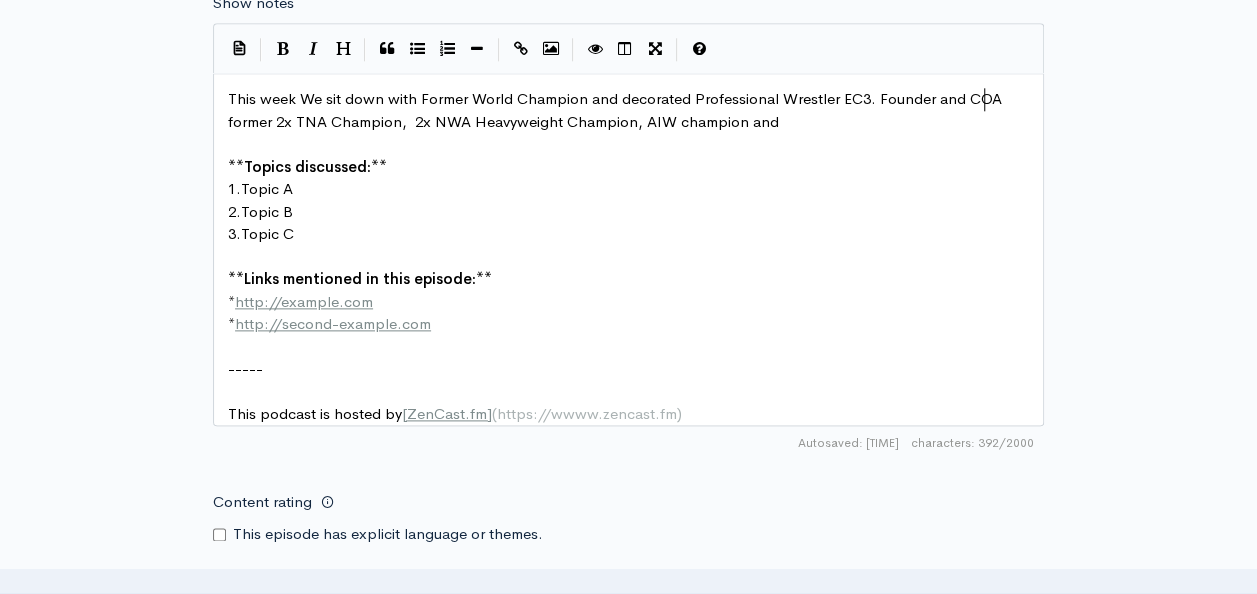 type on "and CO" 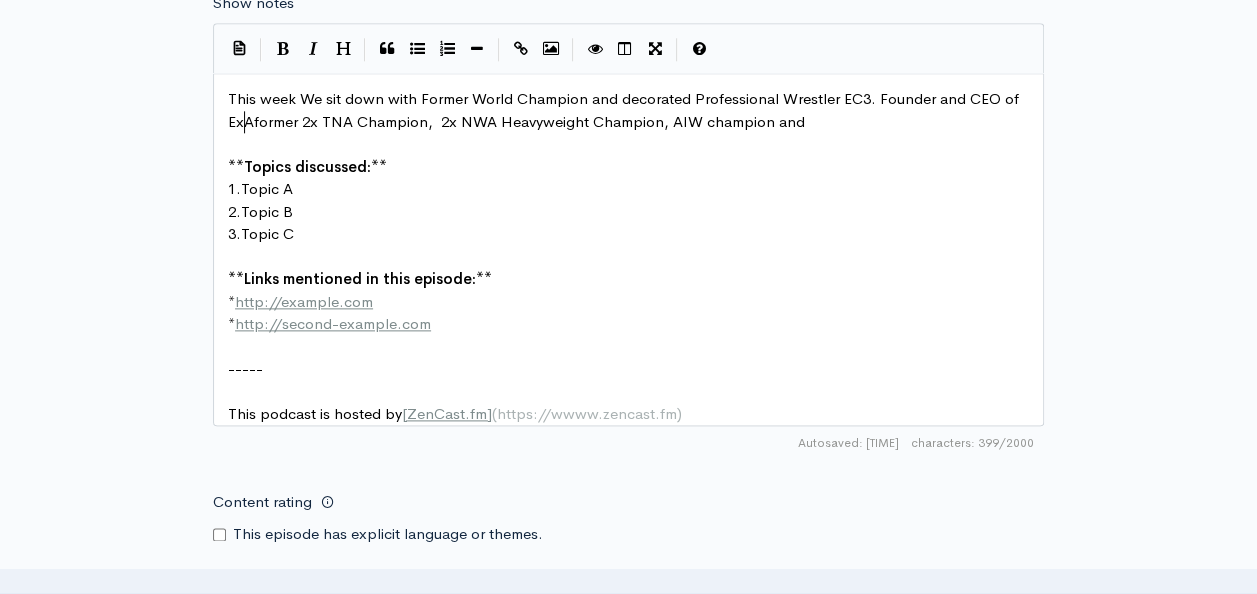 type on "EO of Exd" 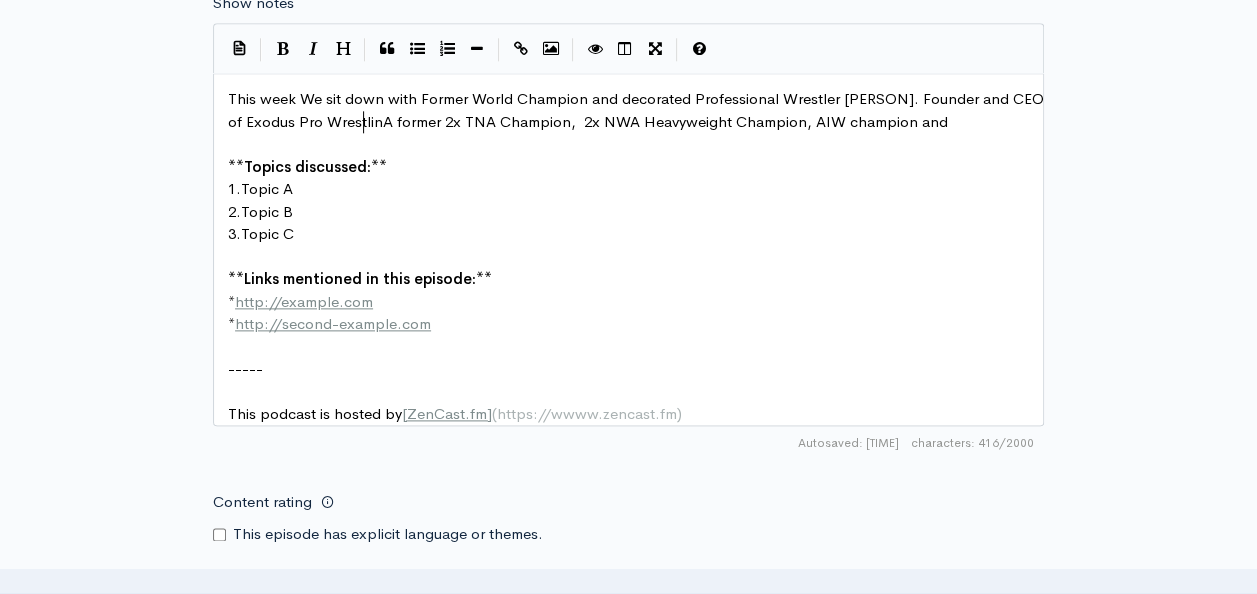 type on "odus Pro Wrestling" 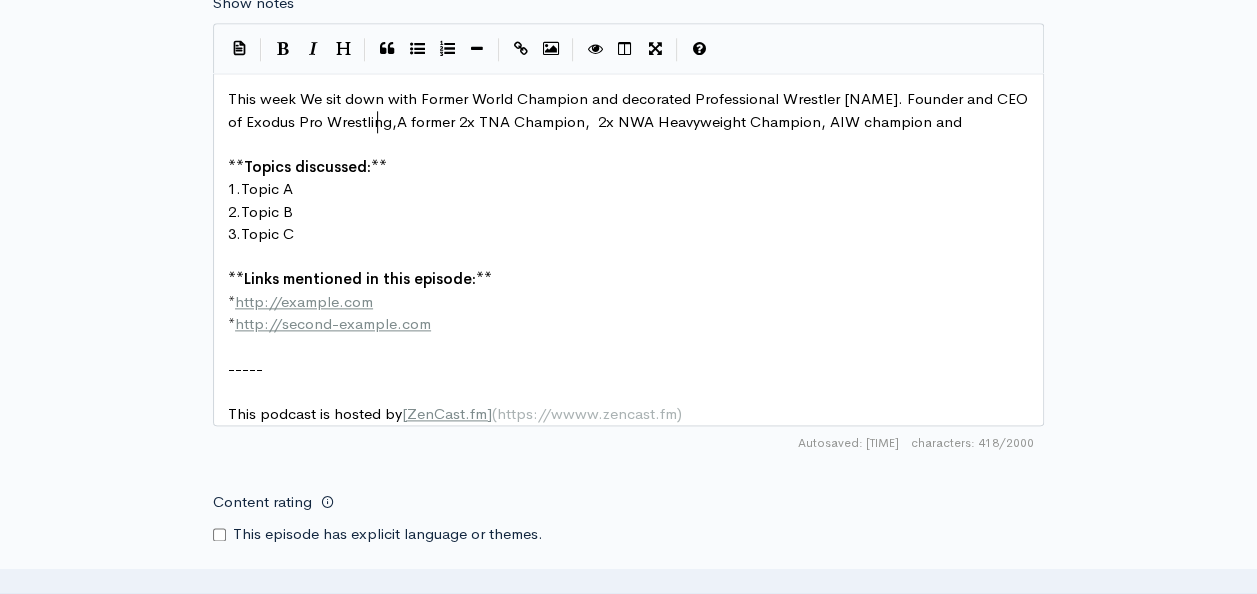 scroll, scrollTop: 7, scrollLeft: 7, axis: both 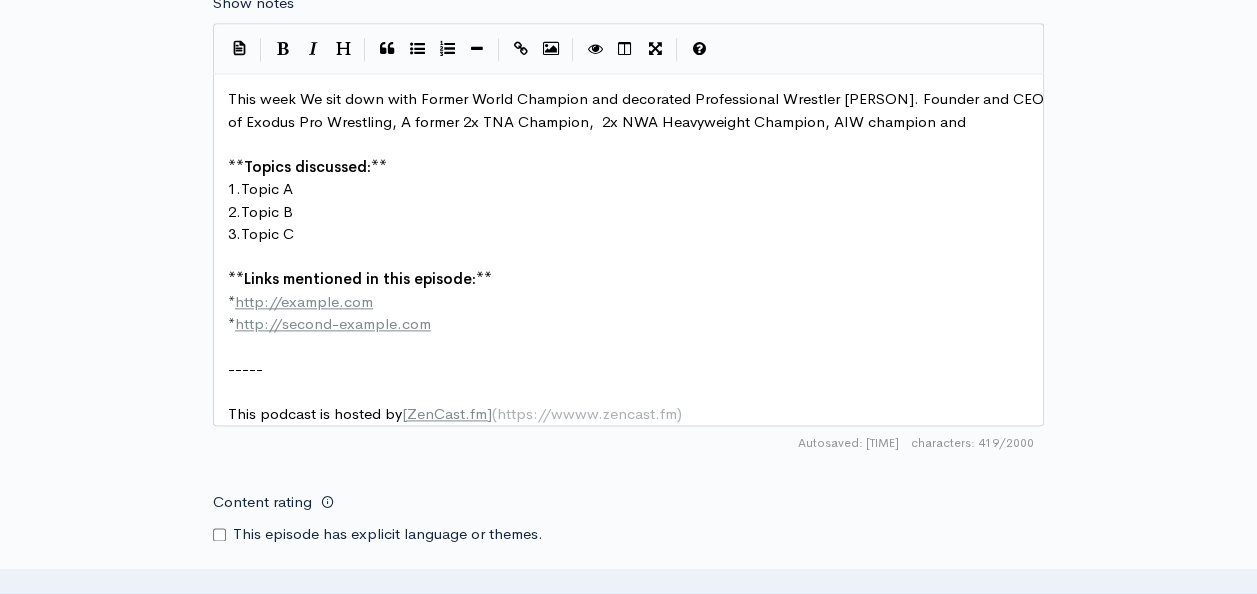 click on "​" at bounding box center [636, 144] 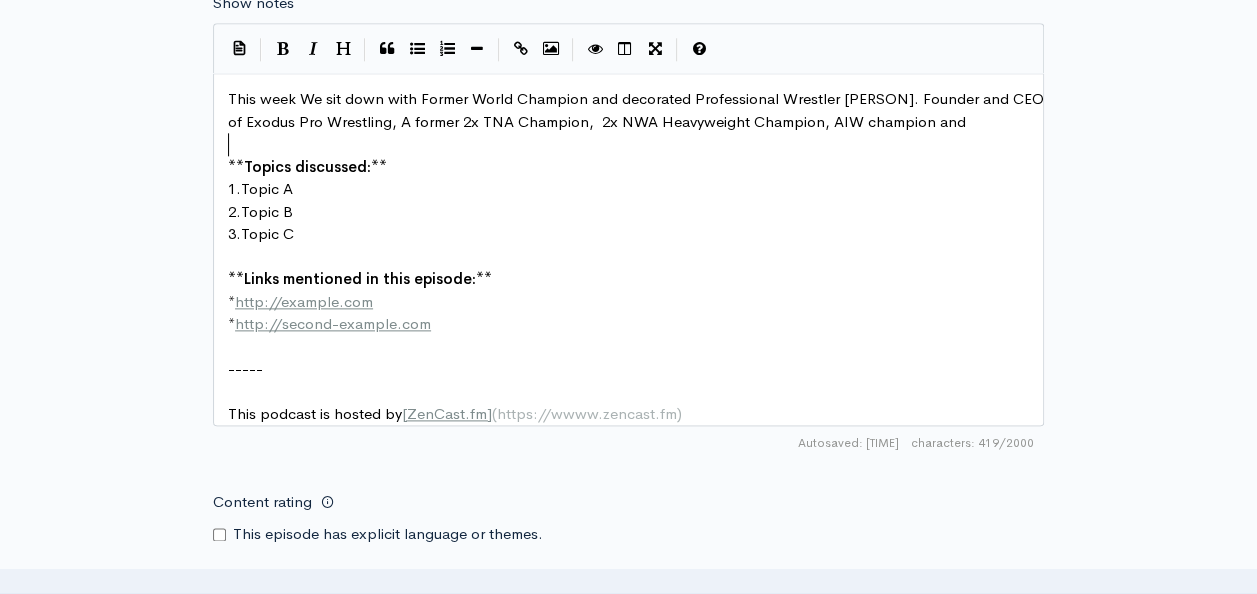 click on "​" at bounding box center (636, 144) 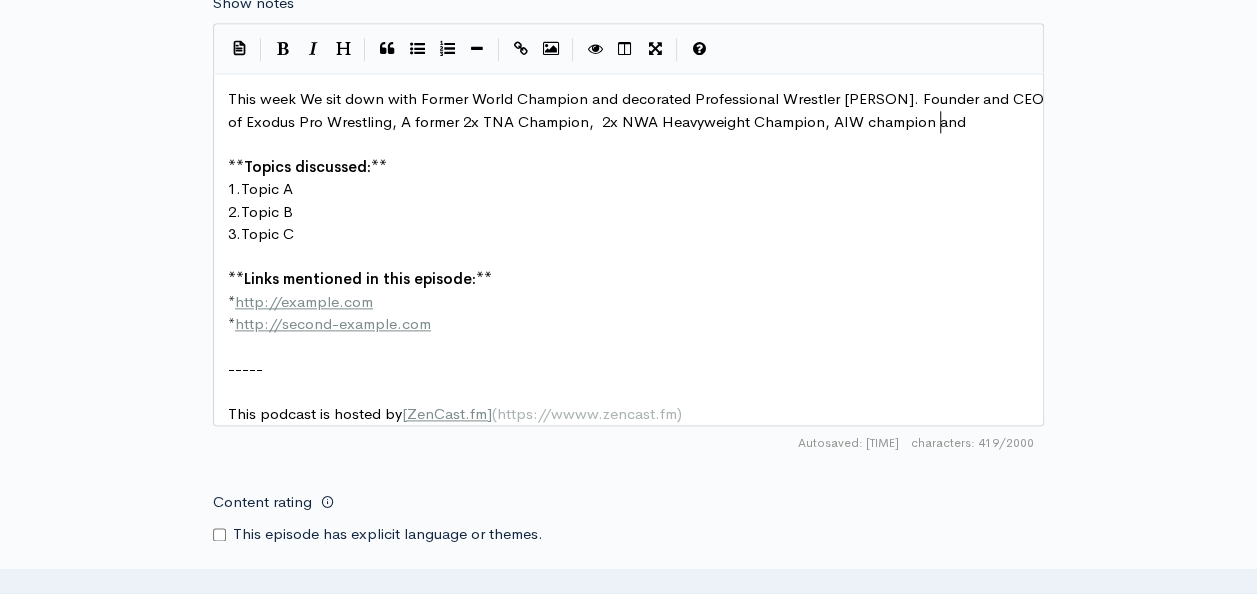 click on "This week We sit down with Former World Champion and decorated Professional Wrestler [PERSON]. Founder and CEO of Exodus Pro Wrestling, A former 2x TNA Champion,  2x NWA Heavyweight Champion, AIW champion and" at bounding box center [636, 110] 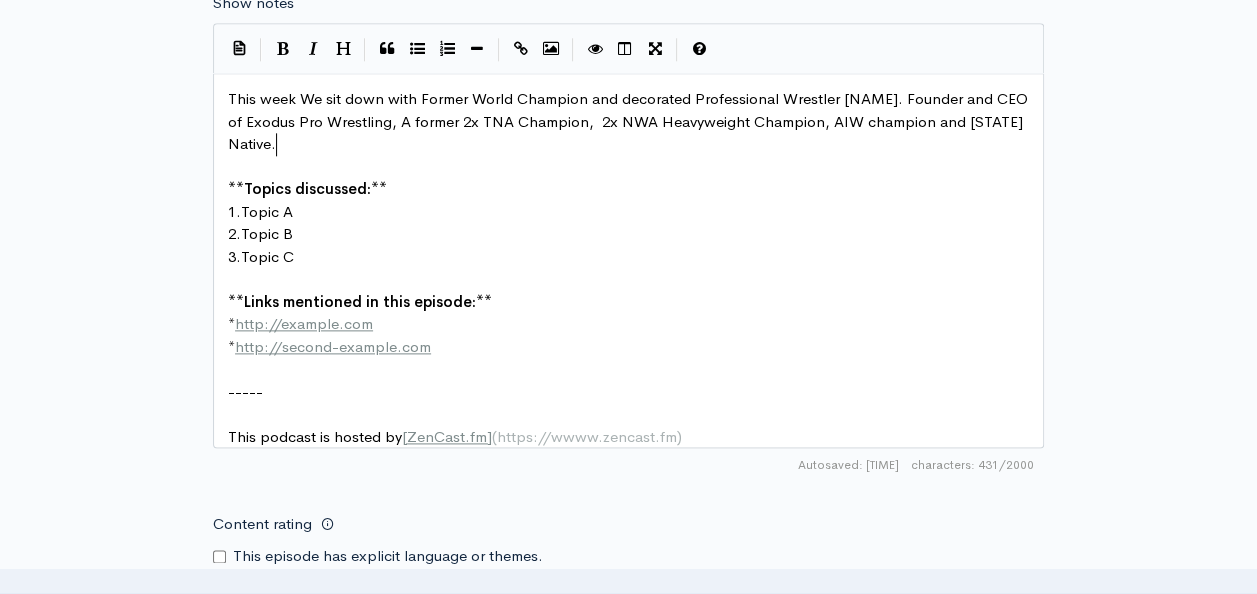 scroll, scrollTop: 7, scrollLeft: 94, axis: both 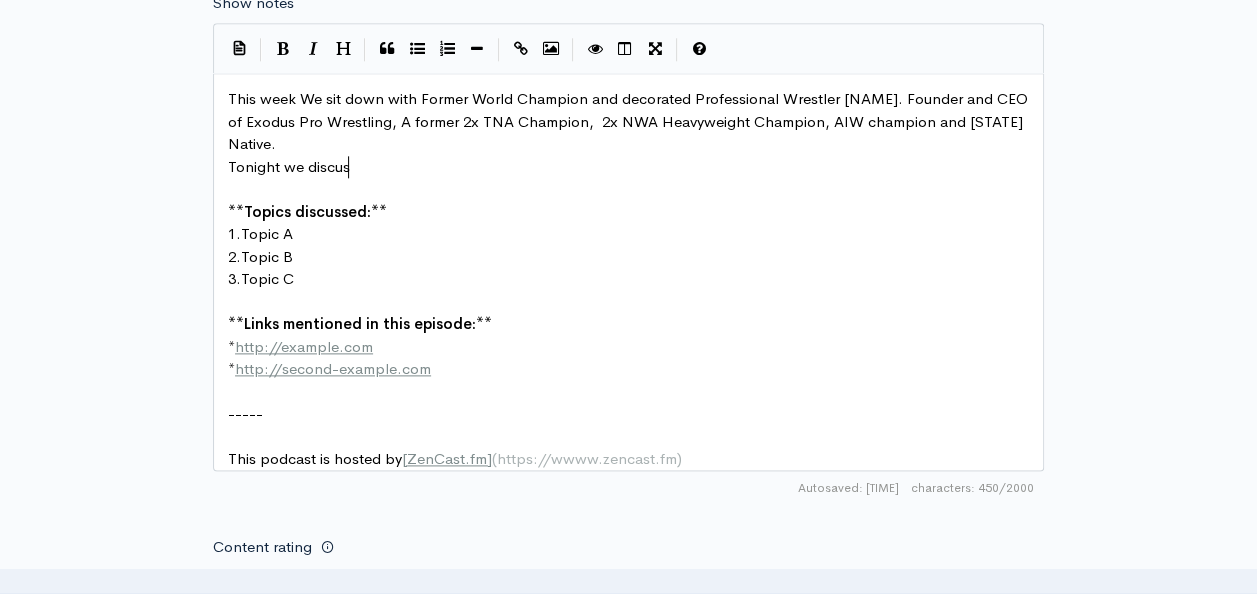 type on "Tonight we discuss" 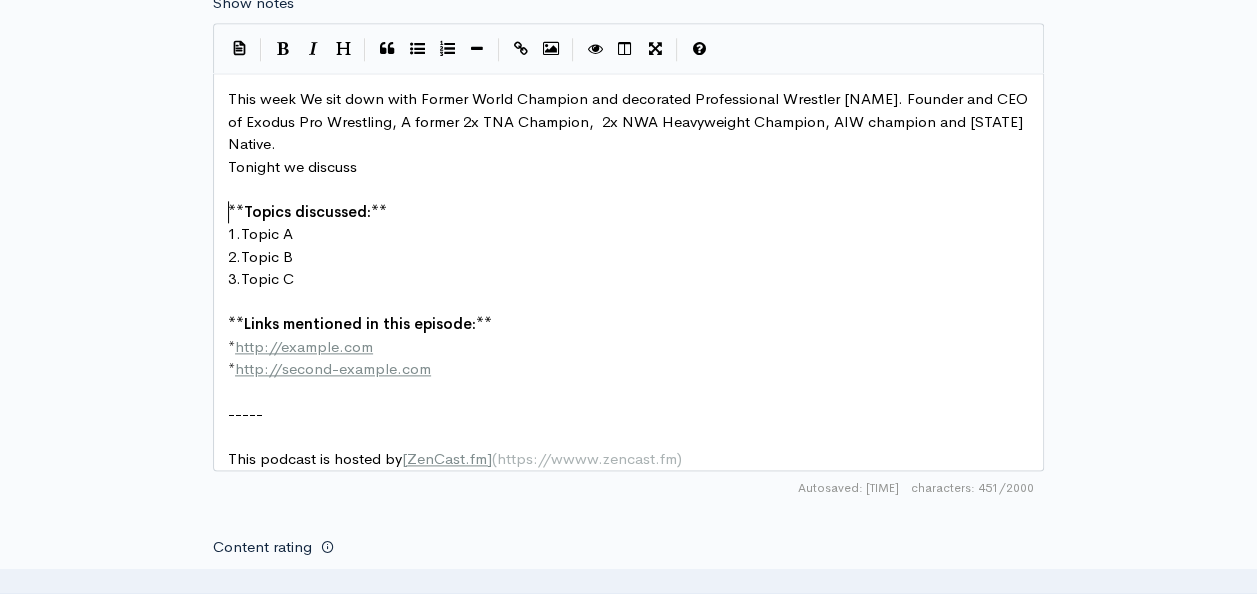 type on "**Topics discussed:**" 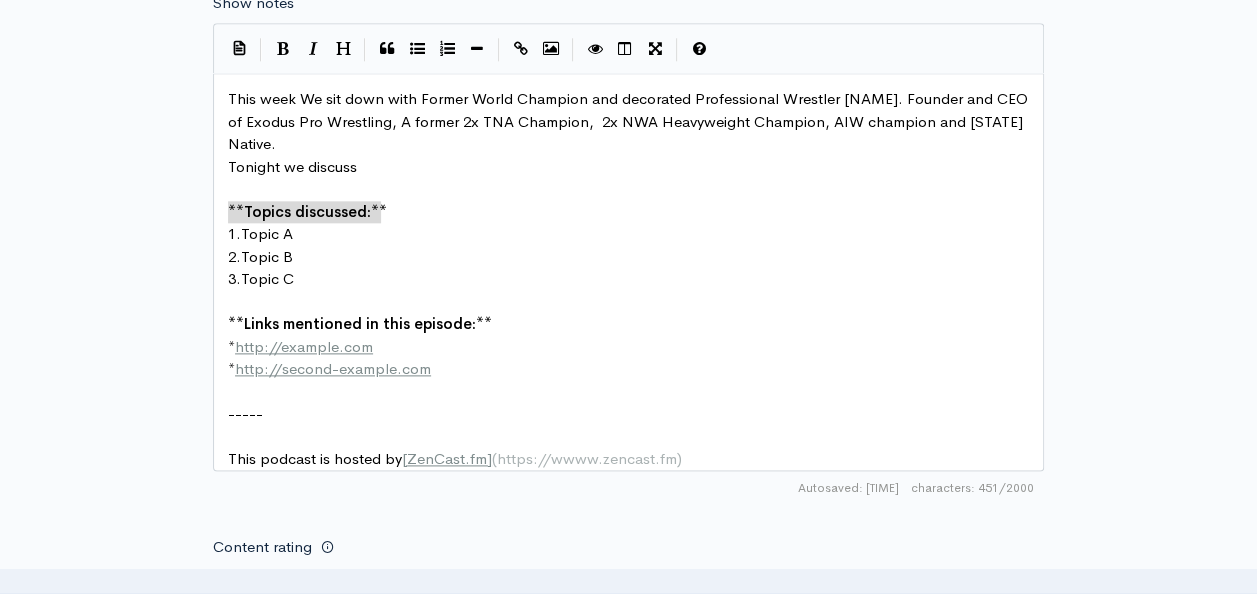 drag, startPoint x: 226, startPoint y: 198, endPoint x: 422, endPoint y: 205, distance: 196.12495 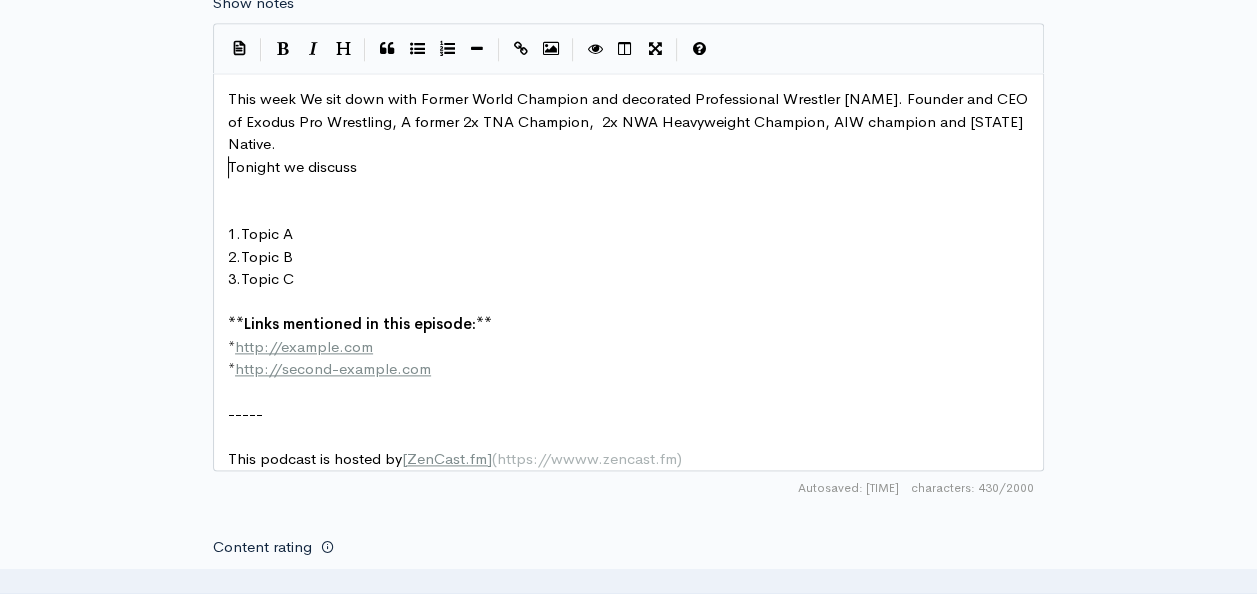 click on "Tonight we discuss" at bounding box center [292, 166] 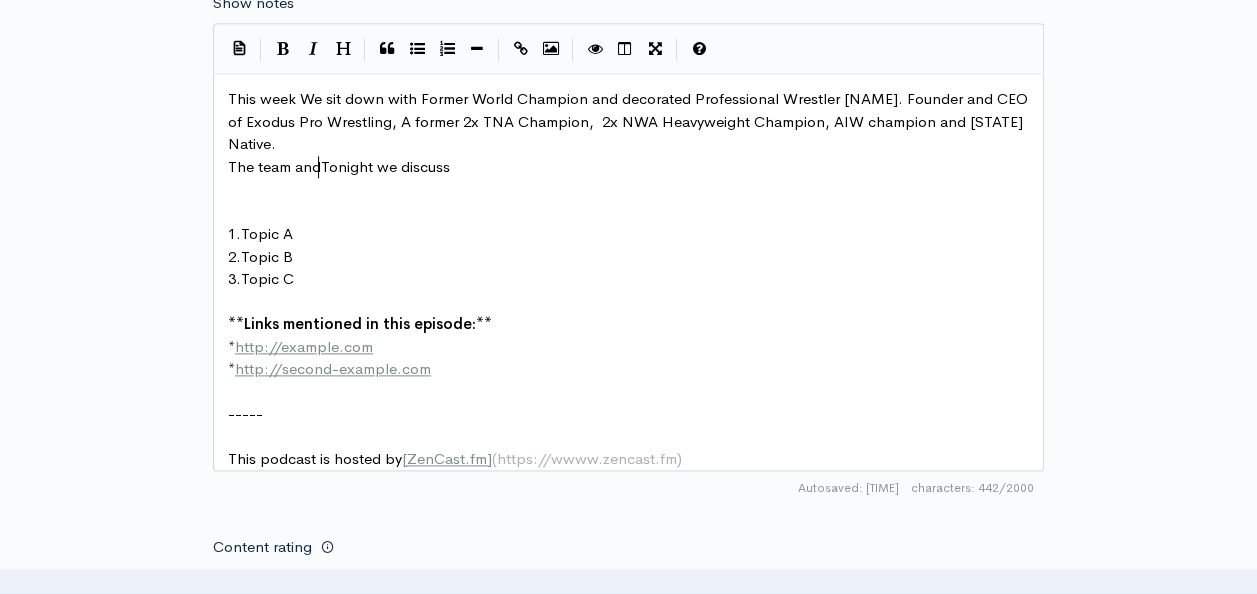 scroll, scrollTop: 7, scrollLeft: 92, axis: both 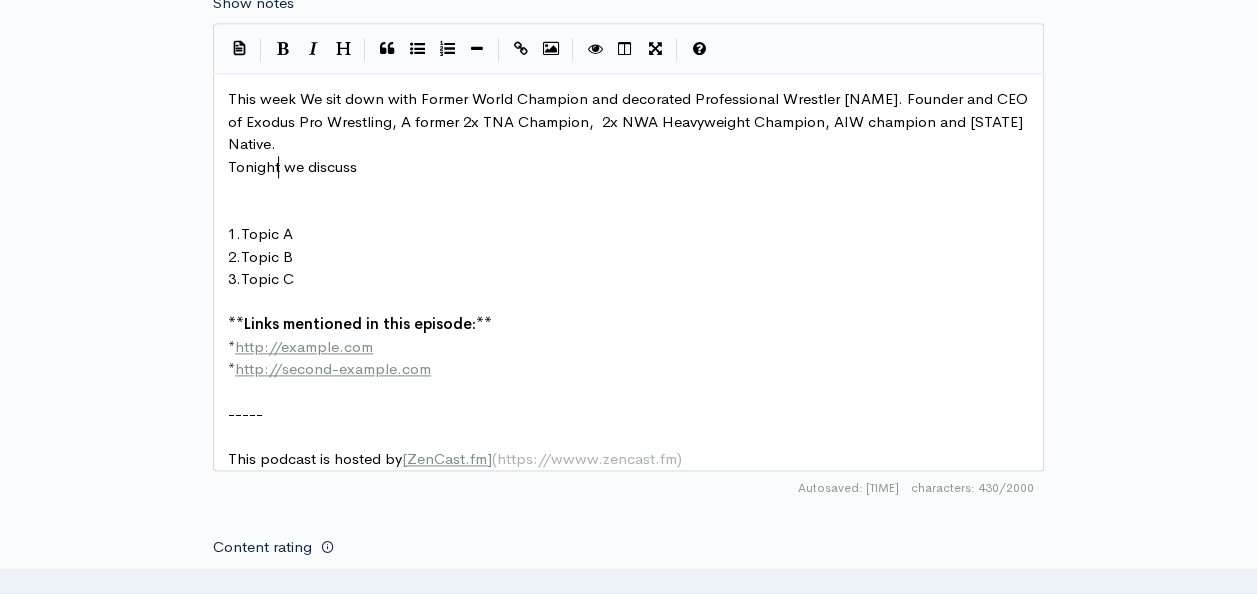 click on "Tonight we discuss" at bounding box center (292, 166) 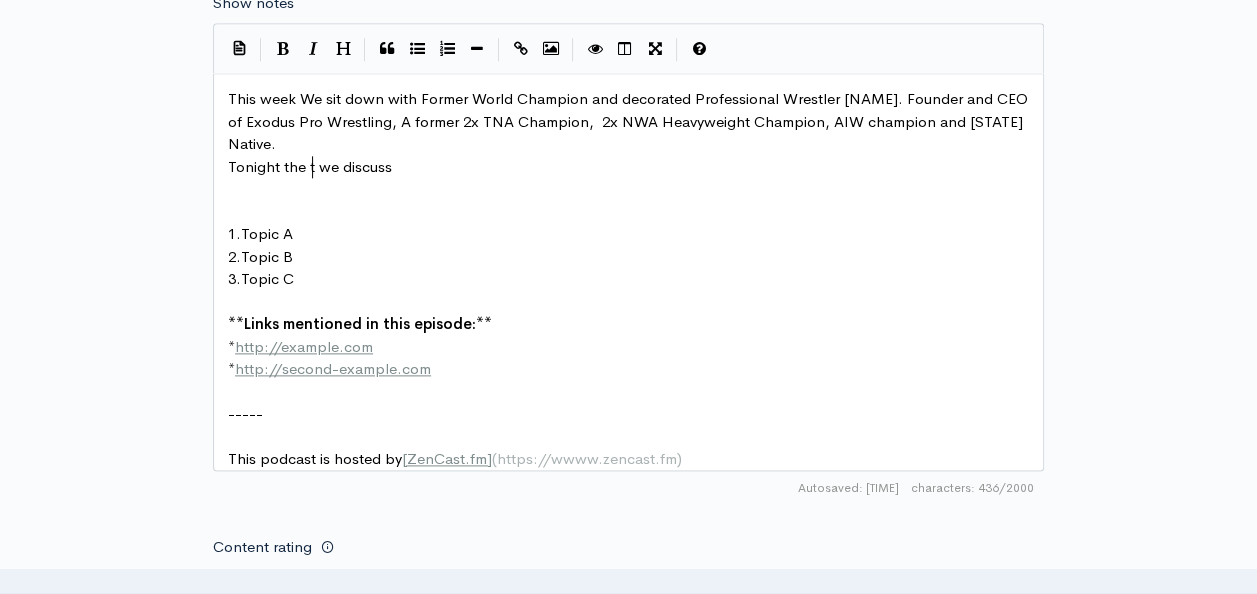 type on "the tr" 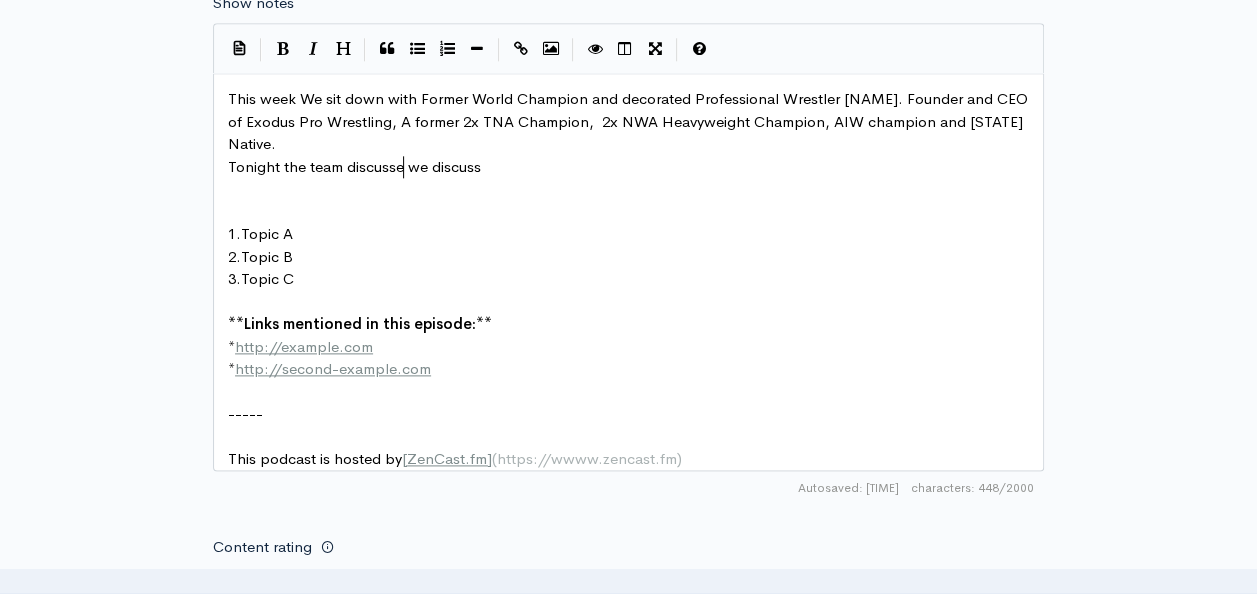 type on "eam discussed" 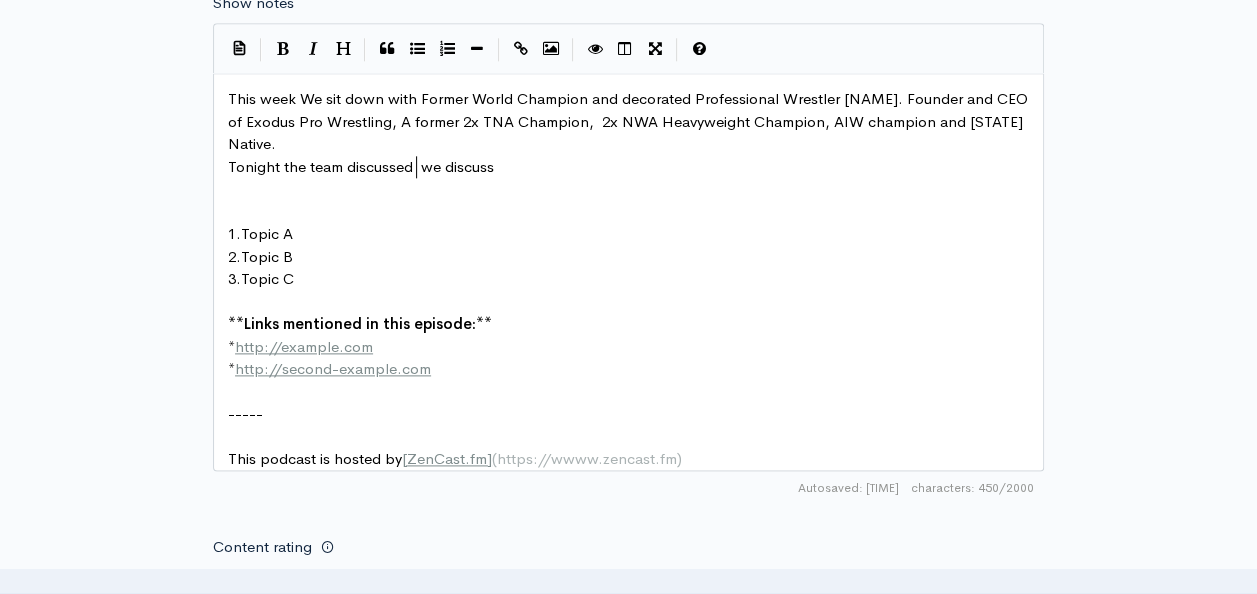 scroll, scrollTop: 7, scrollLeft: 102, axis: both 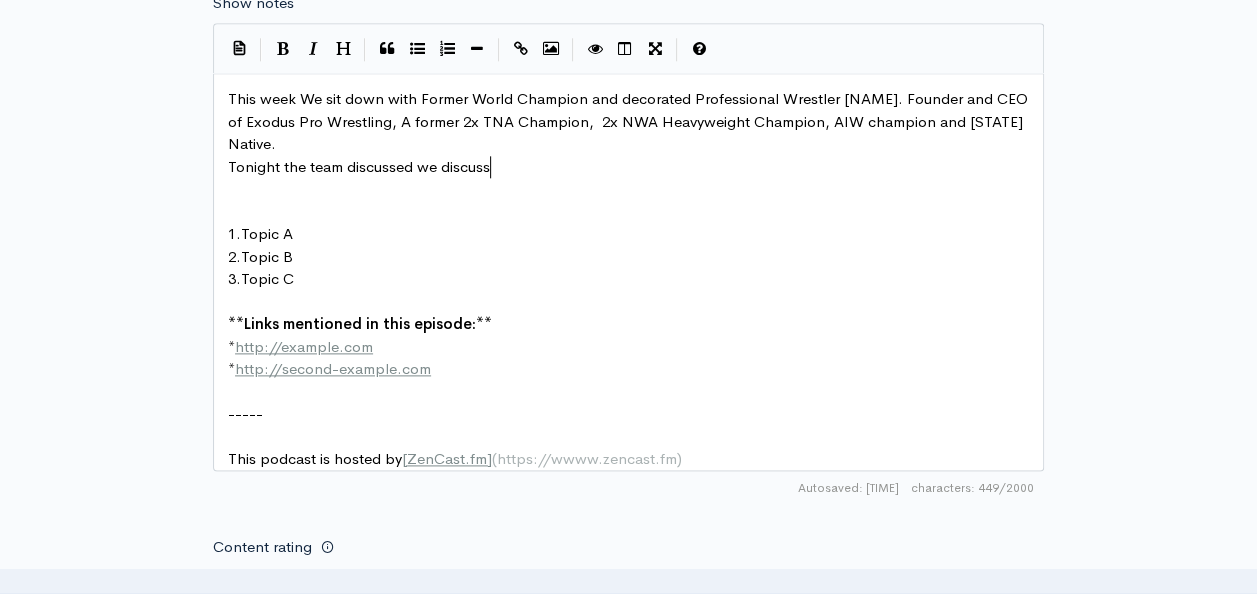 click on "Tonight the team discussed we discuss" at bounding box center [636, 167] 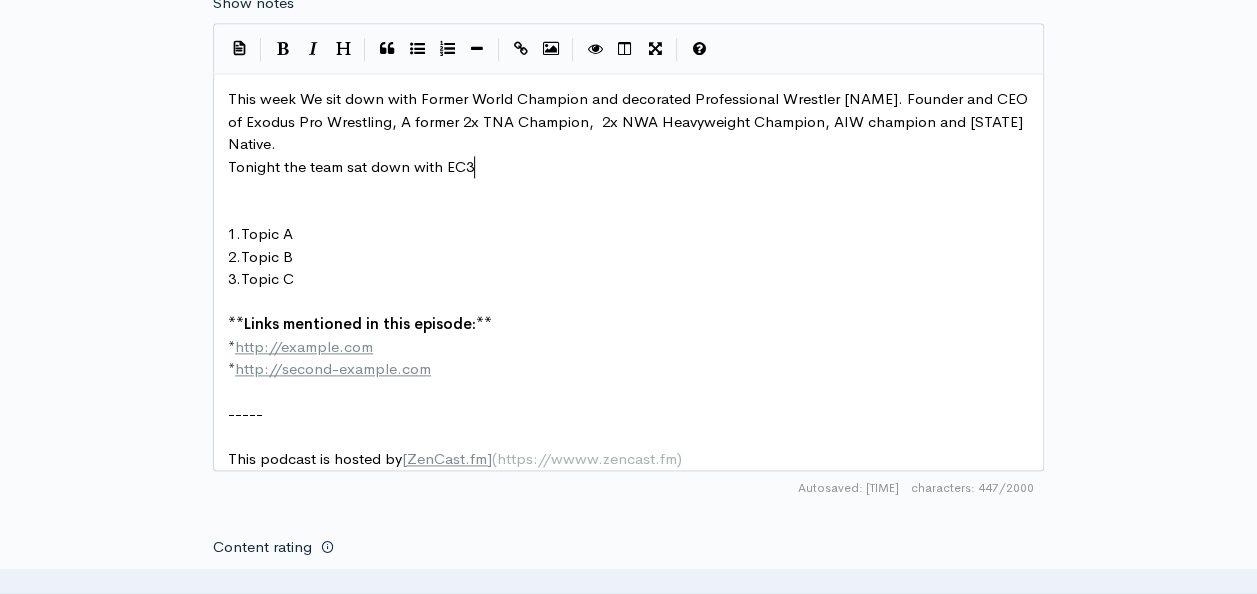 scroll, scrollTop: 7, scrollLeft: 128, axis: both 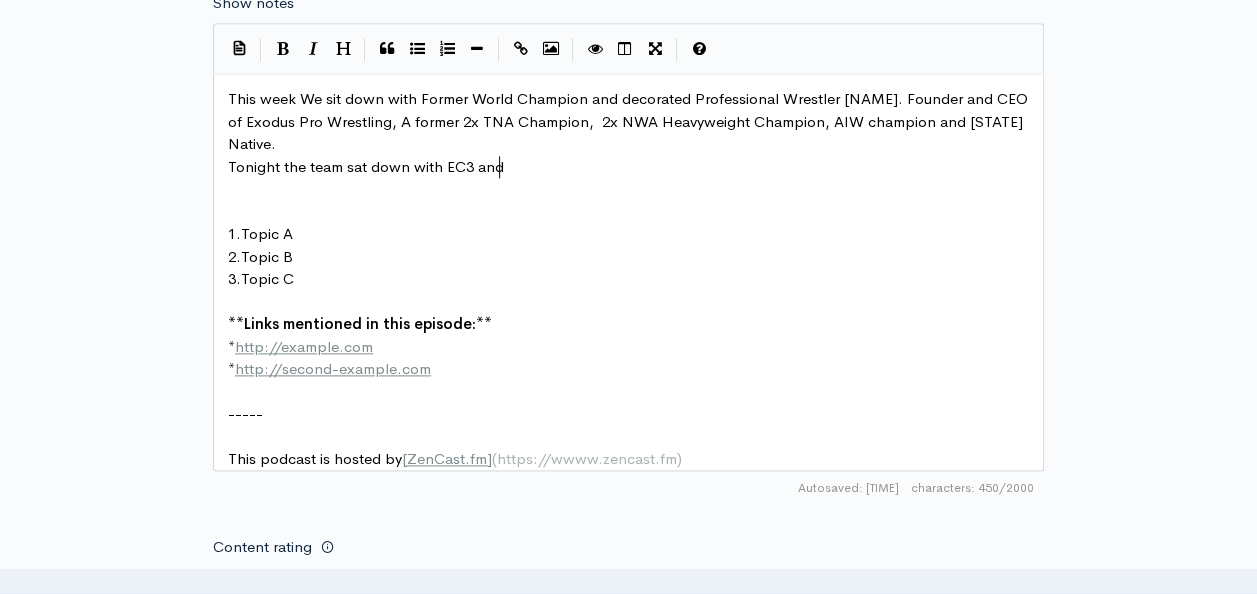 type on "sat down with [PERSON] and h" 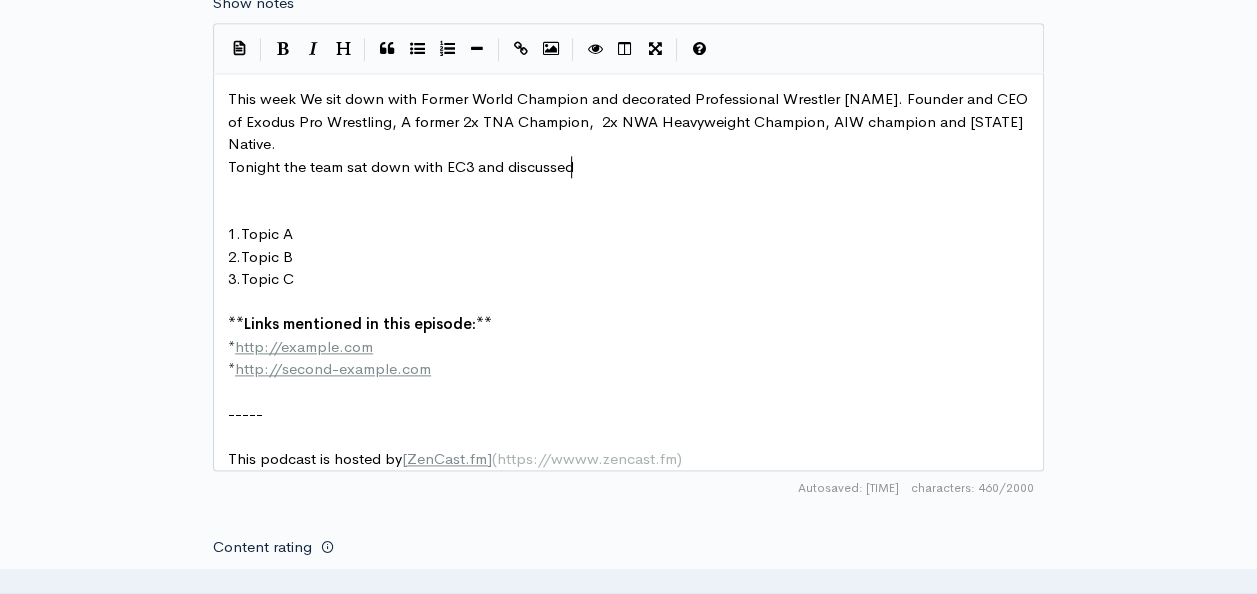scroll, scrollTop: 7, scrollLeft: 70, axis: both 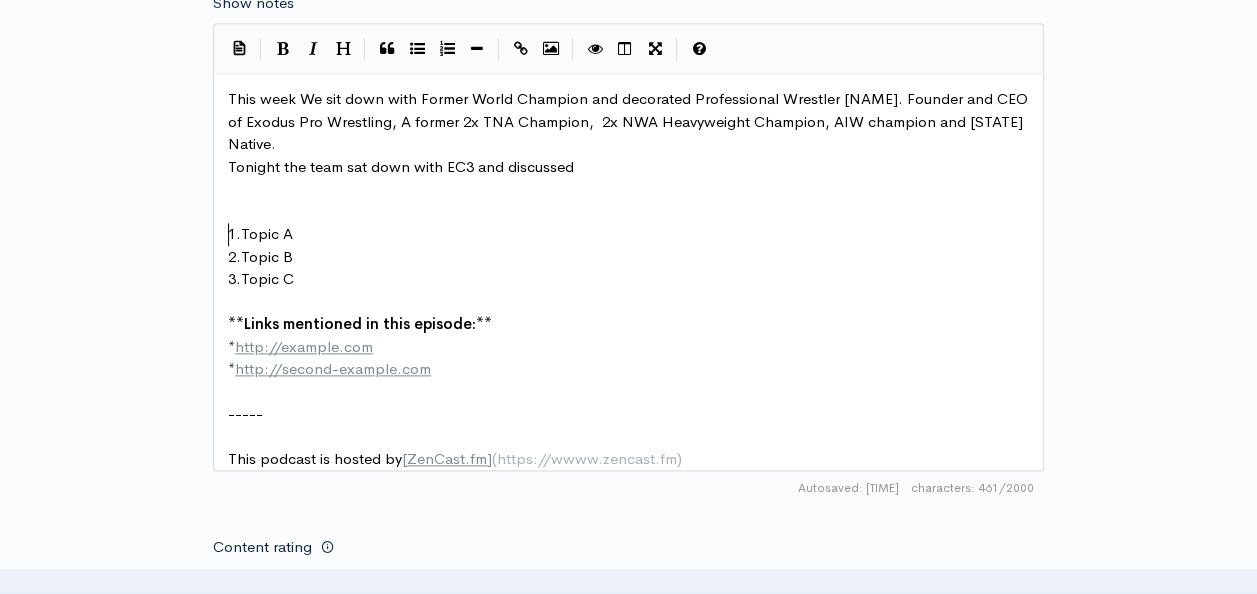 click on "1.  Topic A" at bounding box center [636, 234] 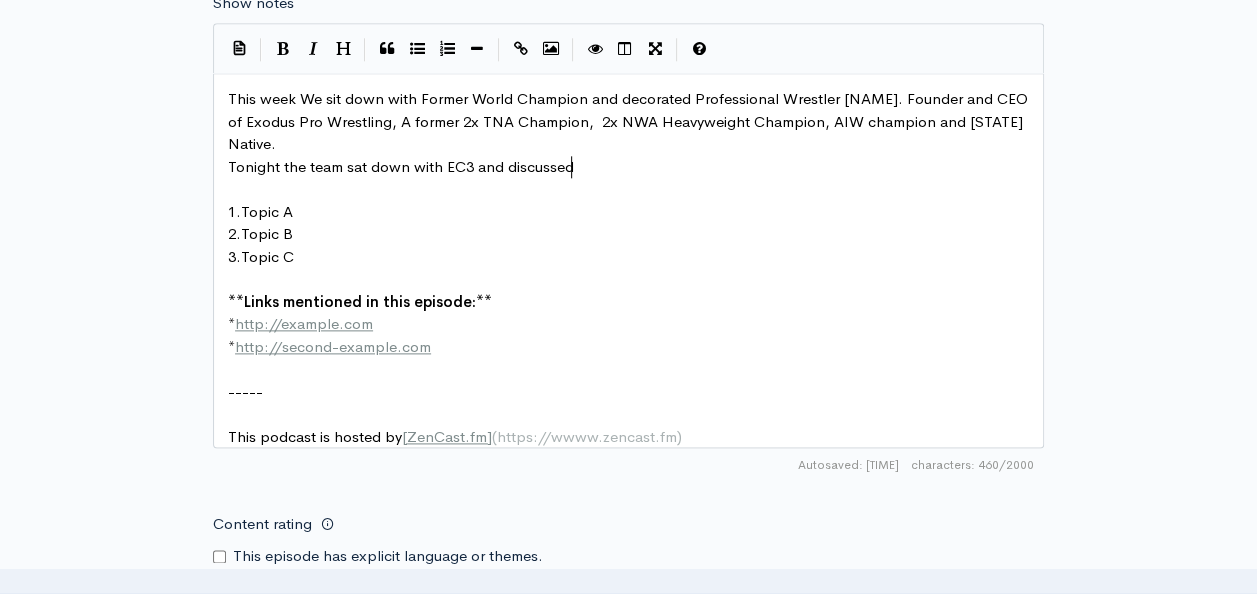 click on "Tonight the team sat down with EC3 and discussed" at bounding box center [401, 166] 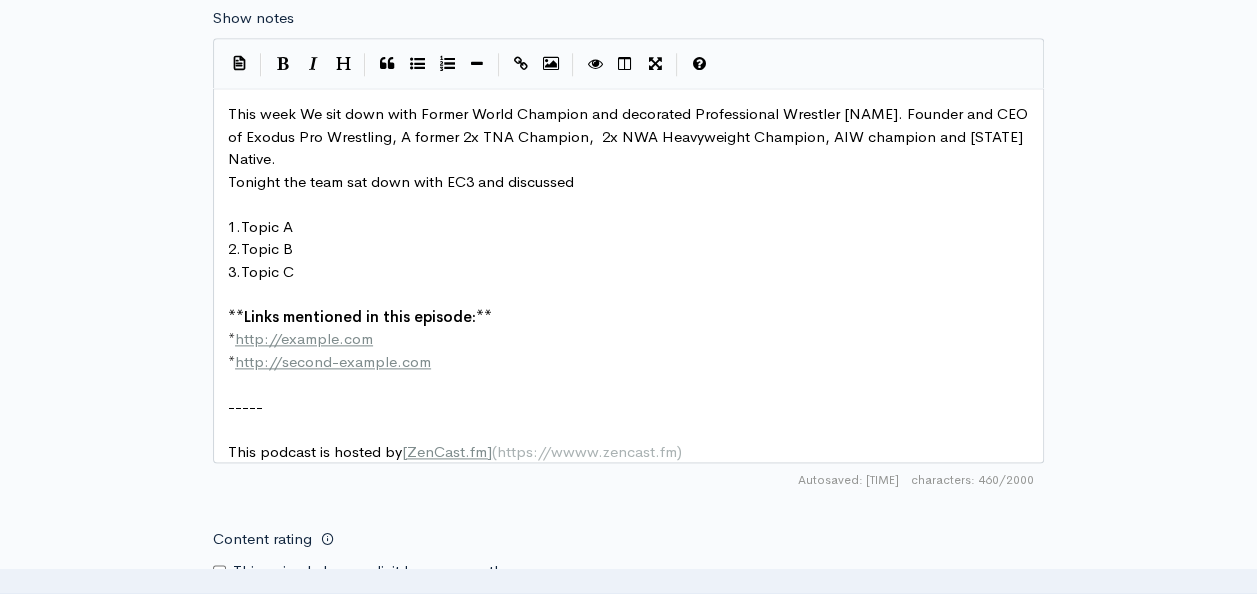 scroll, scrollTop: 728, scrollLeft: 0, axis: vertical 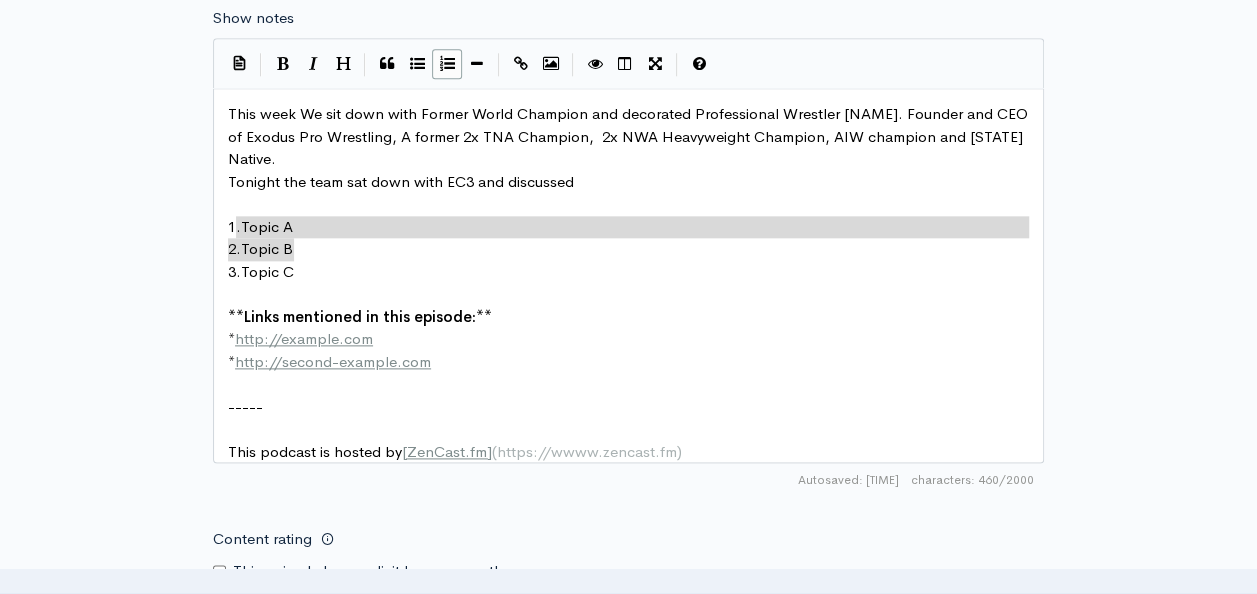 type on ". Topic A
2. Topic B
3. Topic C" 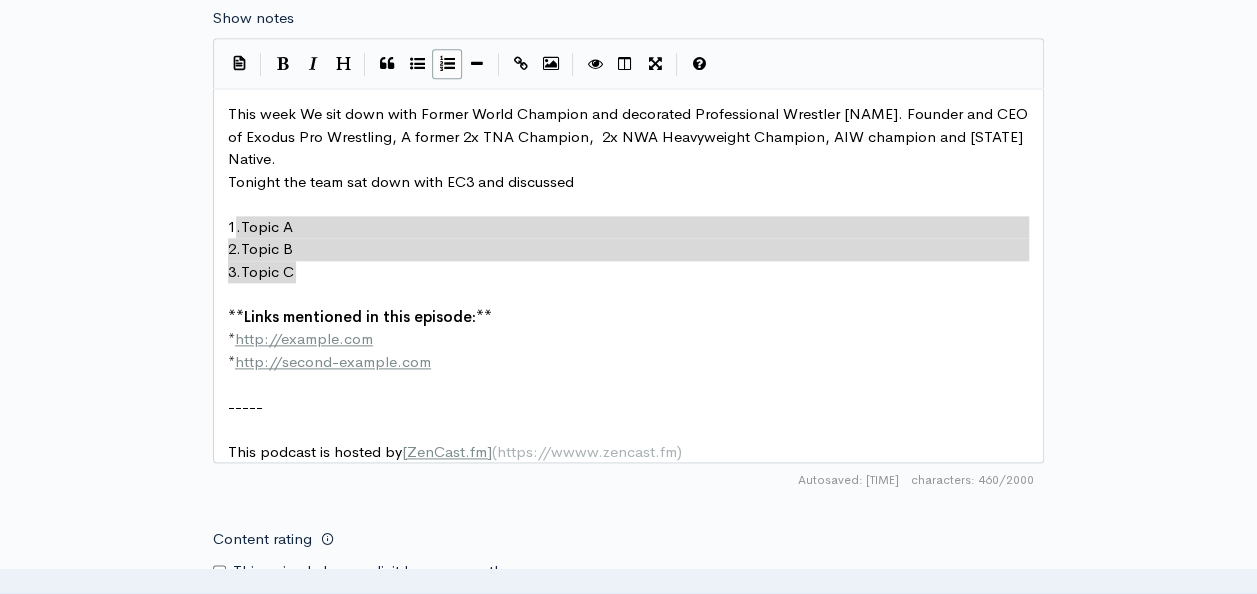 drag, startPoint x: 232, startPoint y: 225, endPoint x: 320, endPoint y: 263, distance: 95.85406 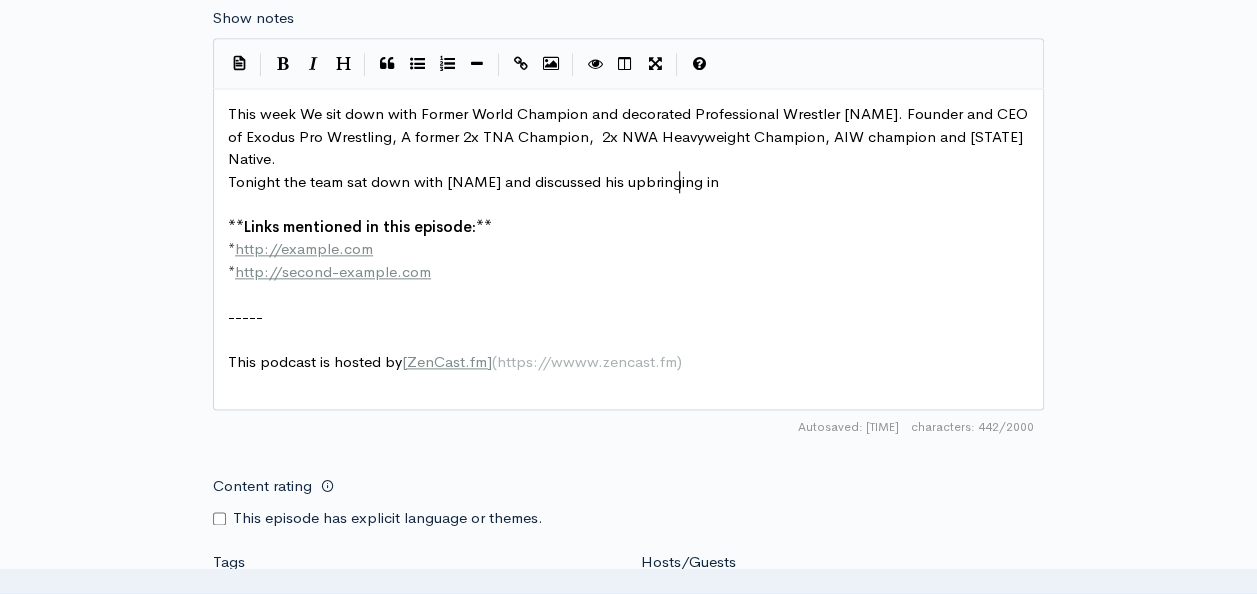 scroll, scrollTop: 7, scrollLeft: 116, axis: both 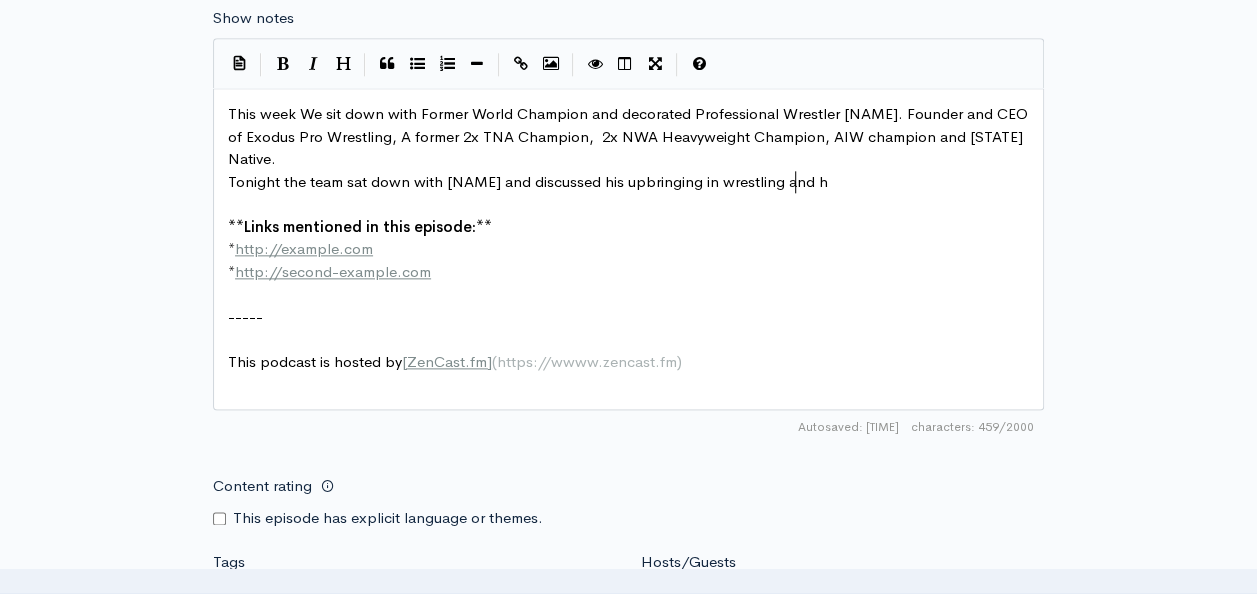 type on "his upbringing in wrestling and ho" 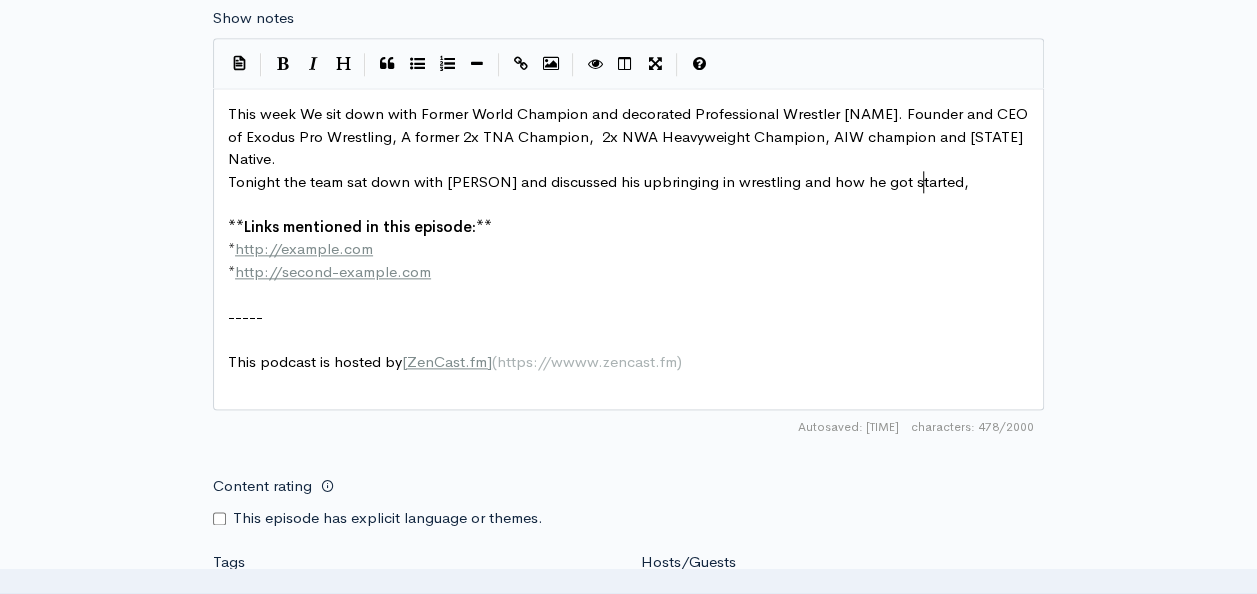 scroll, scrollTop: 7, scrollLeft: 147, axis: both 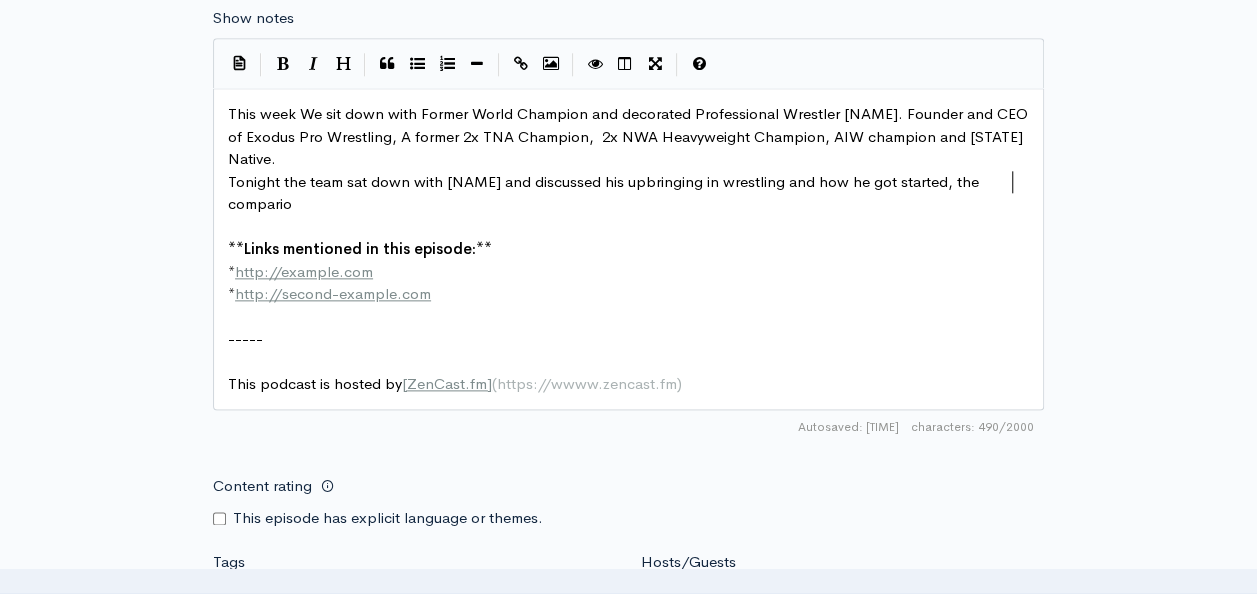 type on "d how he got started, the comparion" 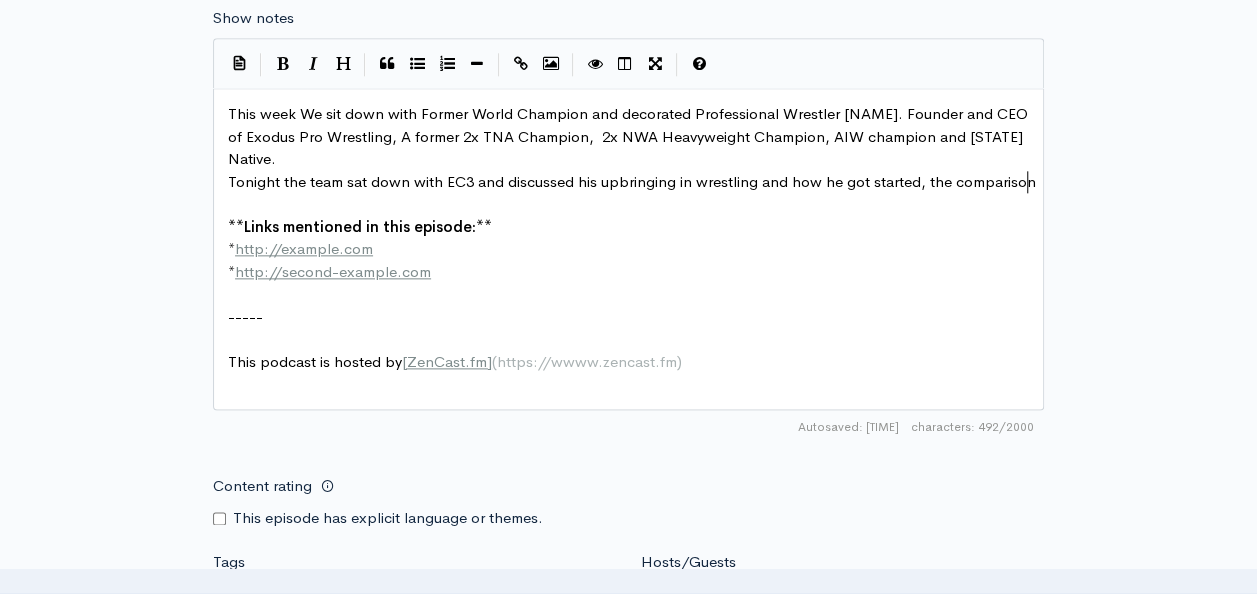 scroll, scrollTop: 7, scrollLeft: 26, axis: both 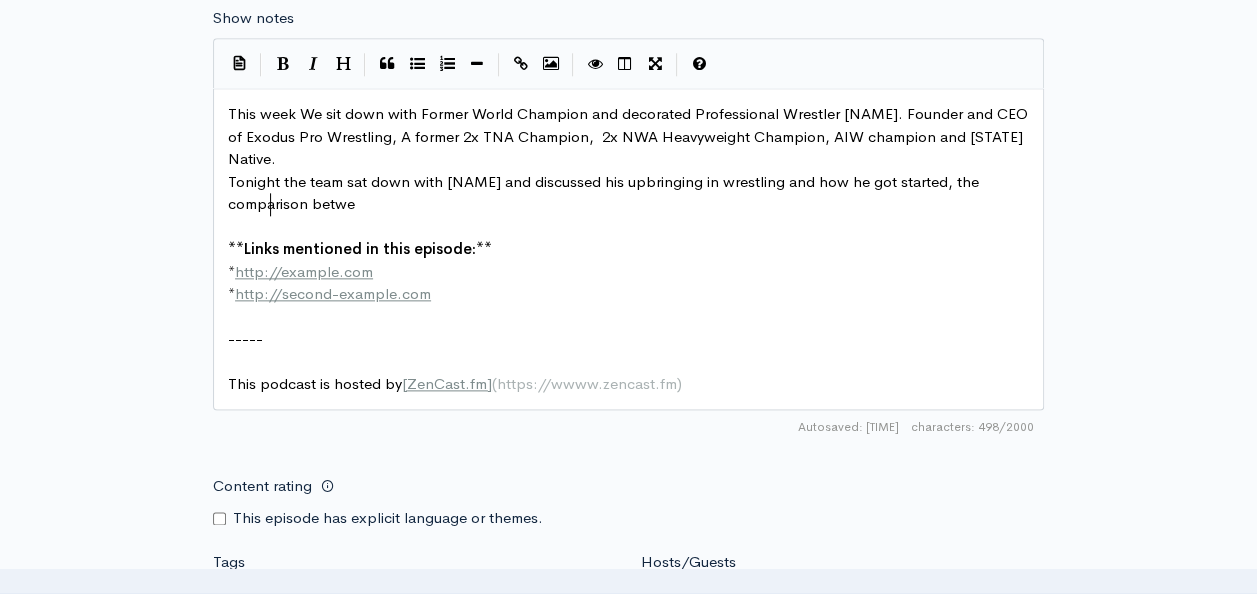 type on "son betwen" 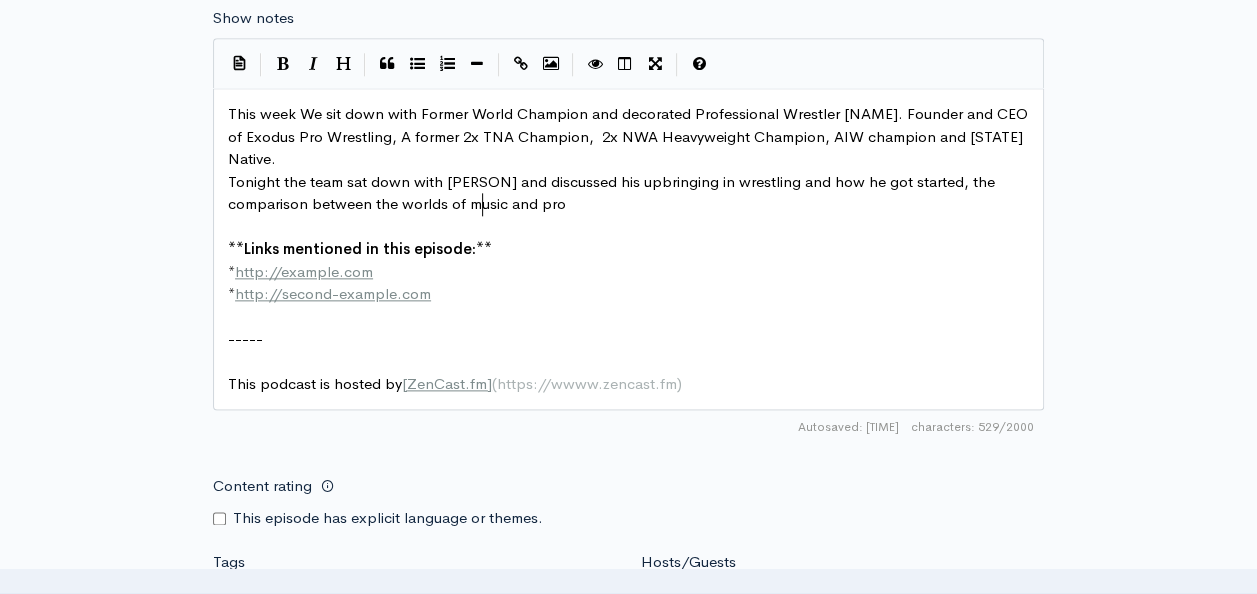 type on "en the worlds of music and pro r" 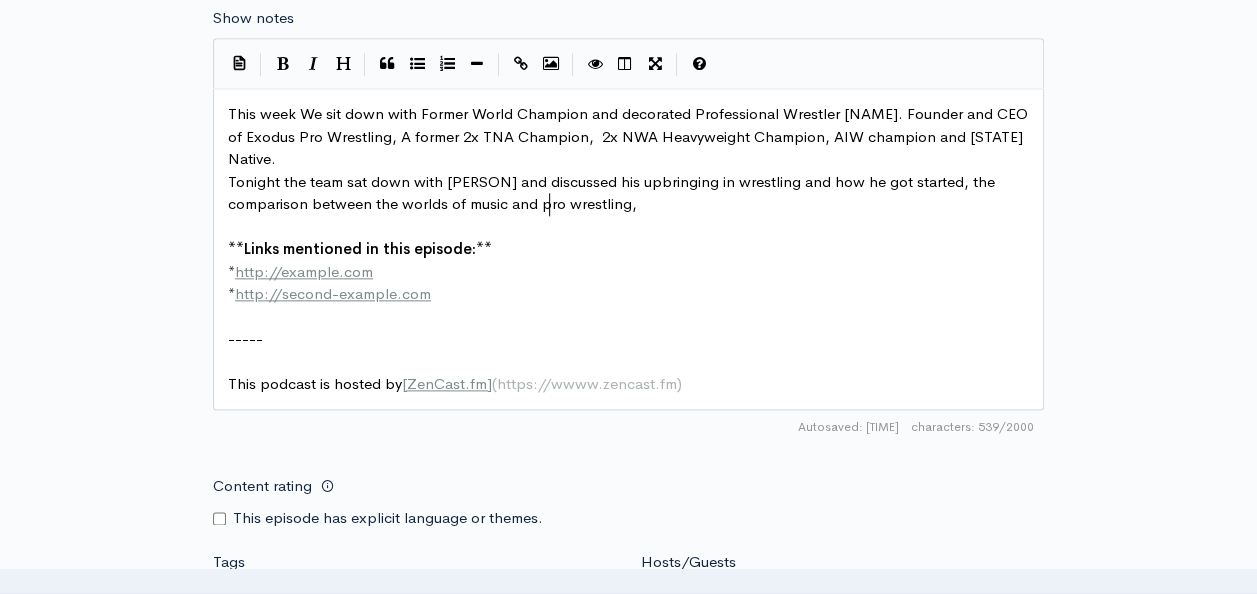 scroll, scrollTop: 7, scrollLeft: 68, axis: both 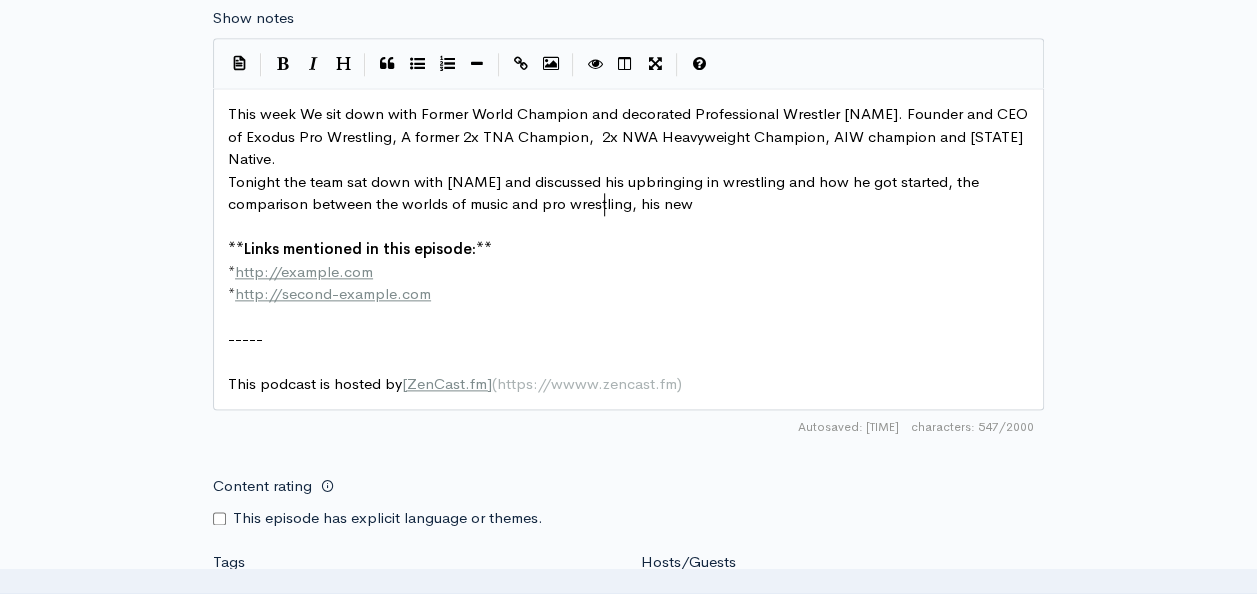 type on "wrestling, his new" 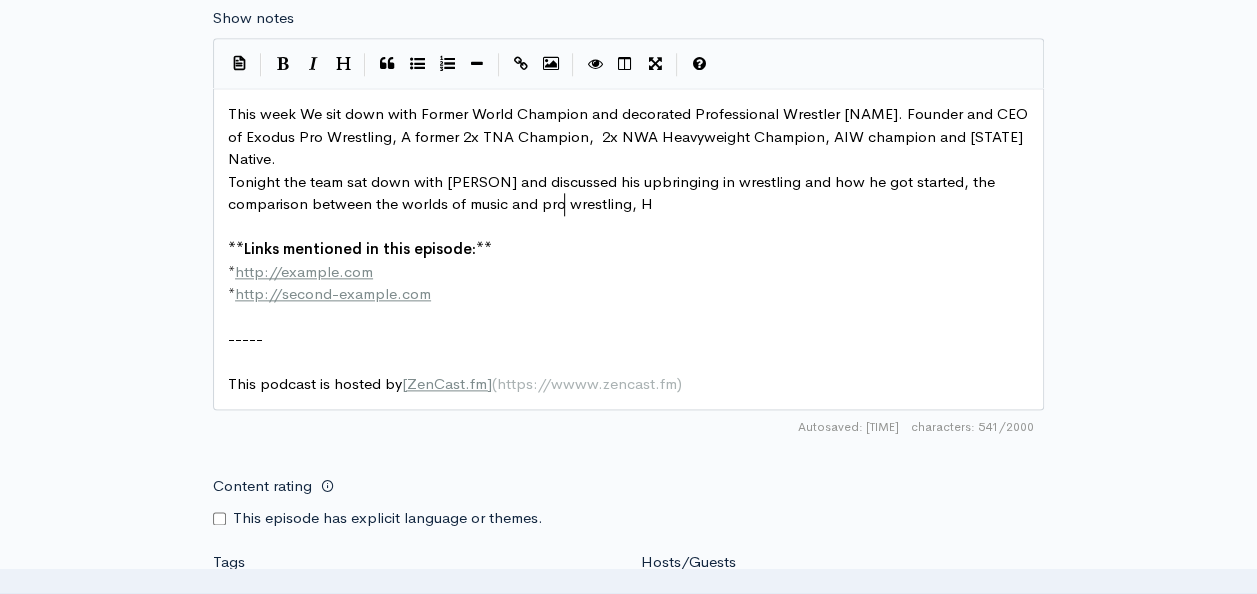 type on "[STATE]" 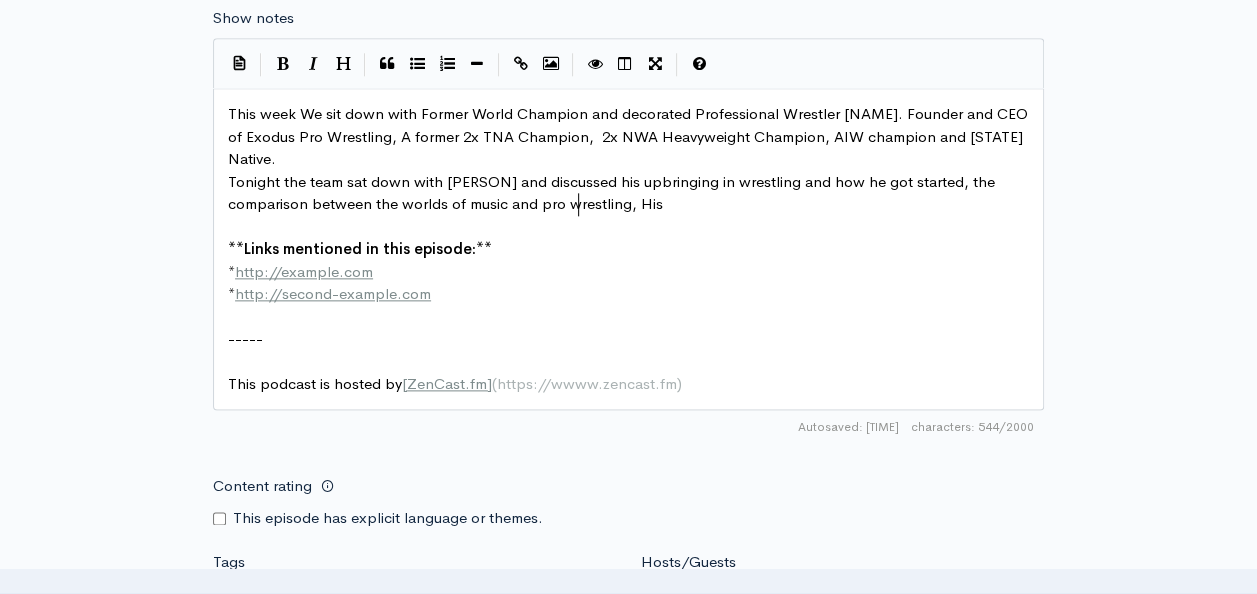 scroll, scrollTop: 7, scrollLeft: 13, axis: both 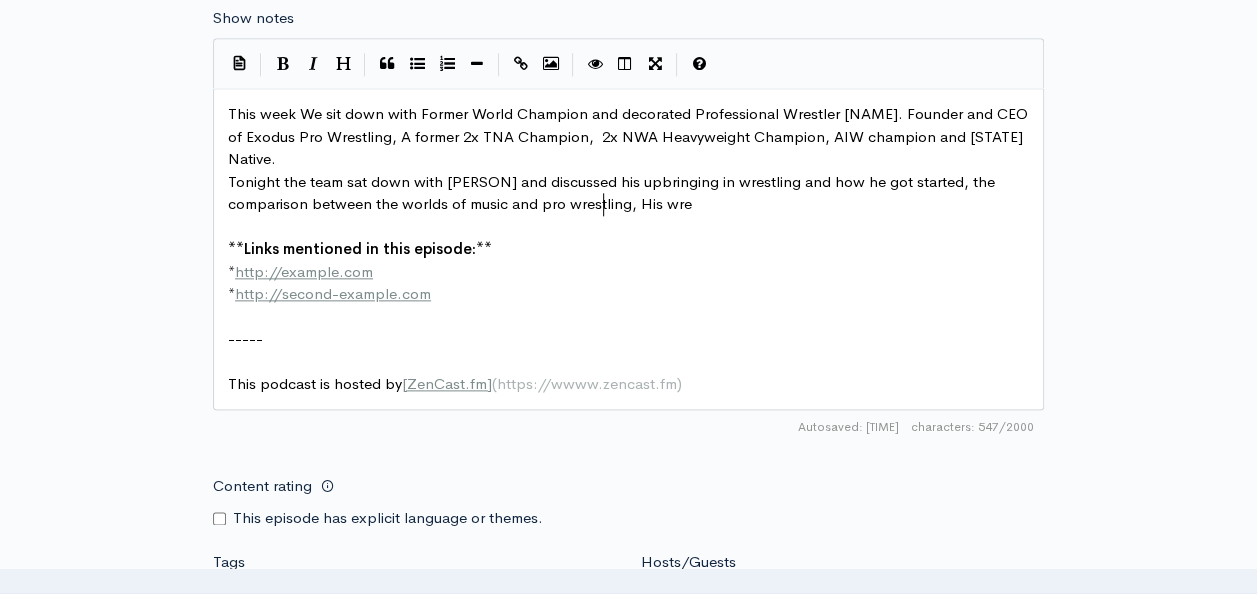 type on "is wres" 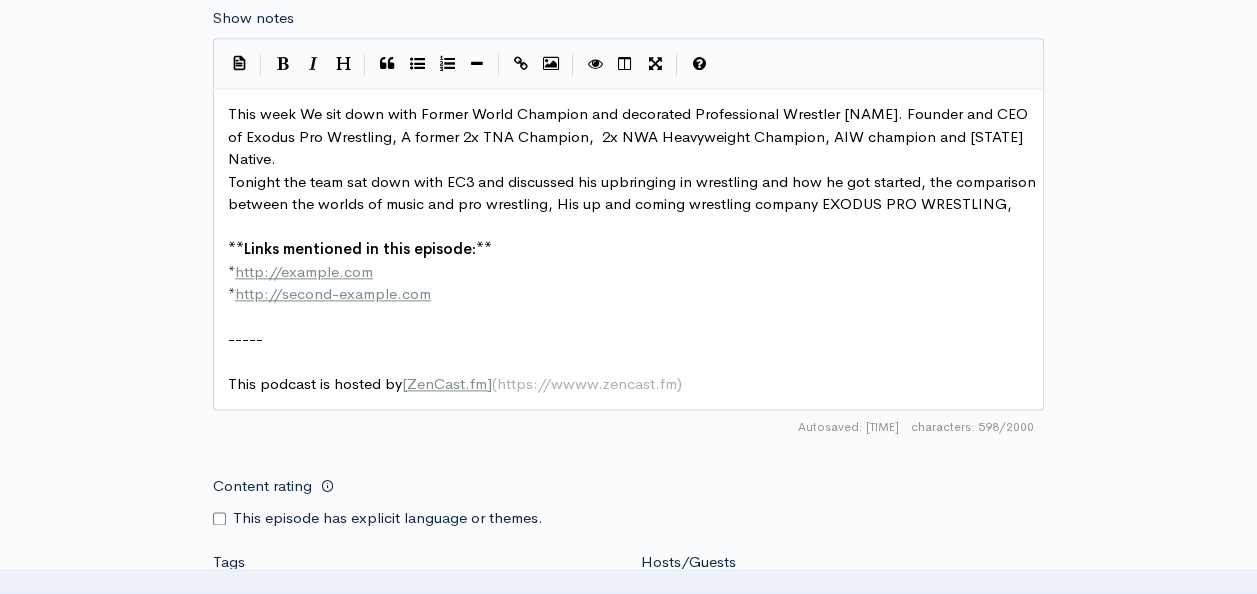 type on "up and coming wrestling company EXODUS PRO WRESTLING, W" 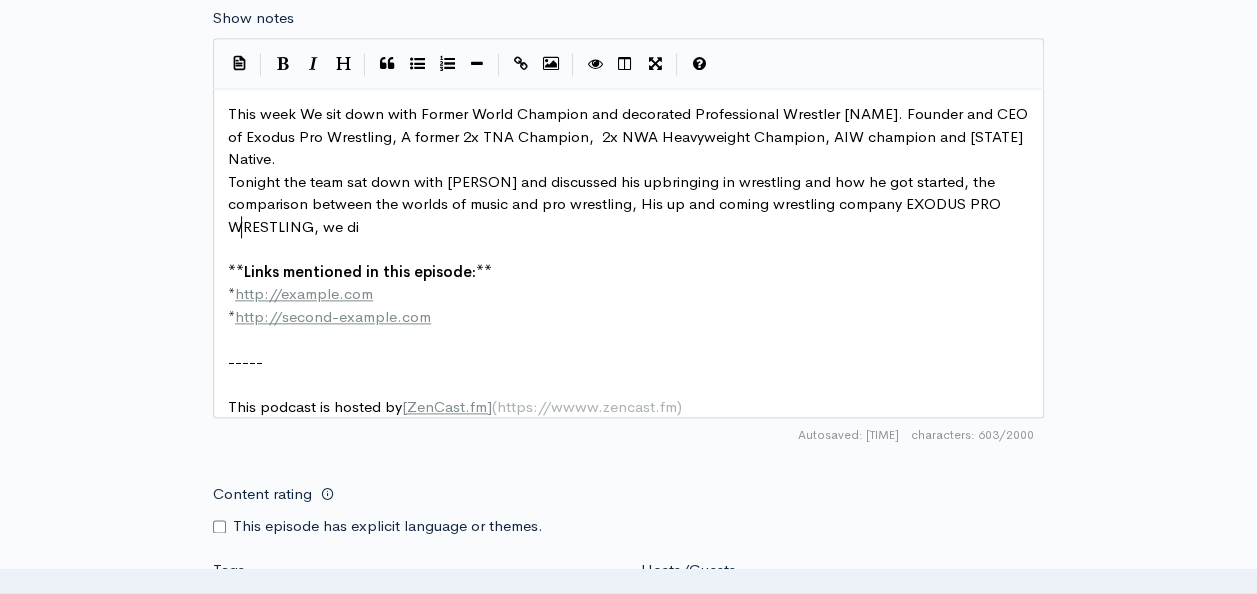 type on "we dis" 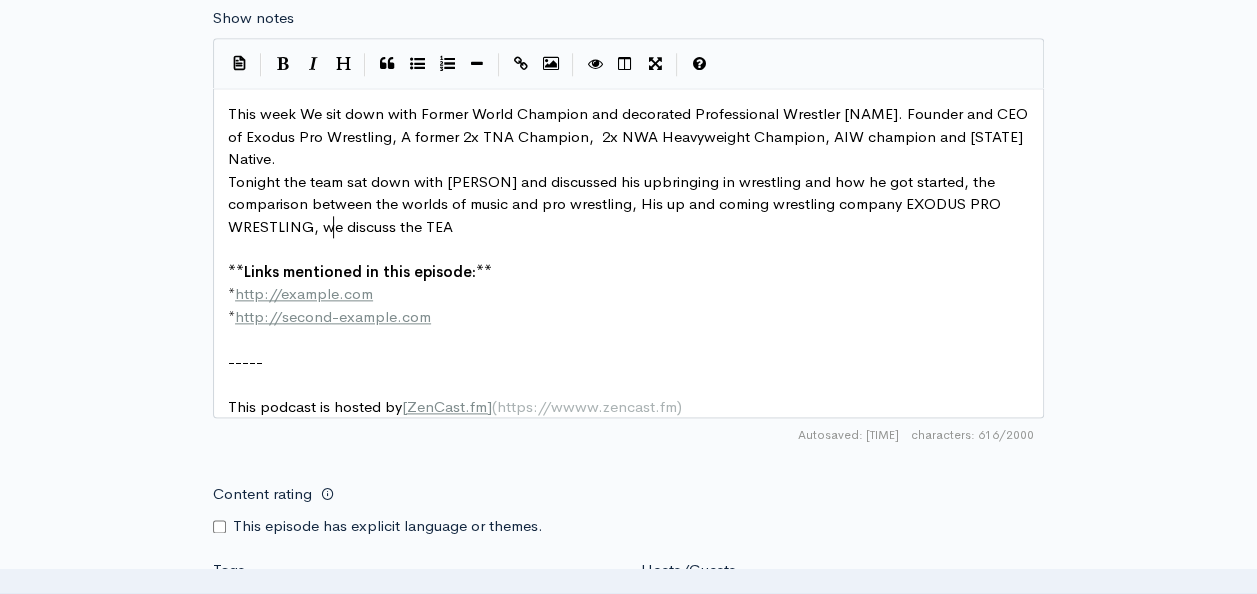 type on "cuss the TEAM" 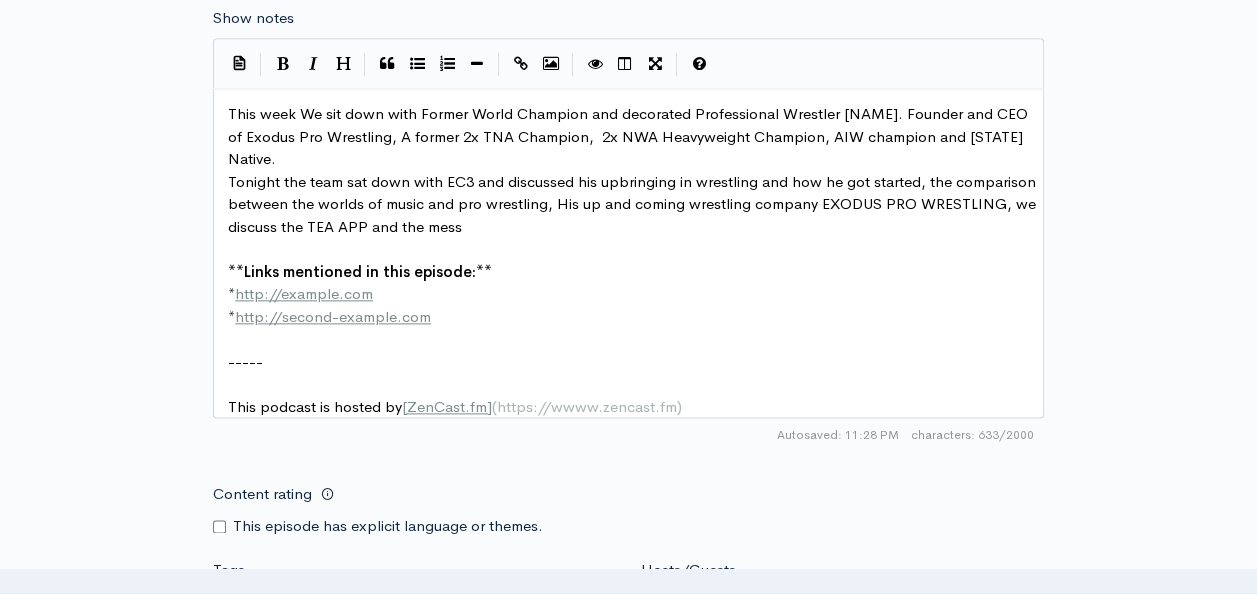 scroll, scrollTop: 7, scrollLeft: 128, axis: both 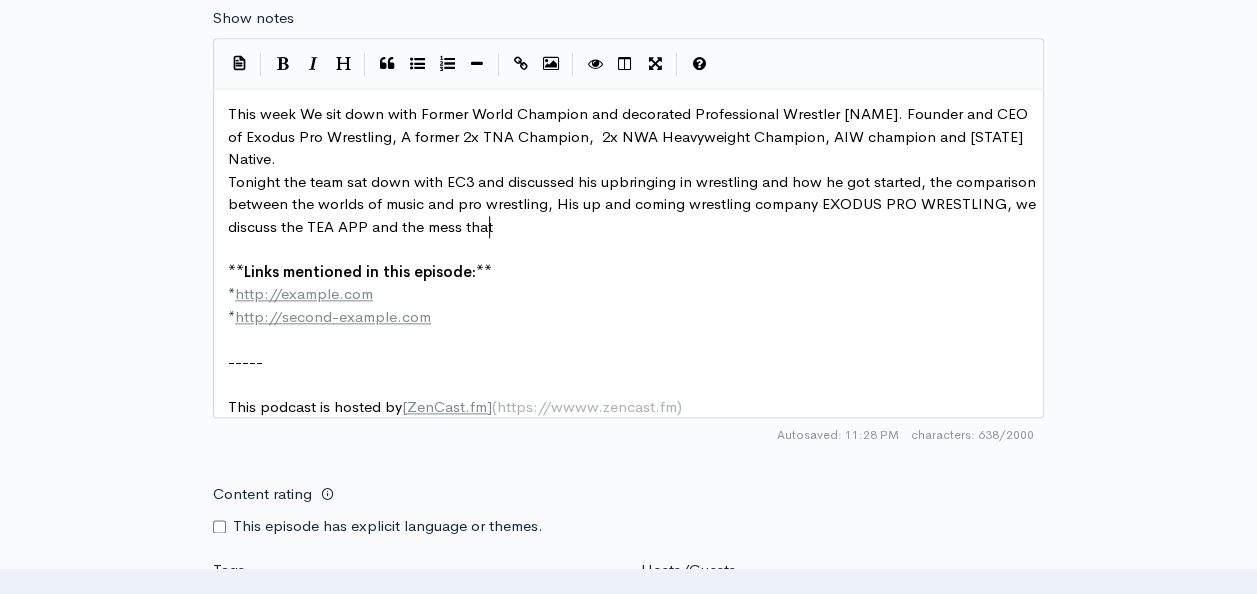 type on "APP and the mess thats" 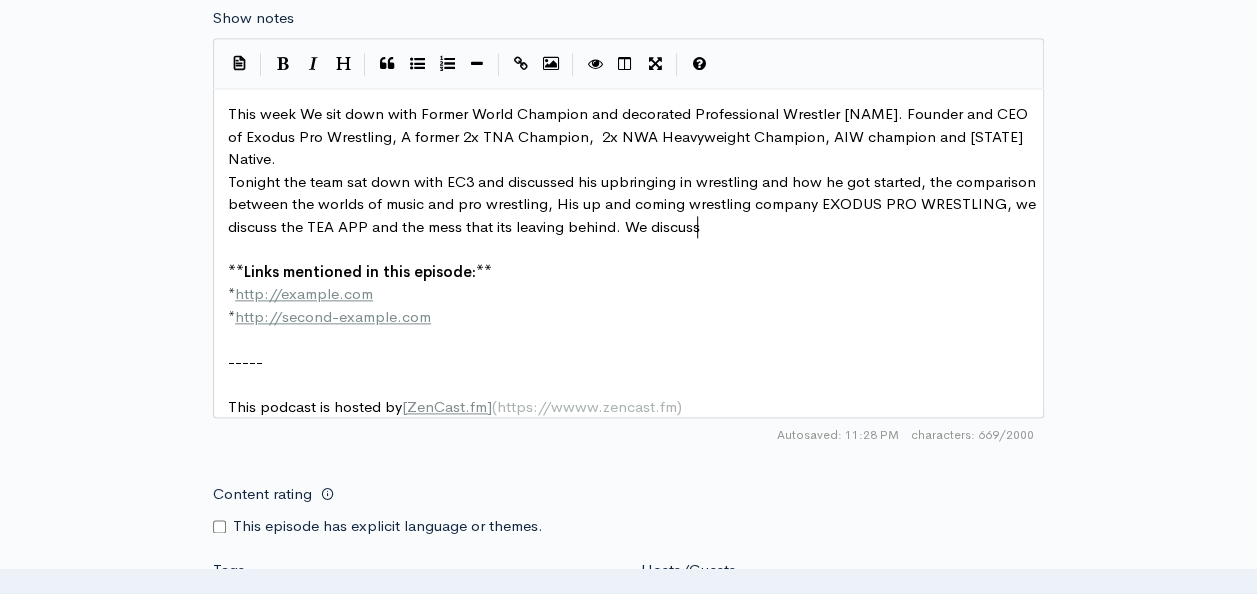 scroll, scrollTop: 7, scrollLeft: 210, axis: both 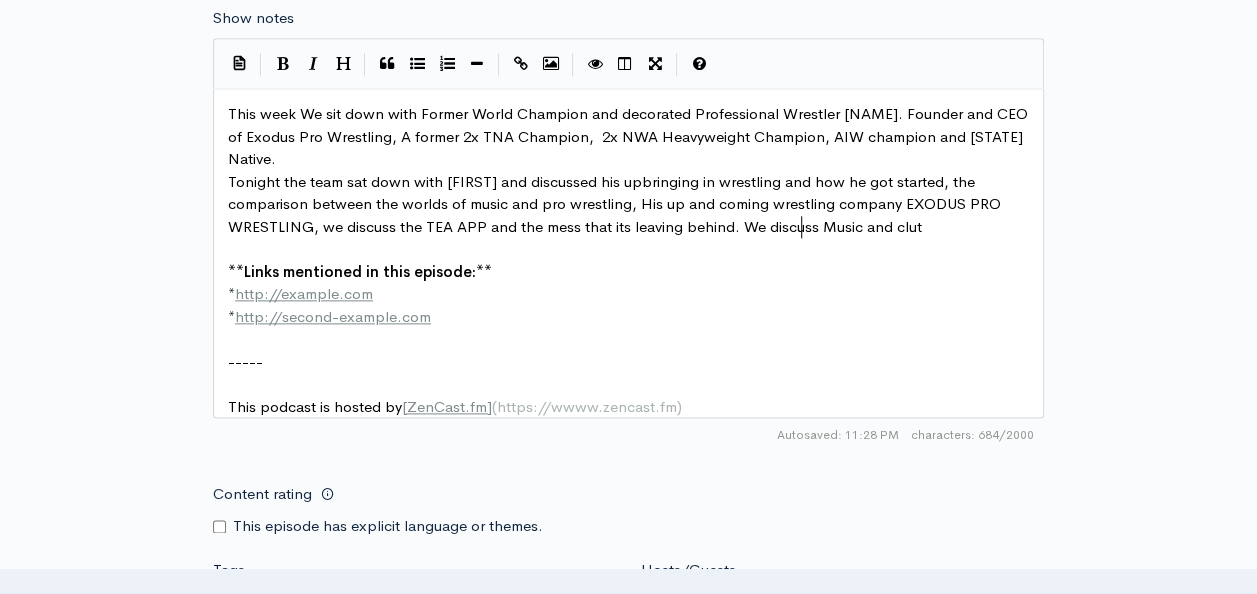 type on "its leaving behind. We discuss Music and clutu" 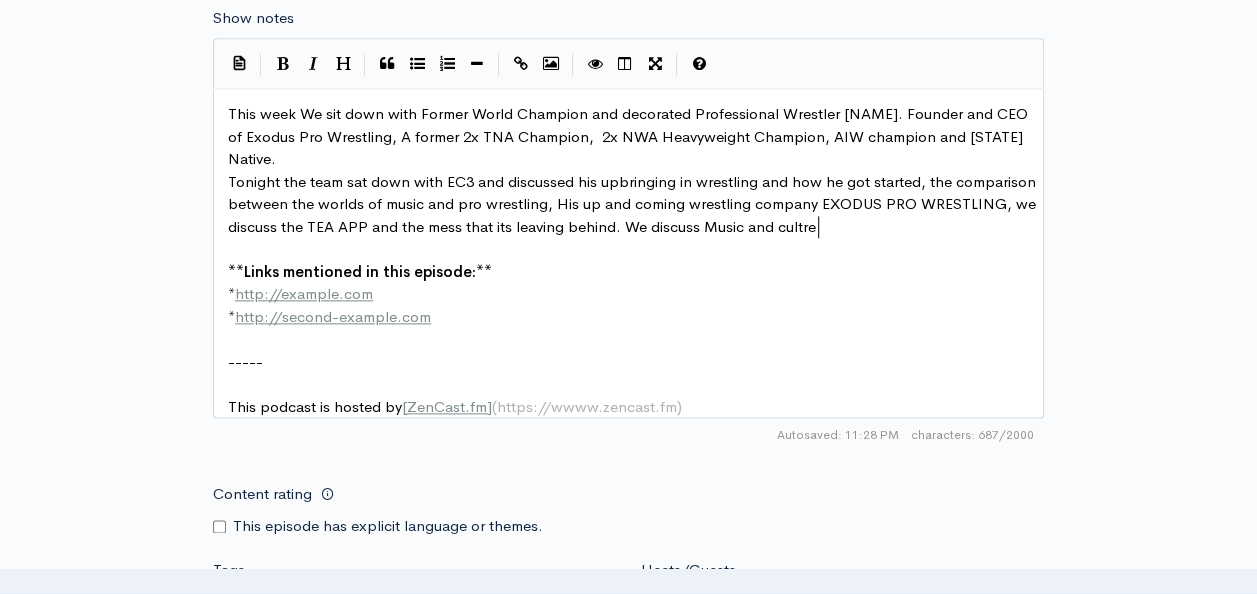 type on "ultre a" 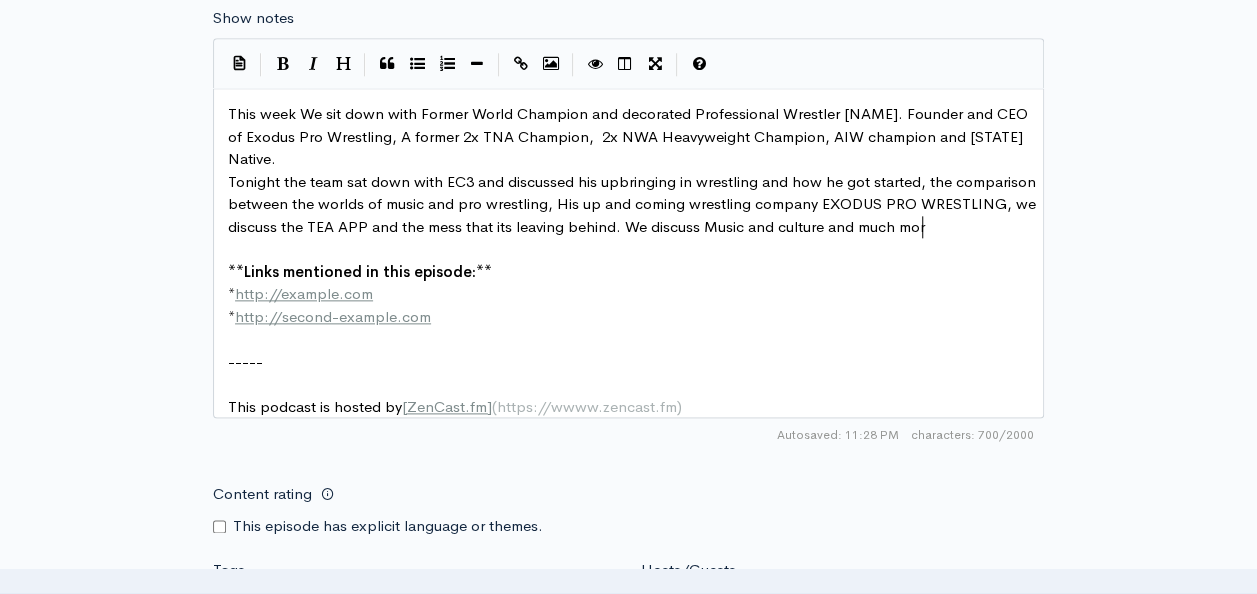 type on "ure and much more" 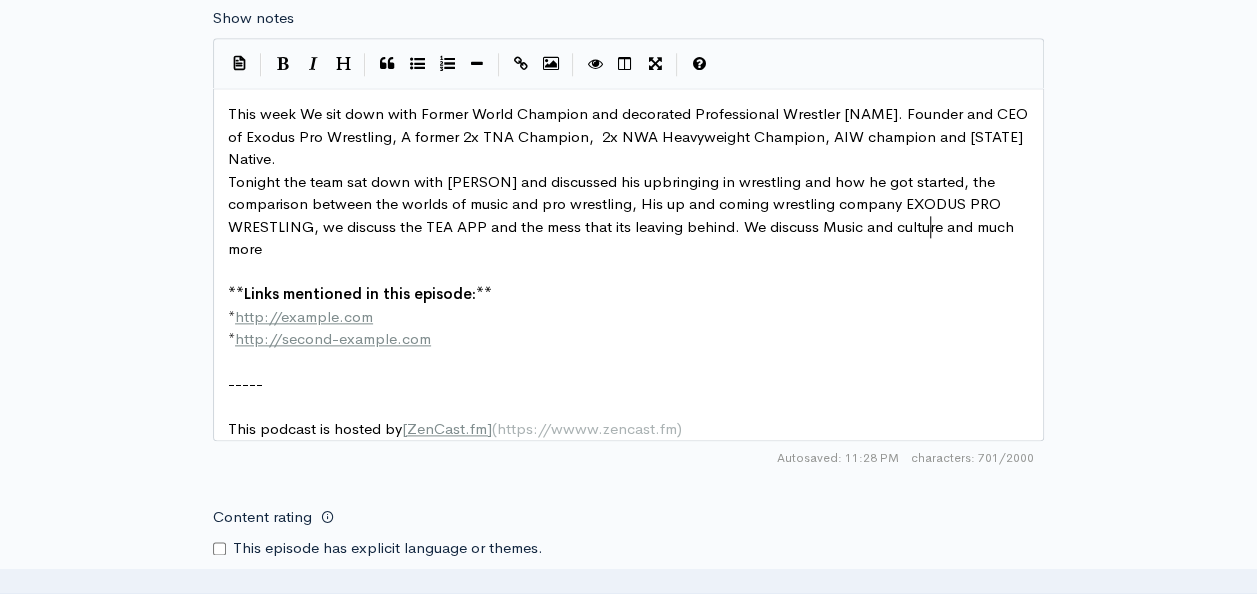 type on "!" 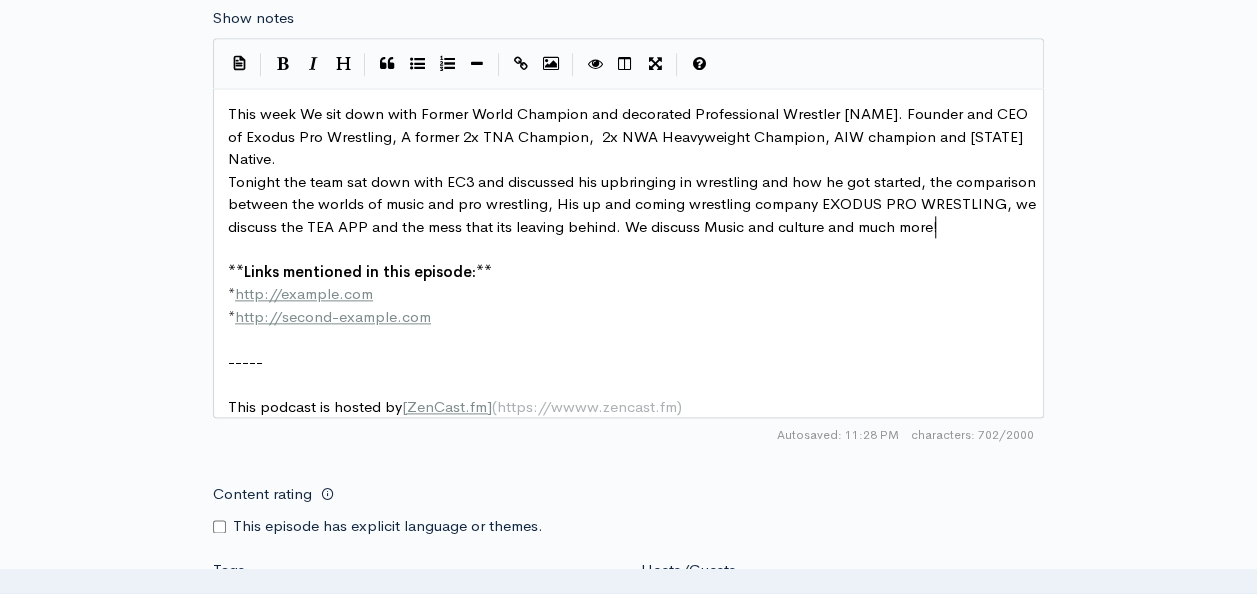 scroll, scrollTop: 7, scrollLeft: 4, axis: both 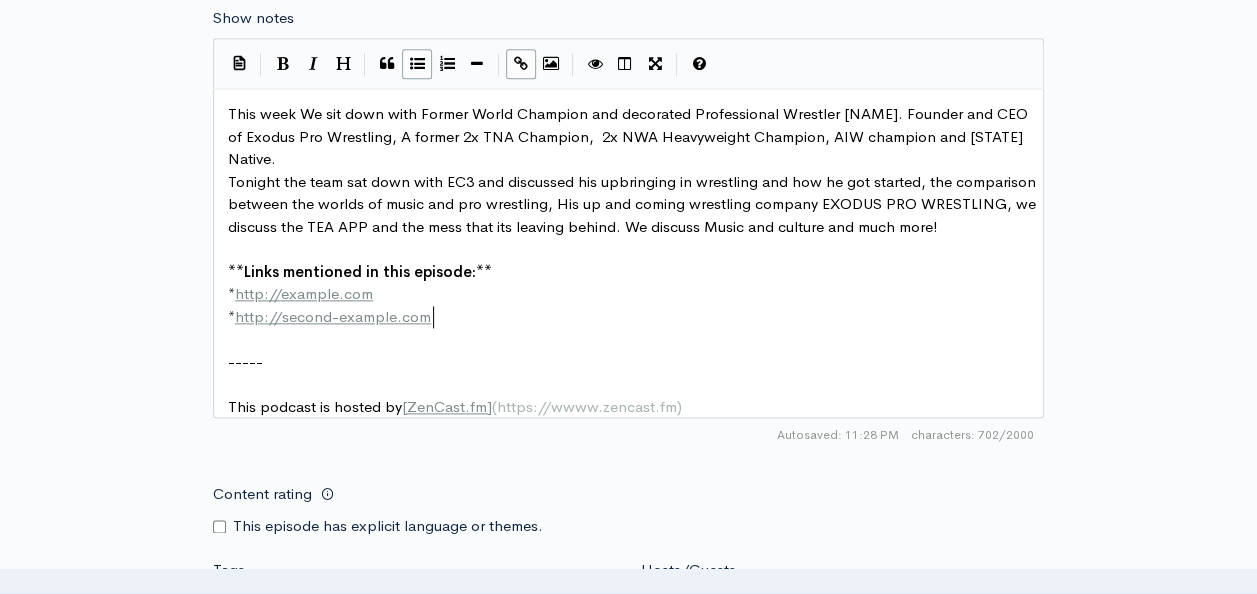 click on "*  http://second-example.com" at bounding box center (636, 317) 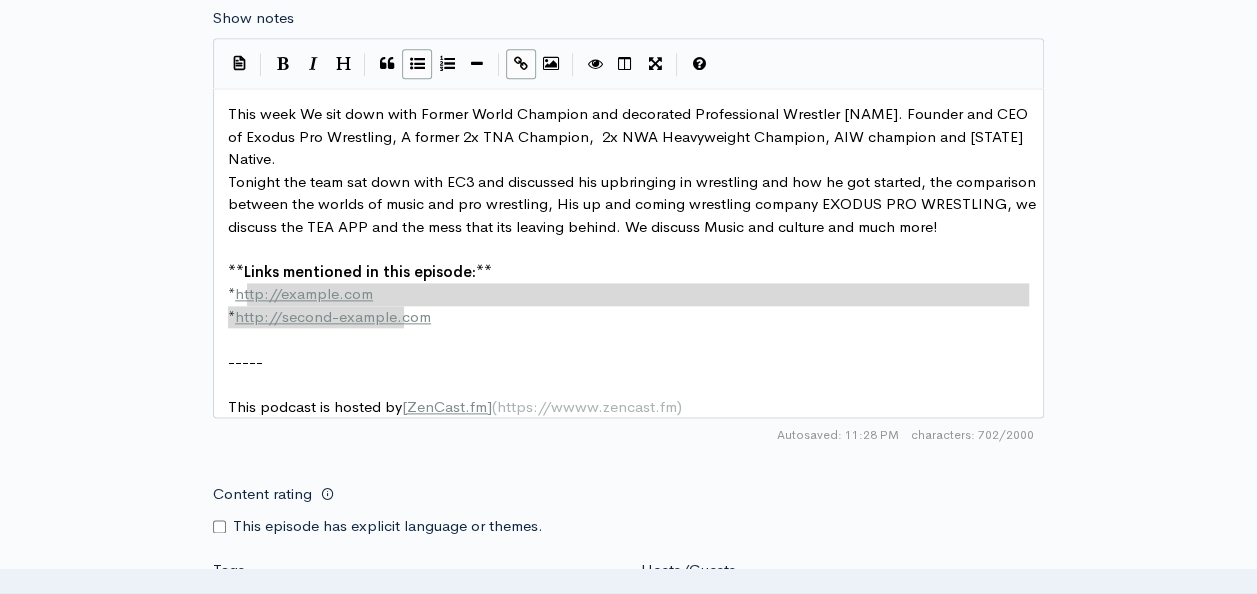 type on "ttp://example.com
* http://second-example.com" 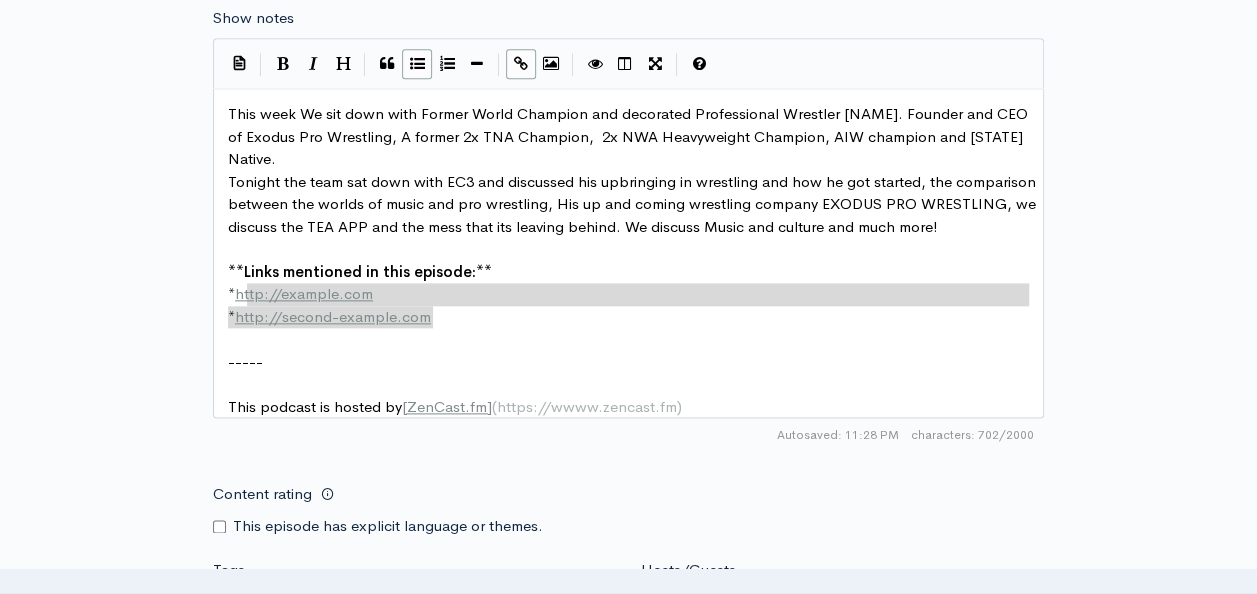 drag, startPoint x: 244, startPoint y: 285, endPoint x: 432, endPoint y: 307, distance: 189.28285 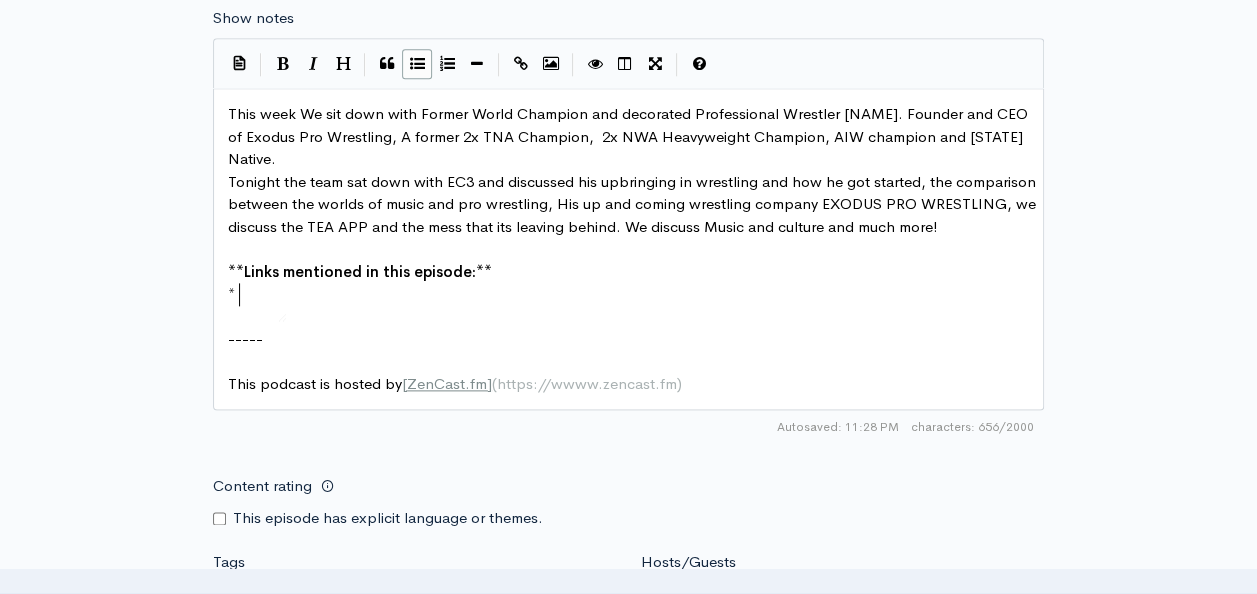 type on "​" 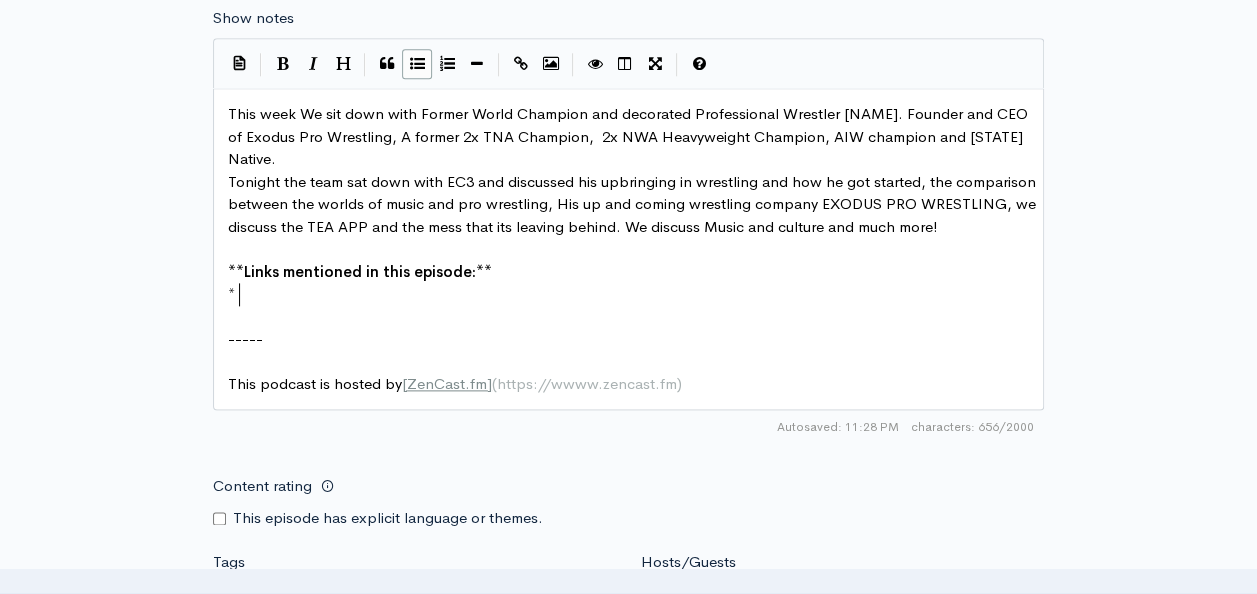 paste 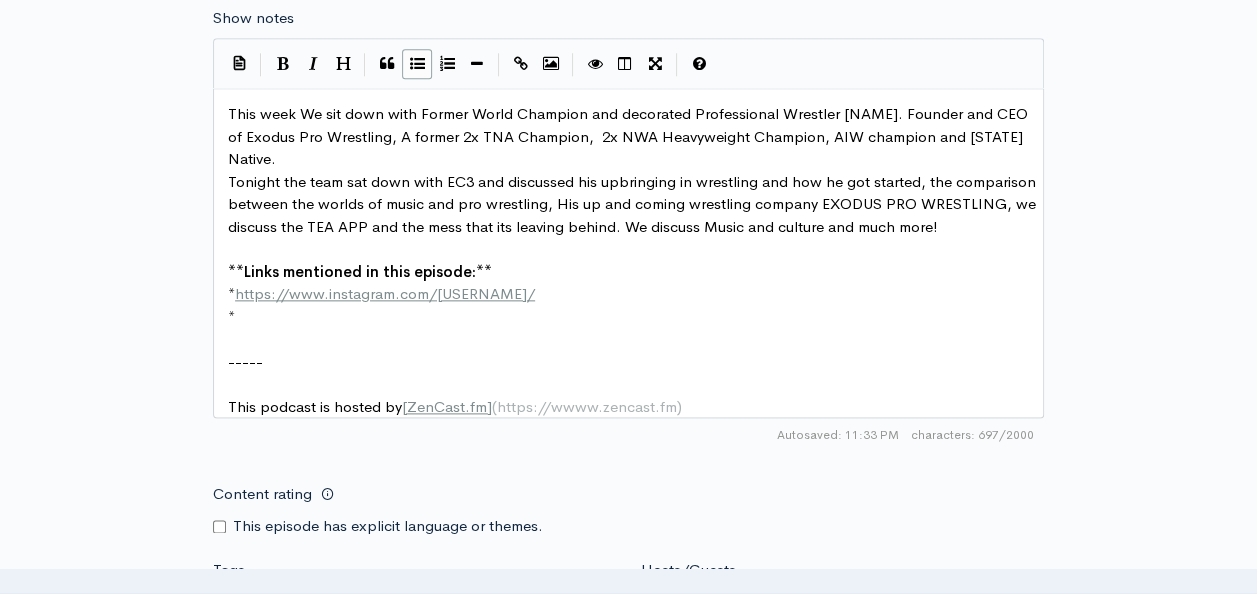 type on "​" 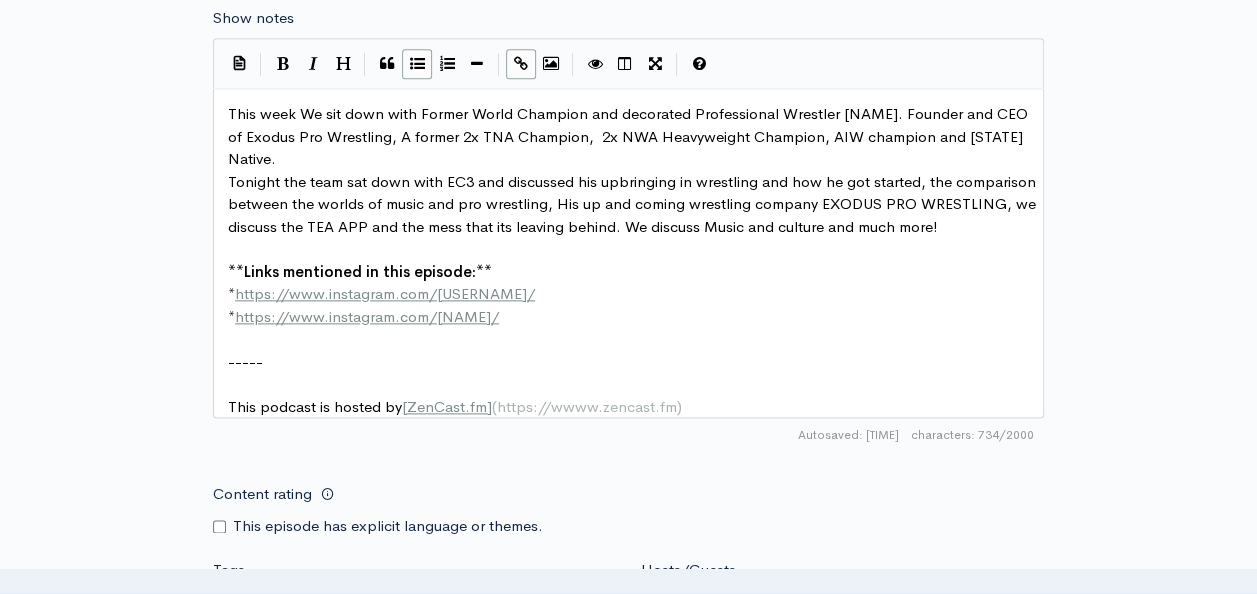 scroll, scrollTop: 1, scrollLeft: 0, axis: vertical 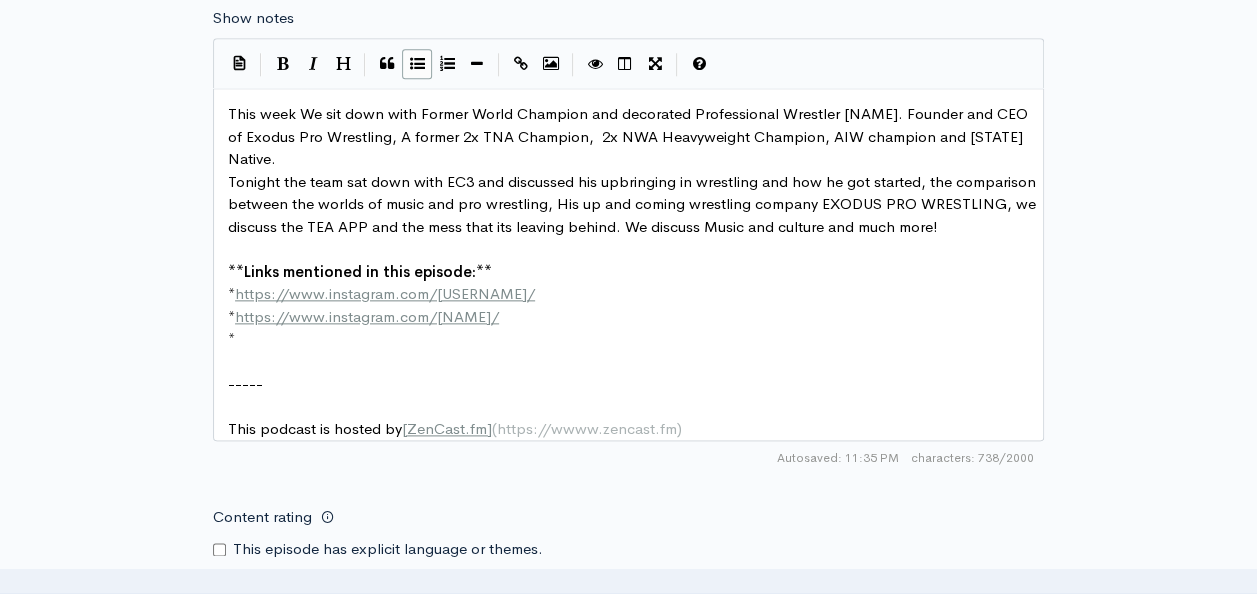 type on "​" 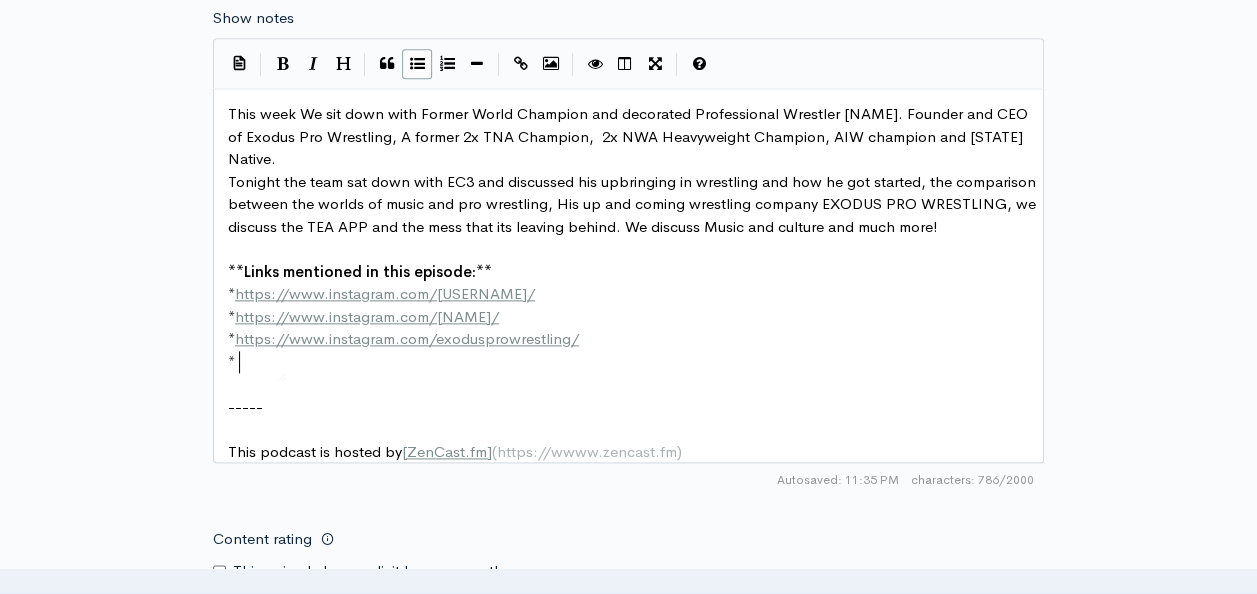 type on "​" 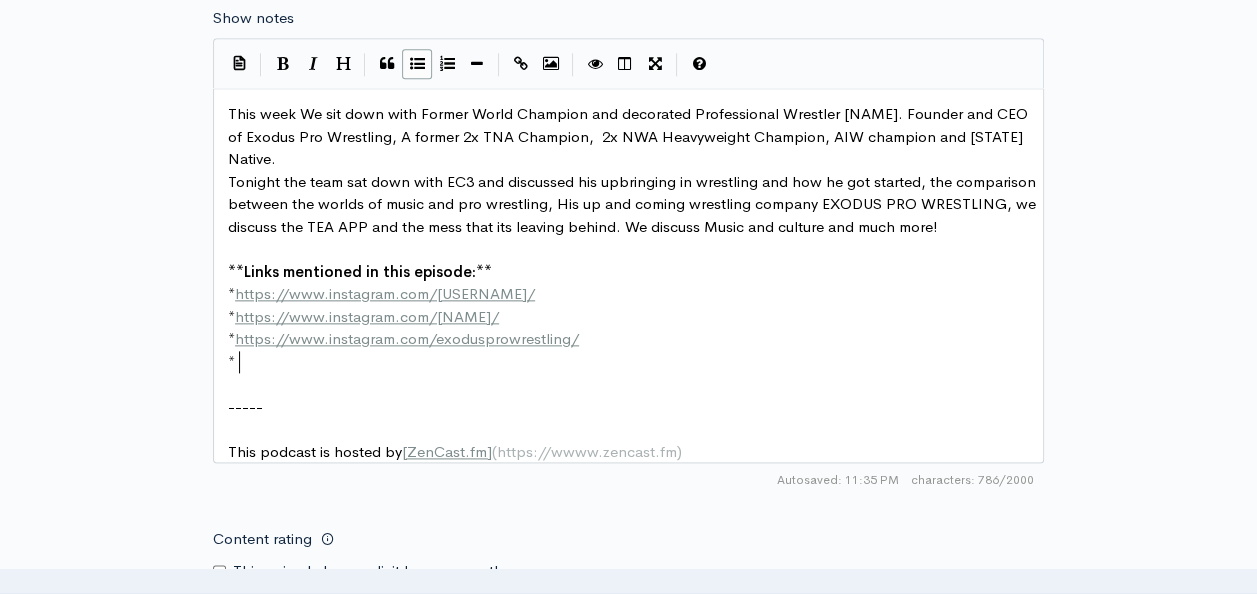 paste 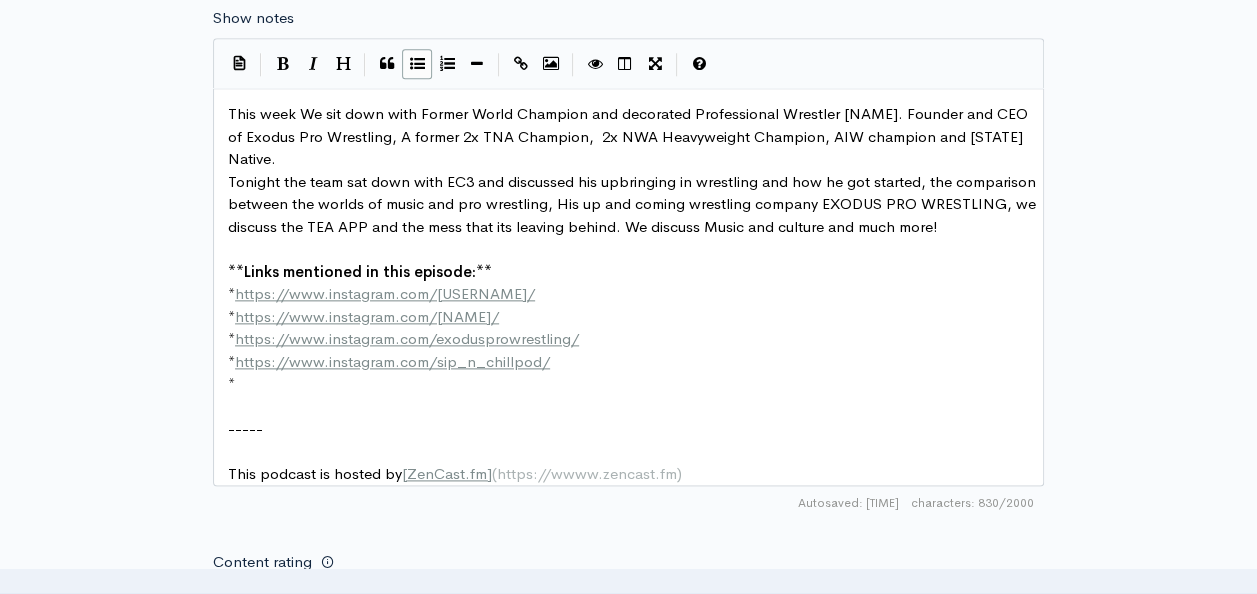 type on "​" 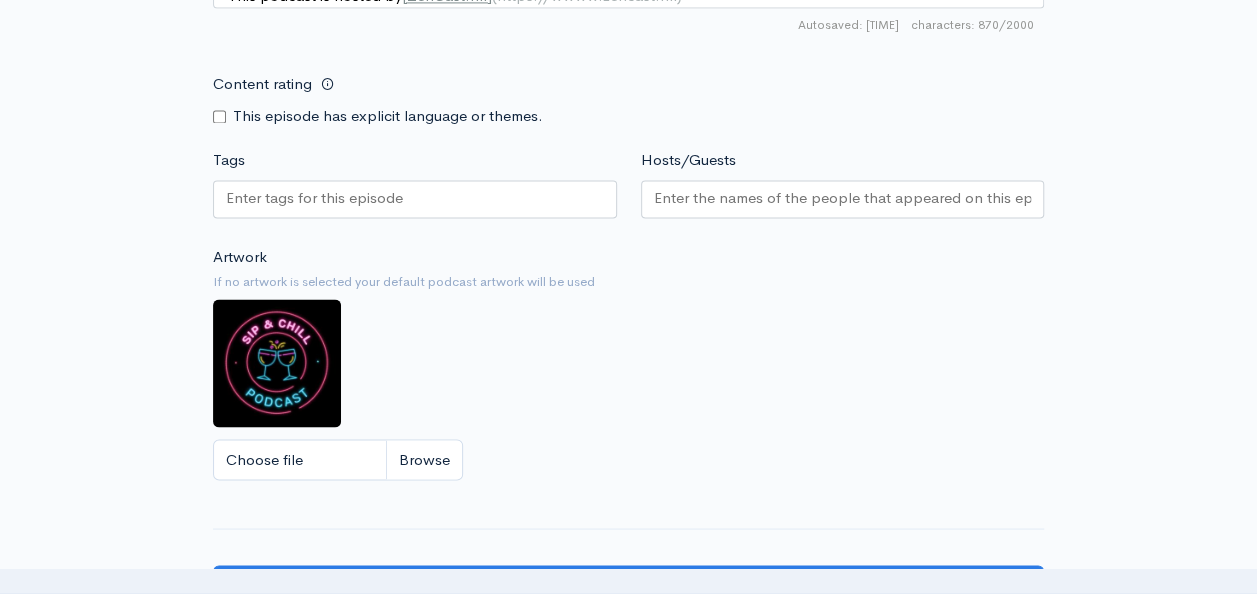 scroll, scrollTop: 1582, scrollLeft: 0, axis: vertical 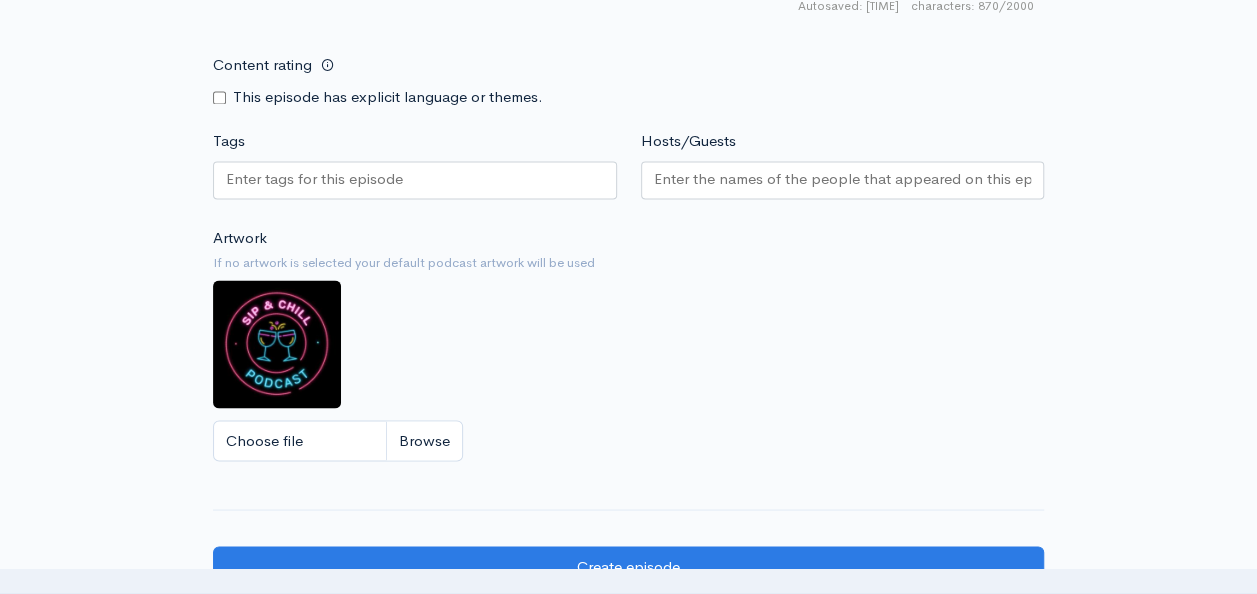 type 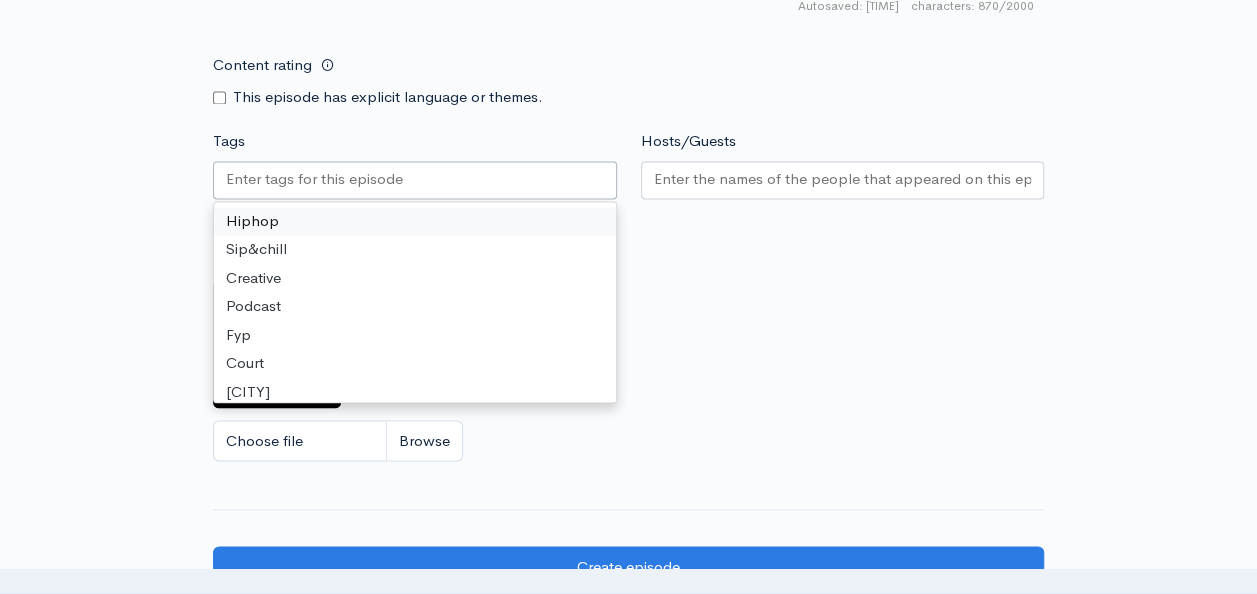 click on "Tags" at bounding box center [316, 179] 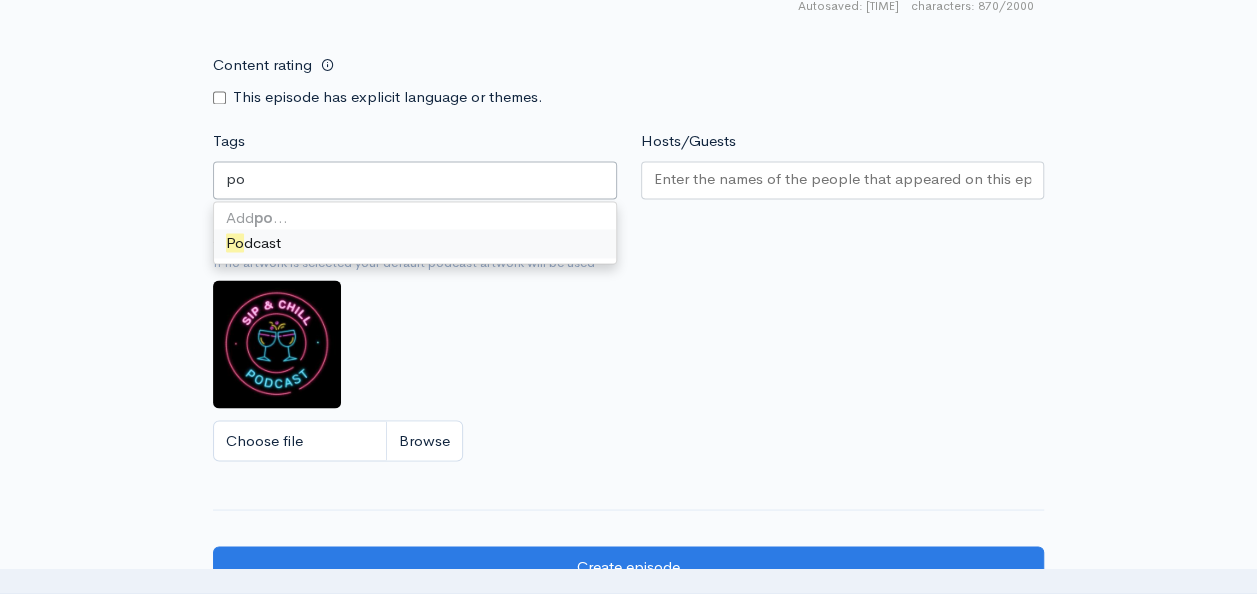 type on "pod" 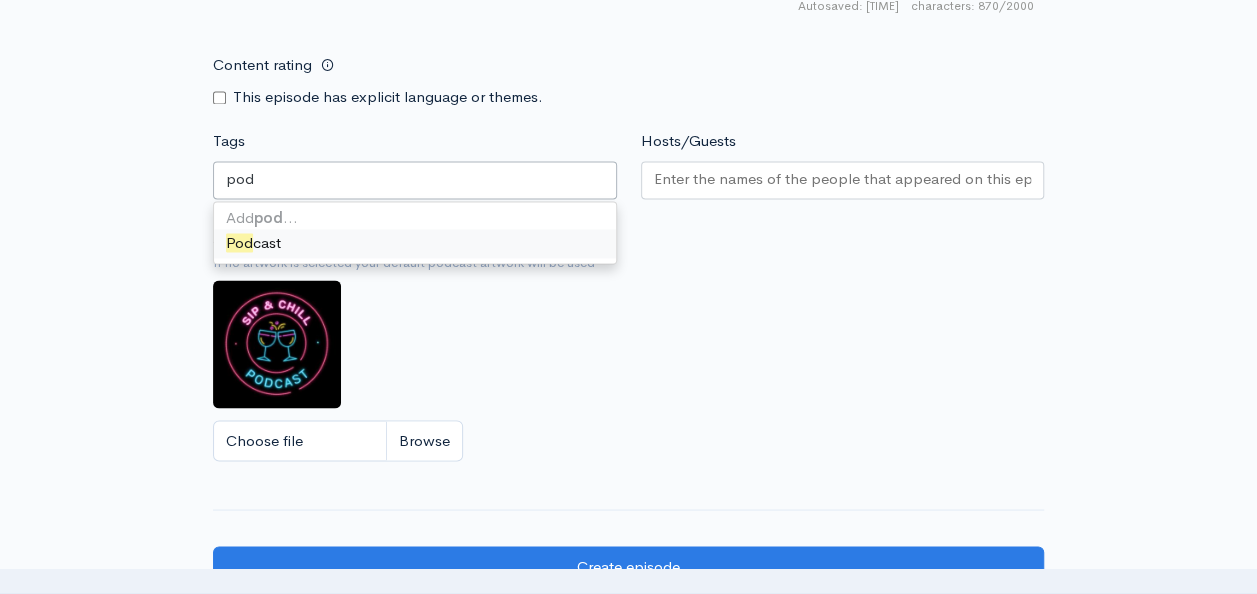 type 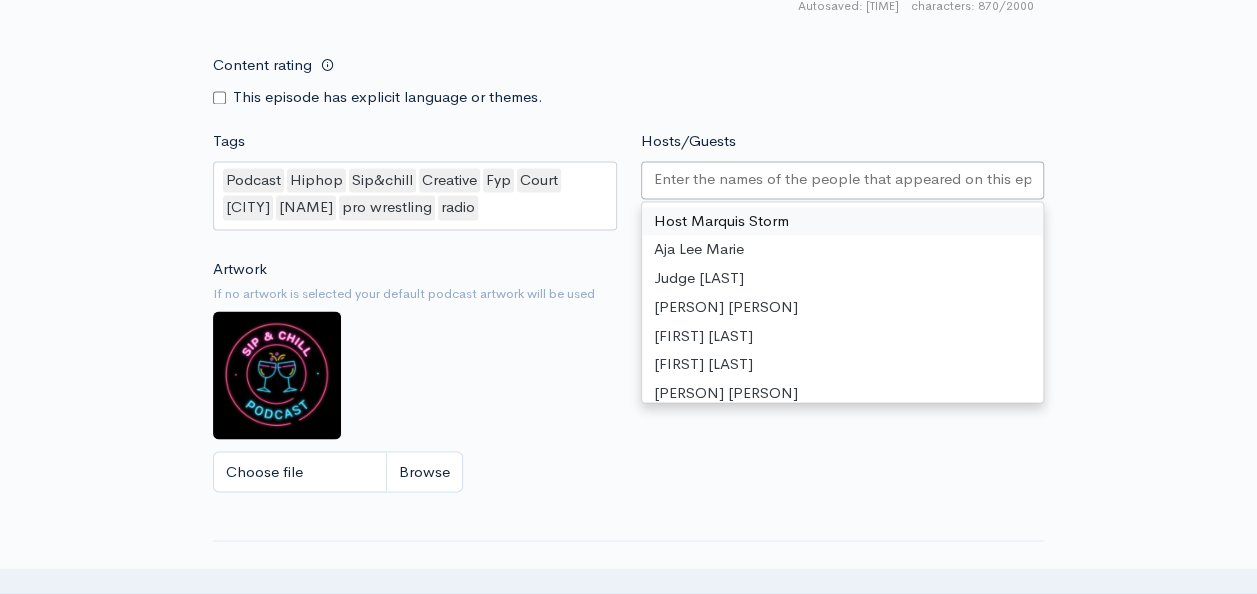 click on "Hosts/Guests" at bounding box center (843, 179) 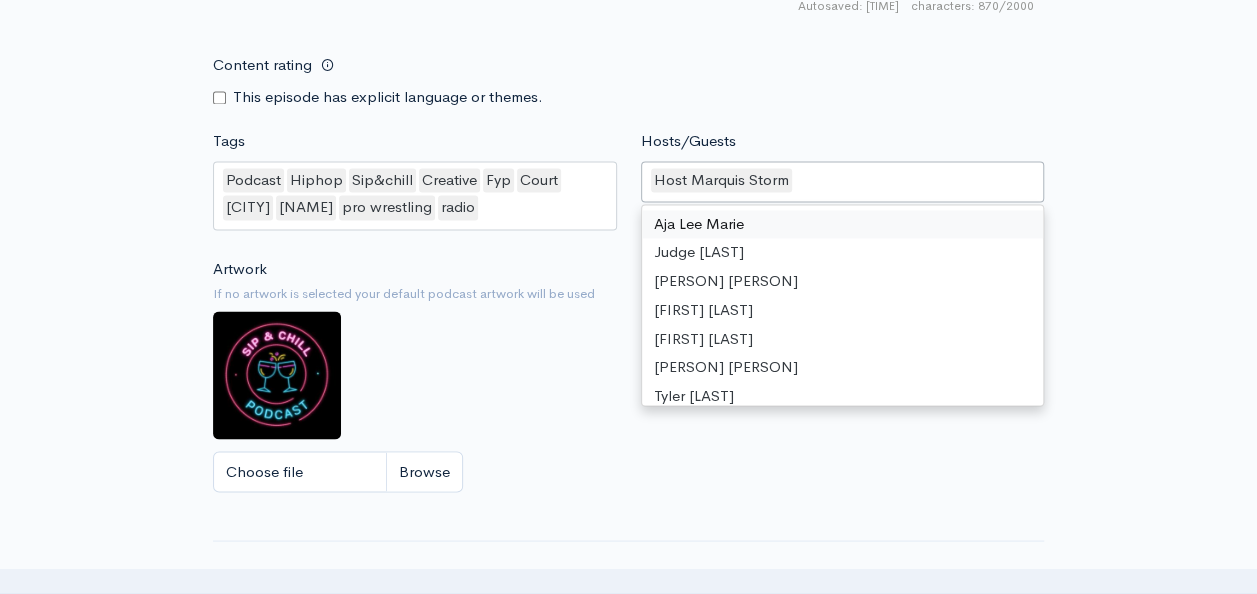 type on "t" 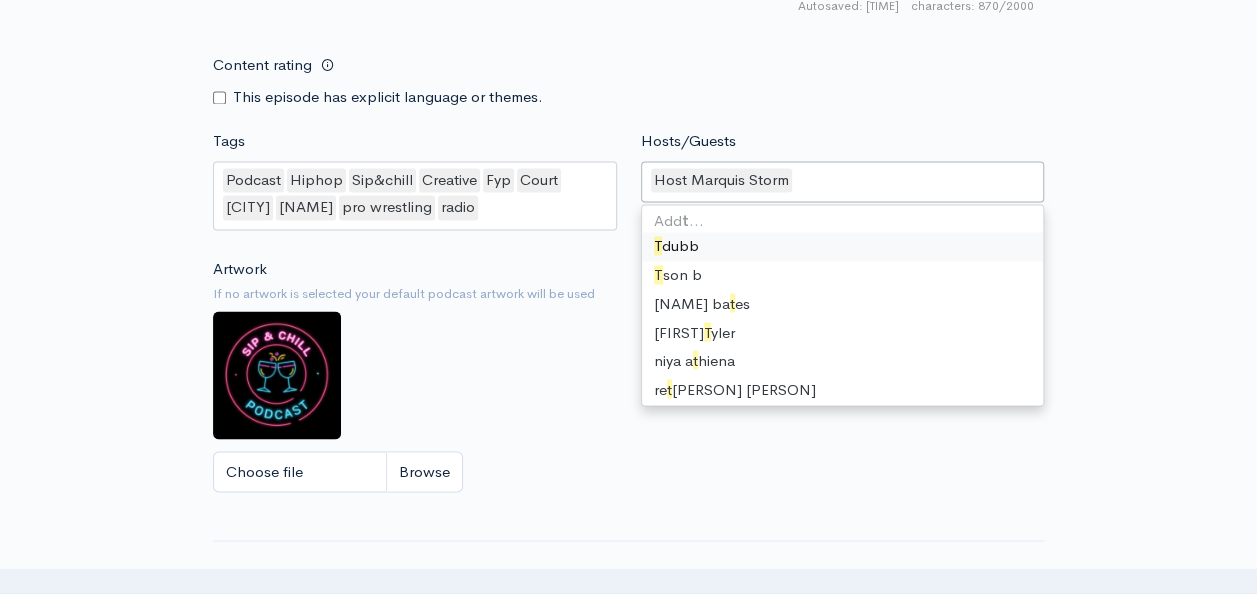 scroll, scrollTop: 14, scrollLeft: 0, axis: vertical 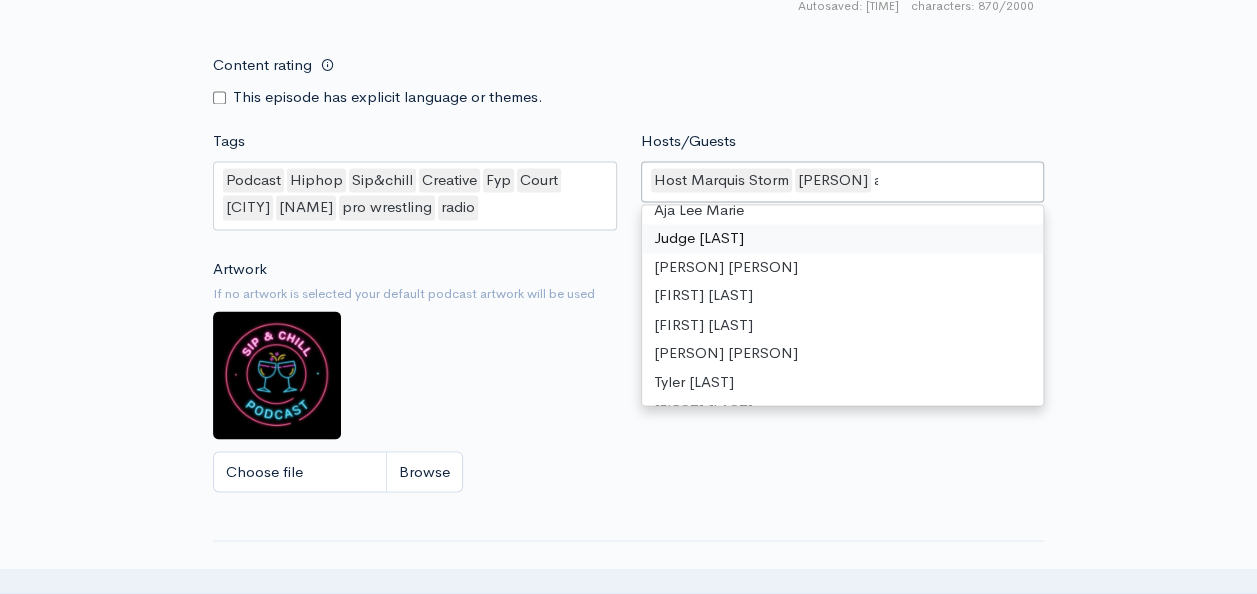 type on "an" 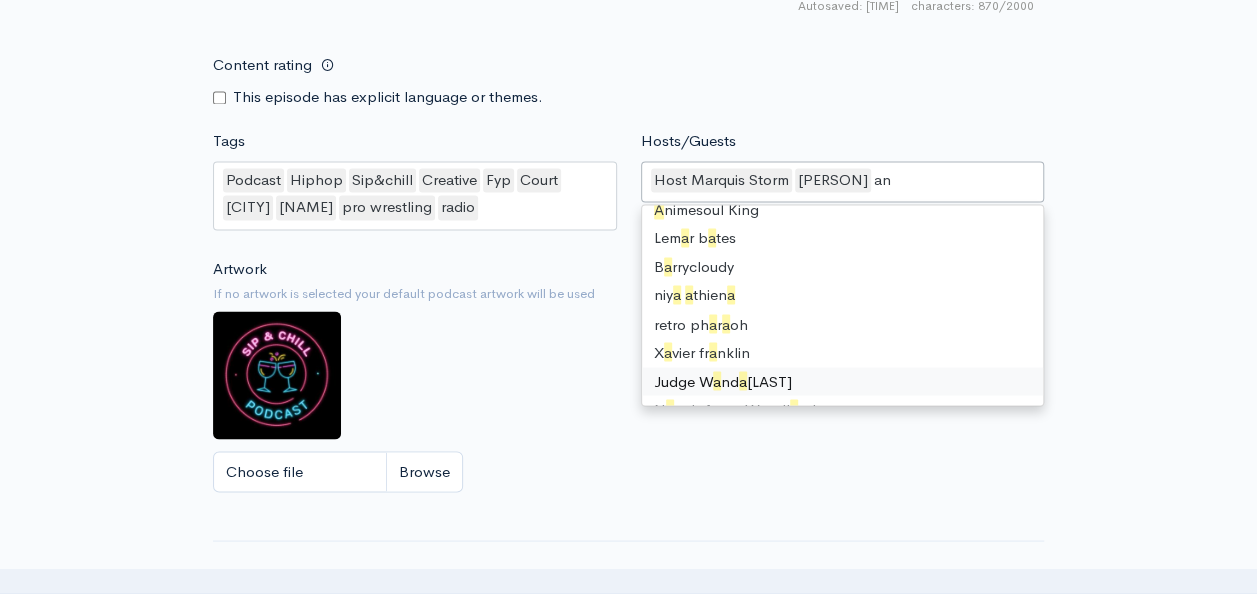 scroll, scrollTop: 0, scrollLeft: 0, axis: both 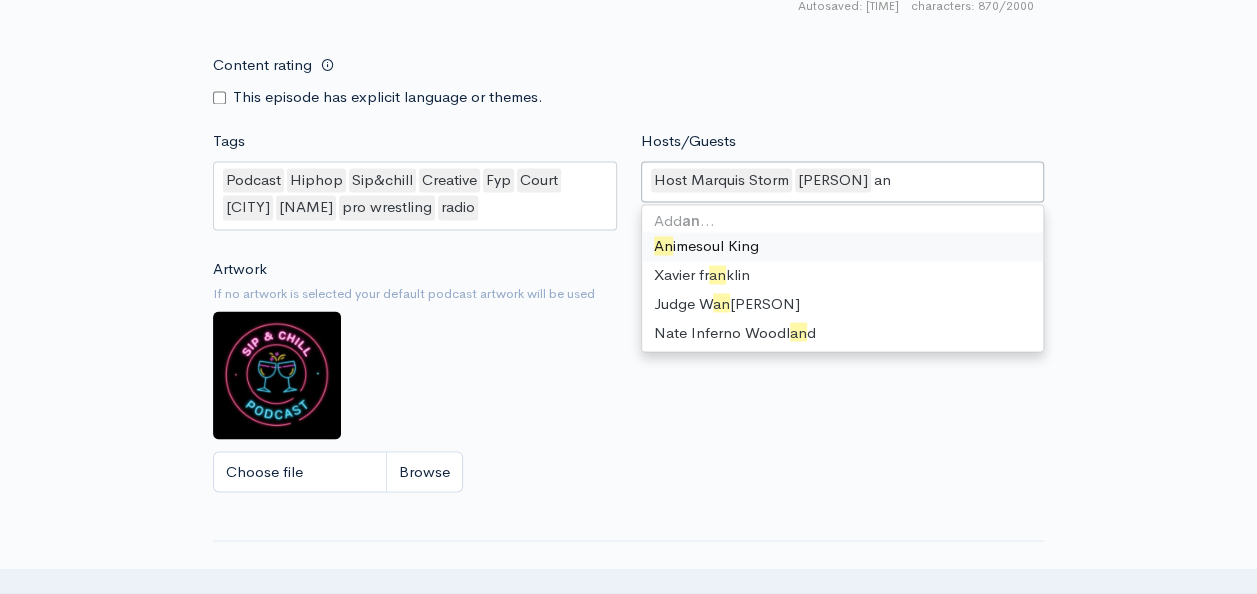 type 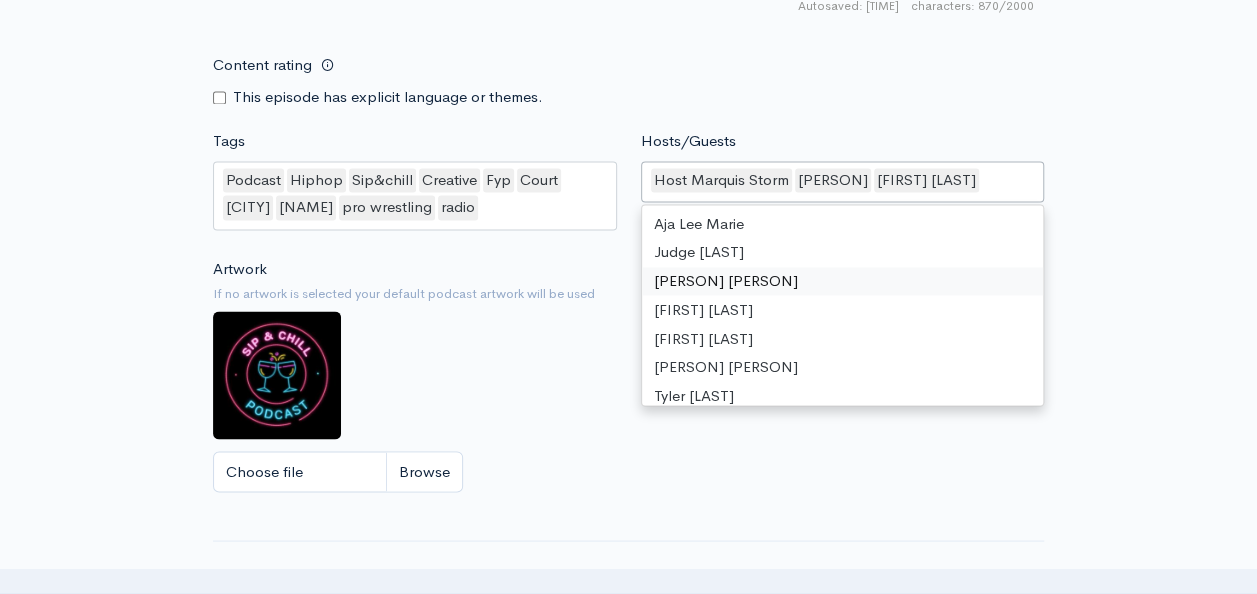 scroll, scrollTop: 43, scrollLeft: 0, axis: vertical 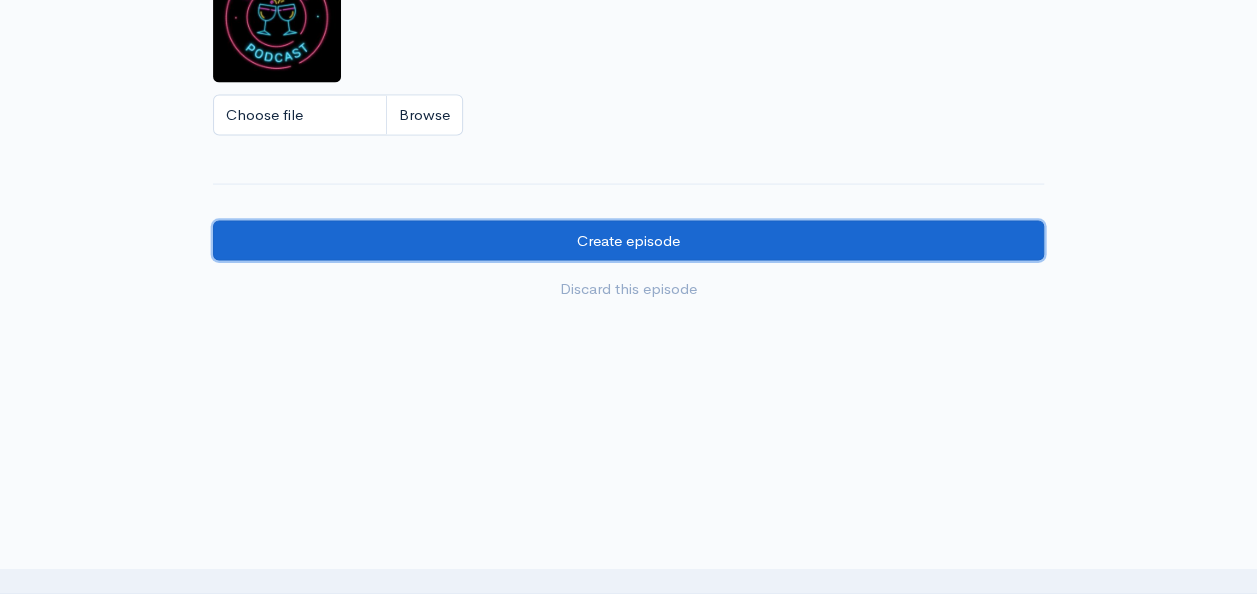 click on "Create episode" at bounding box center (628, 241) 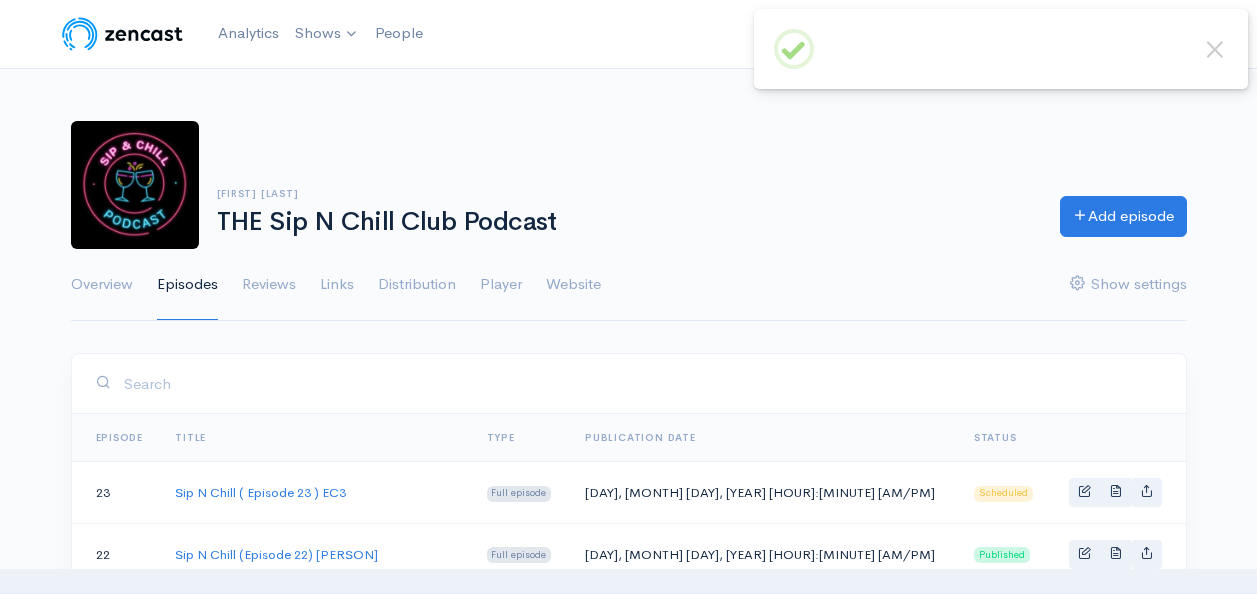 scroll, scrollTop: 0, scrollLeft: 0, axis: both 